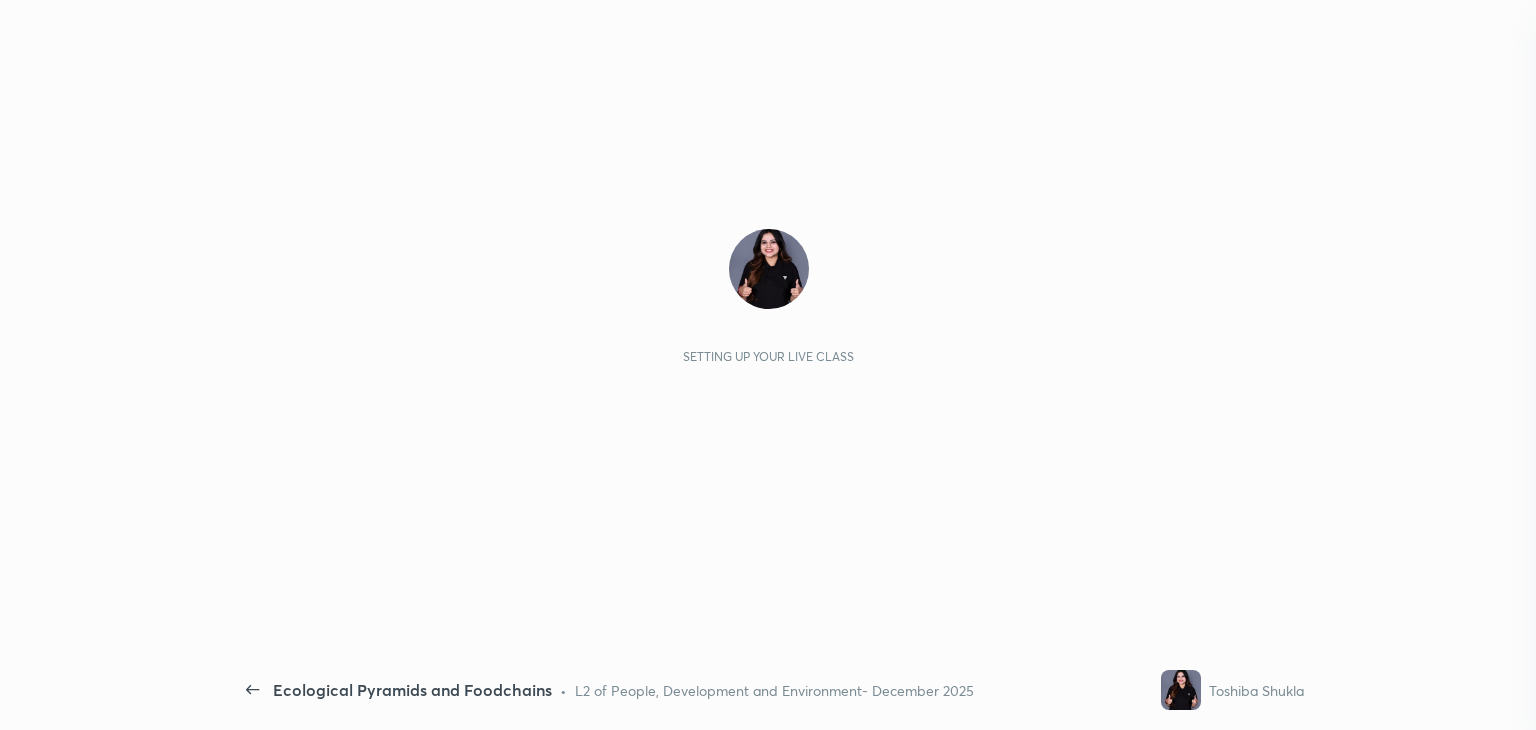 scroll, scrollTop: 0, scrollLeft: 0, axis: both 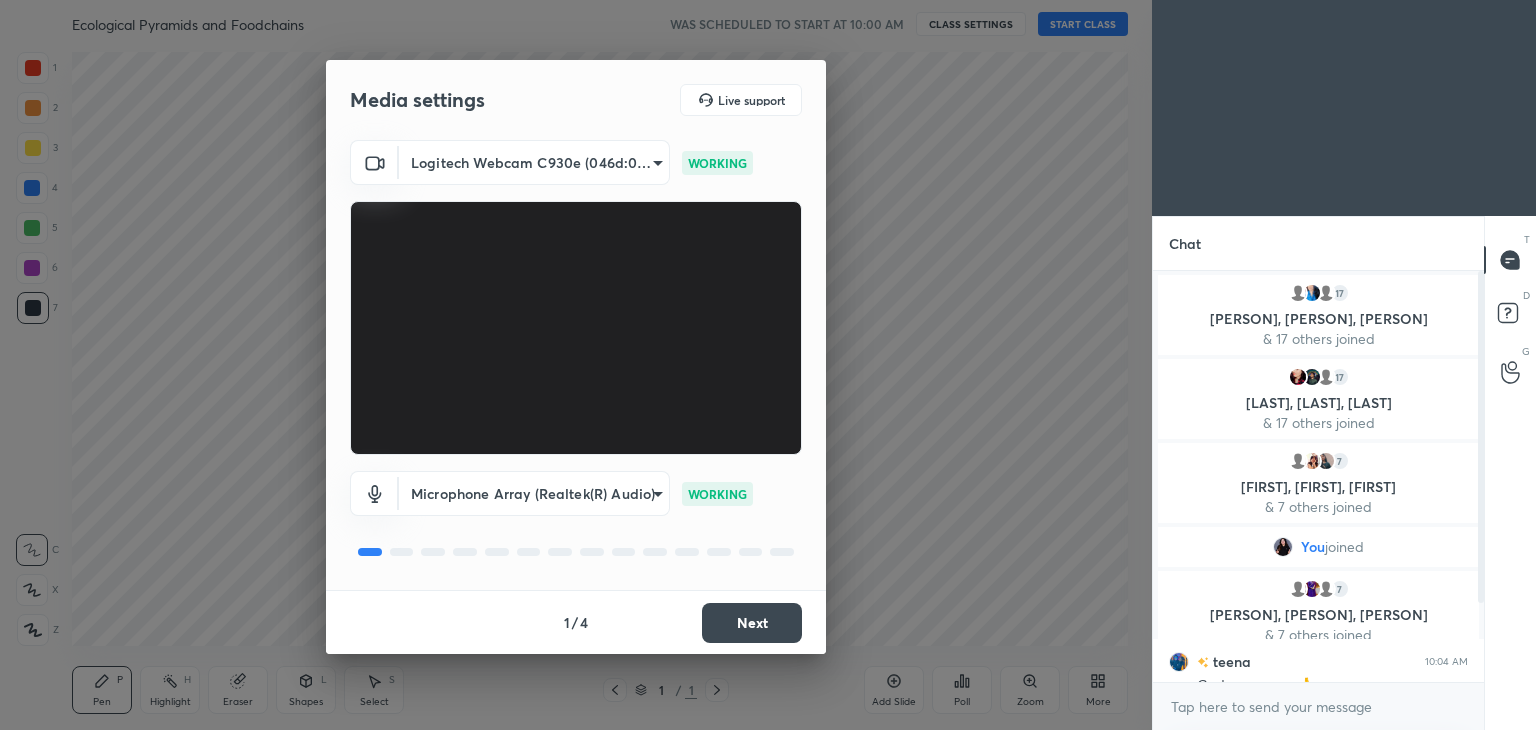 click on "Next" at bounding box center (752, 623) 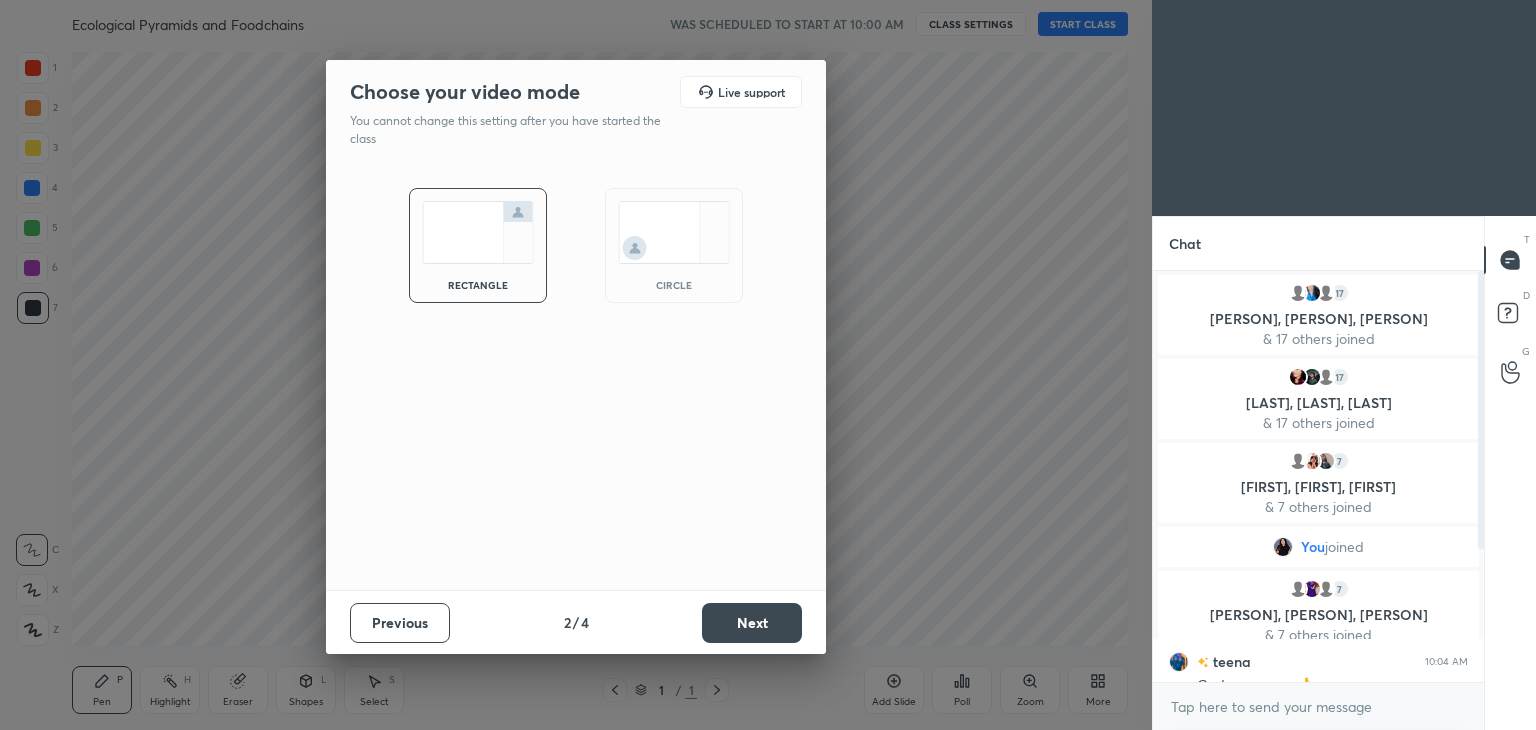 click at bounding box center [674, 232] 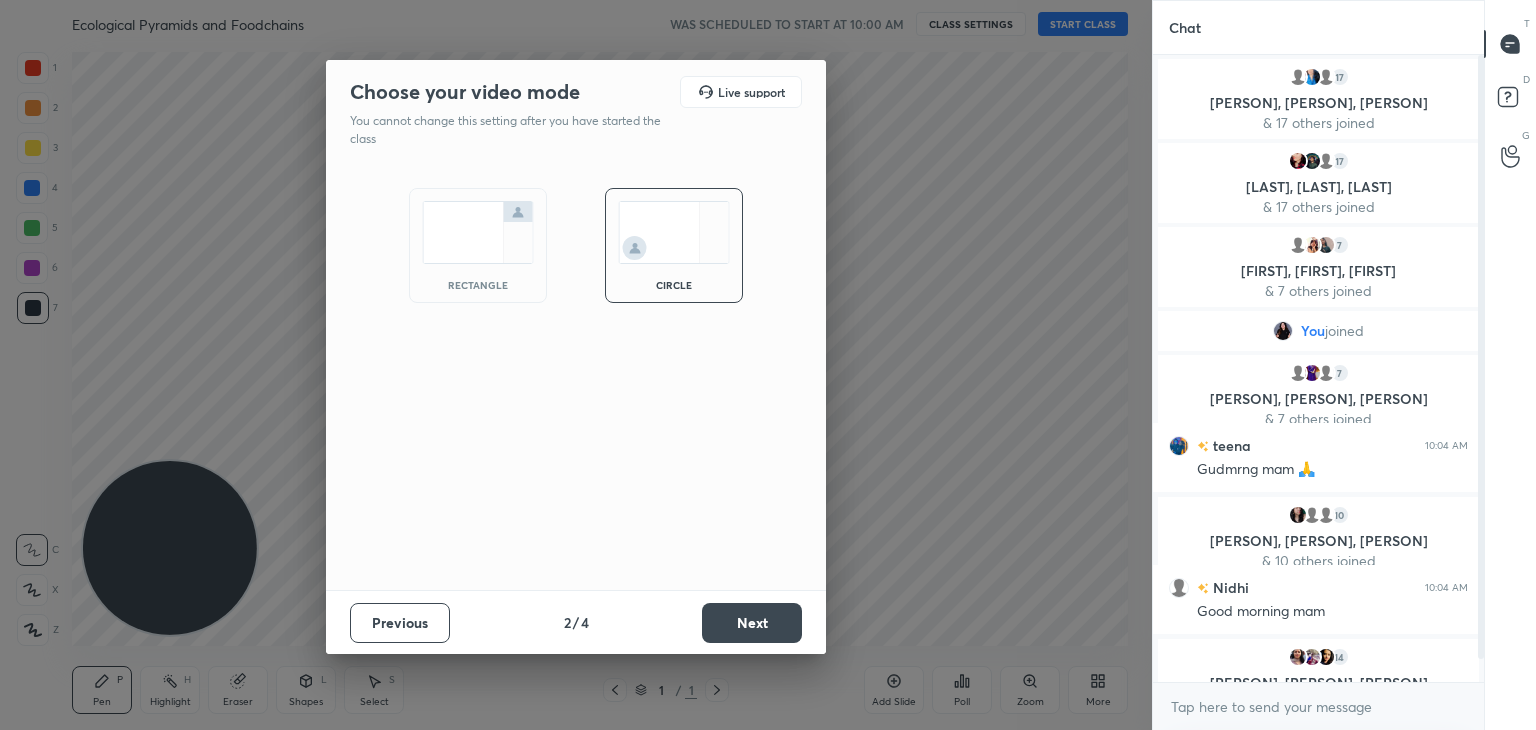 click on "Next" at bounding box center [752, 623] 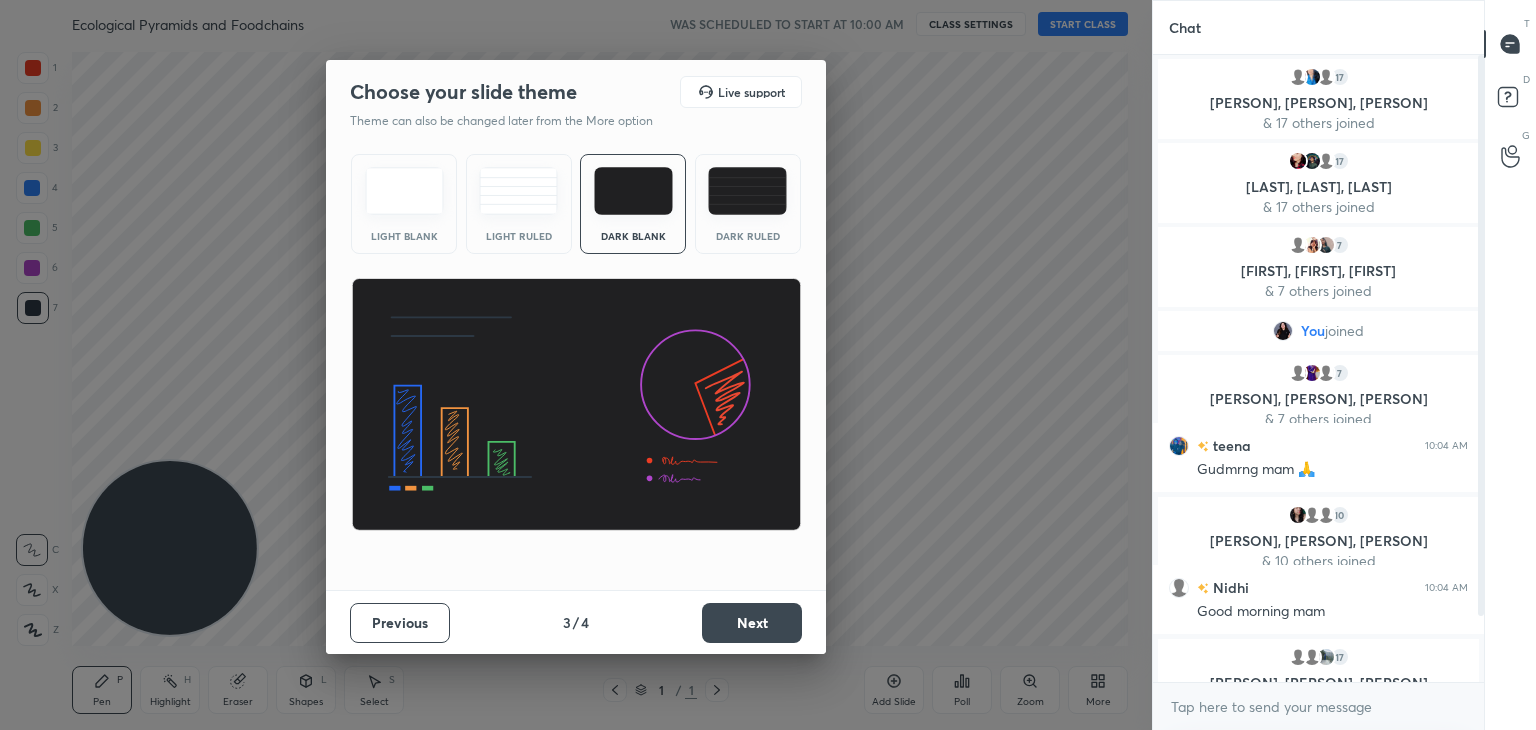click on "Next" at bounding box center (752, 623) 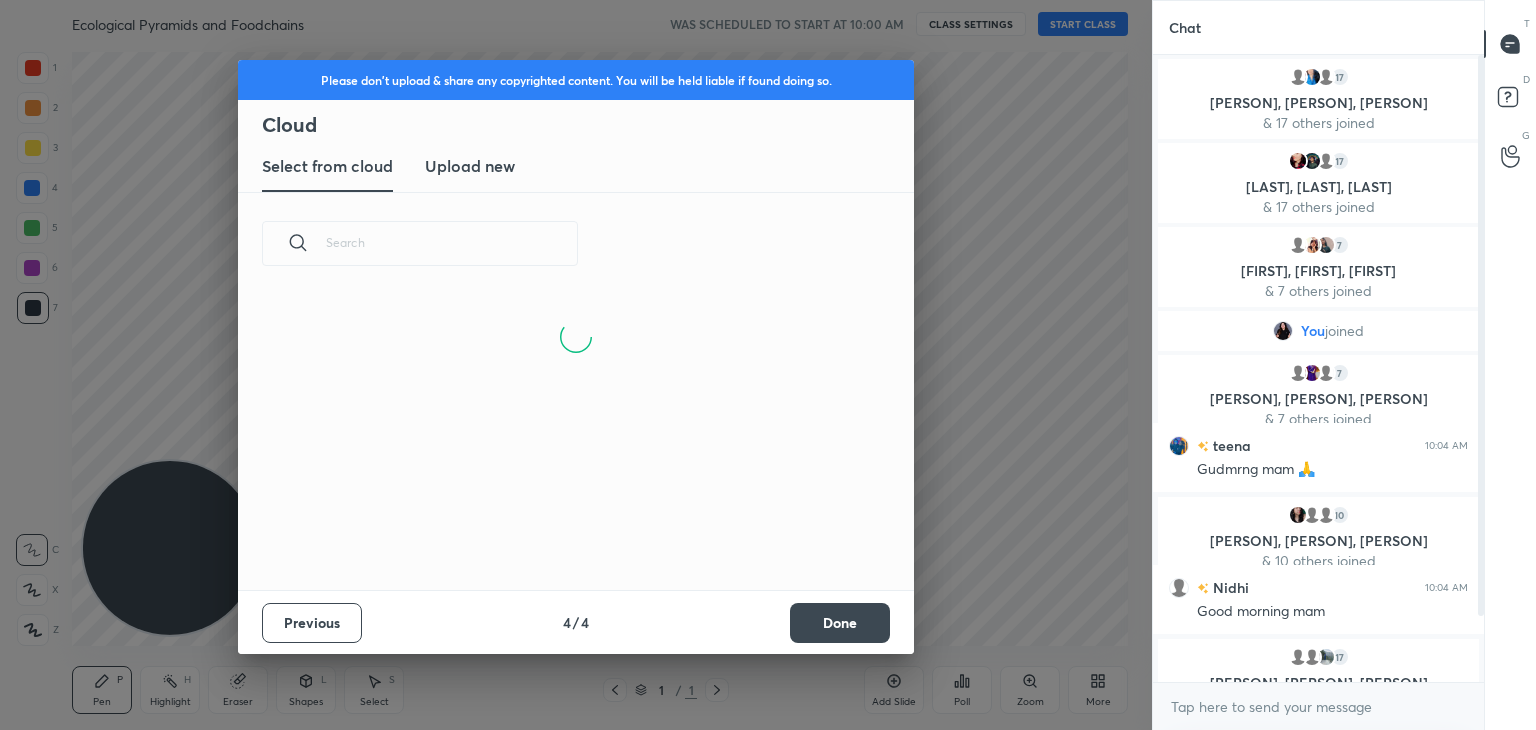 scroll, scrollTop: 6, scrollLeft: 10, axis: both 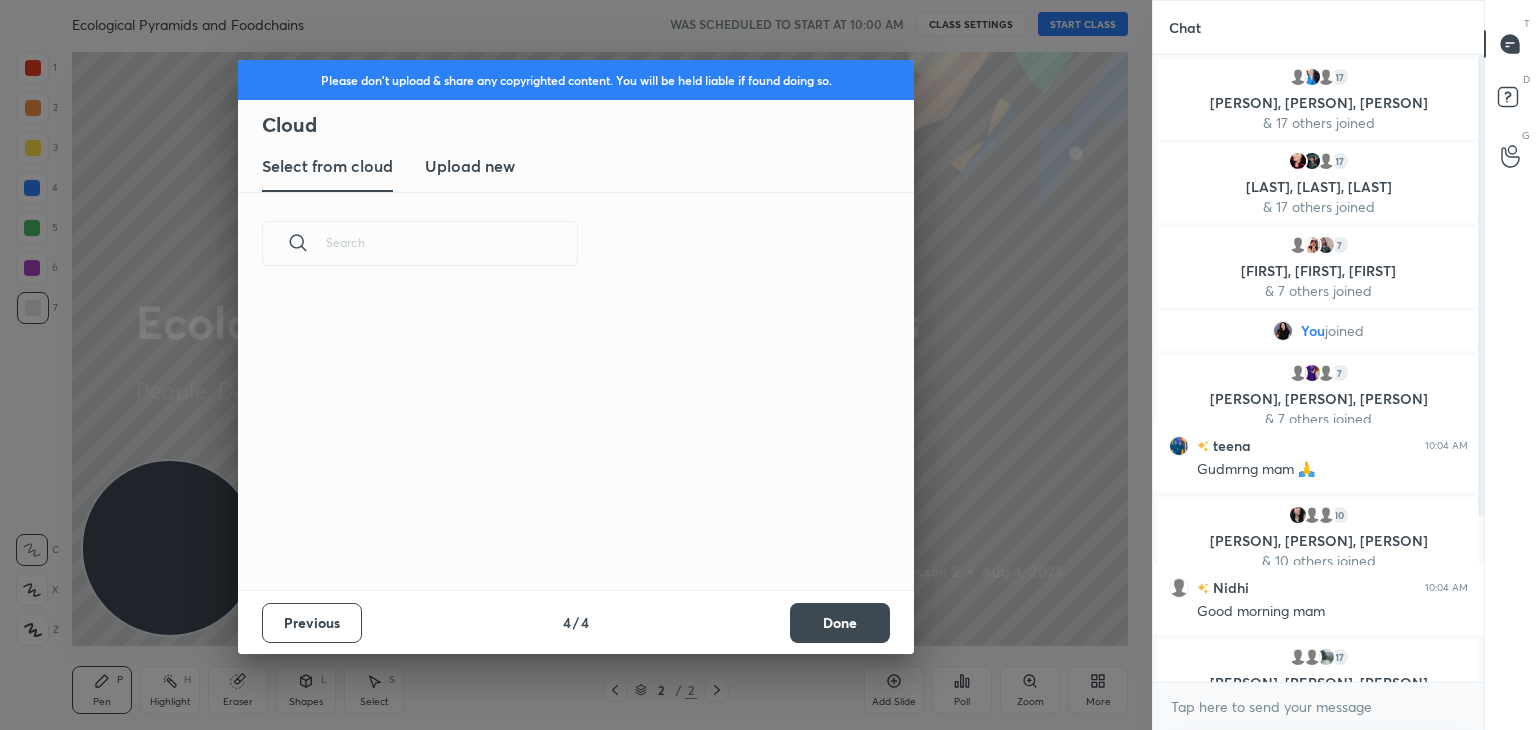 click on "Done" at bounding box center (840, 623) 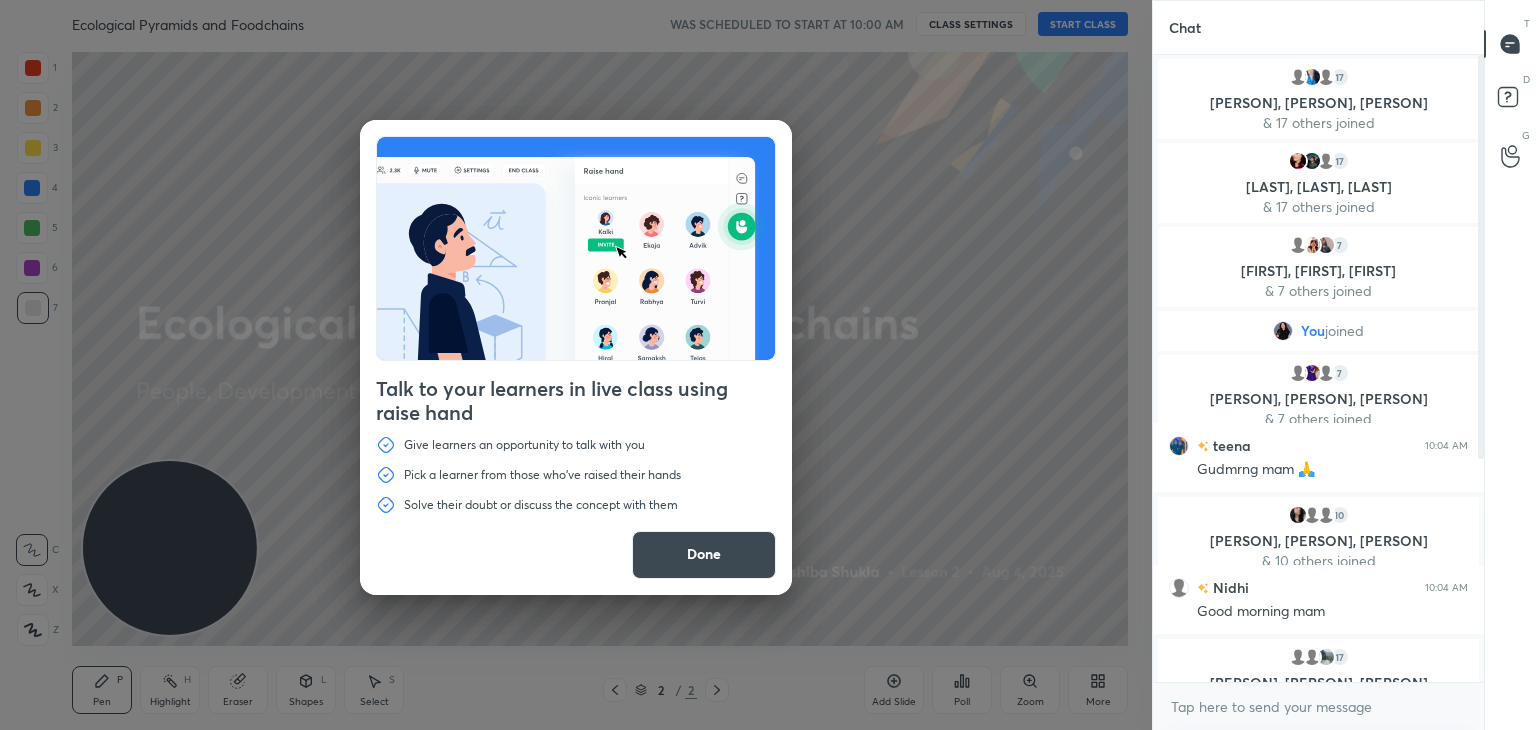 click on "Done" at bounding box center [704, 555] 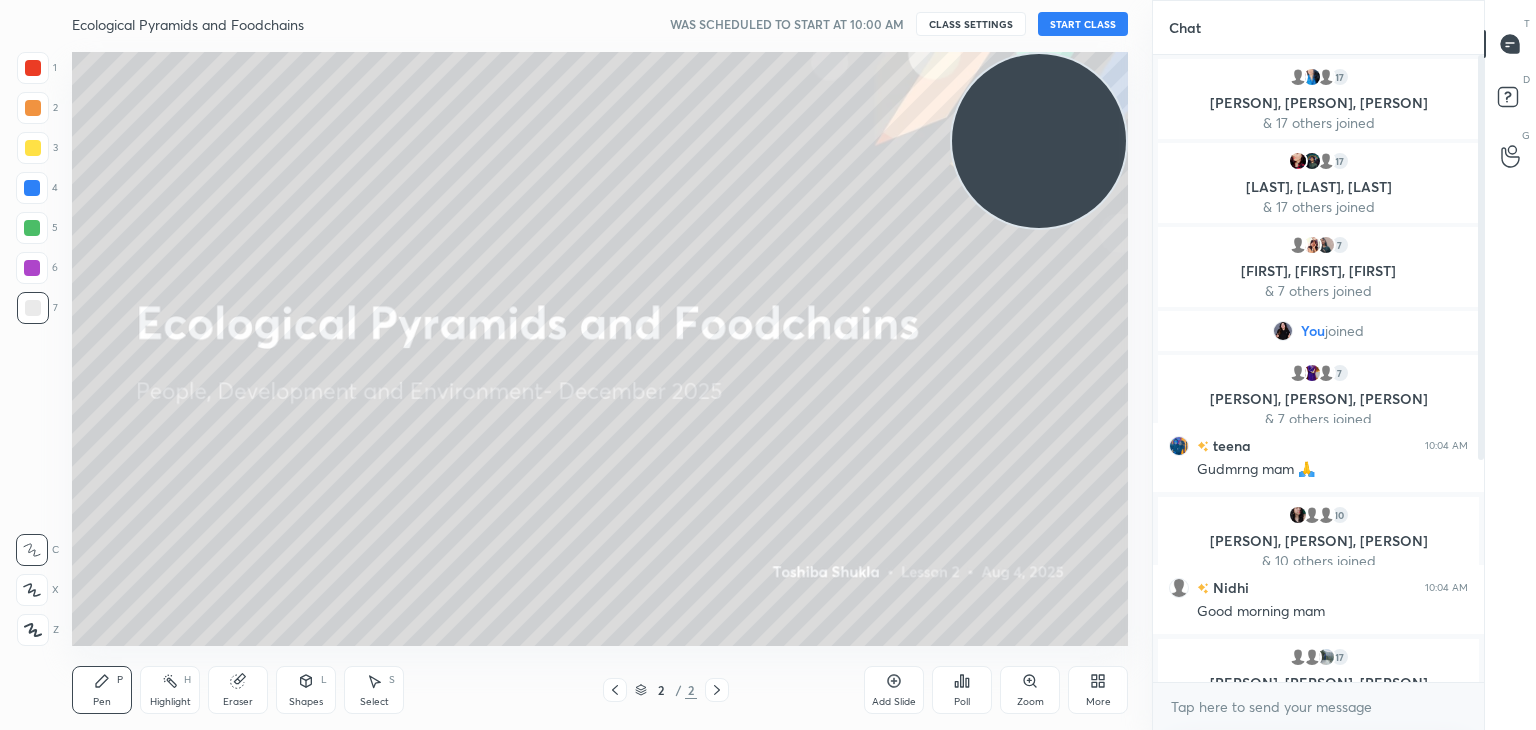 drag, startPoint x: 173, startPoint y: 534, endPoint x: 1141, endPoint y: 91, distance: 1064.553 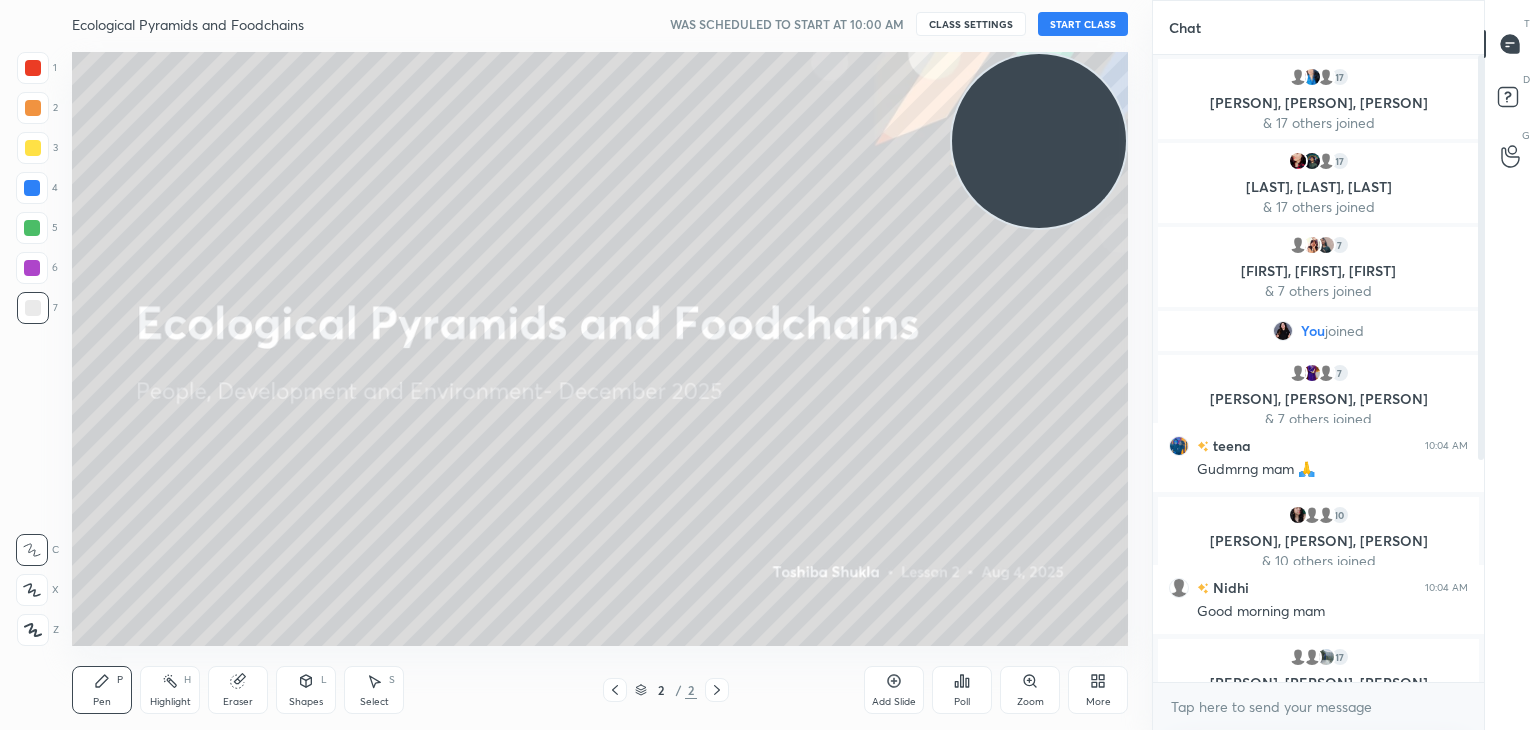 click on "1 2 3 4 5 6 7 C X Z C X Z E E Erase all   H H Ecological Pyramids and Foodchains WAS SCHEDULED TO START AT  10:00 AM CLASS SETTINGS START CLASS Setting up your live class Back Ecological Pyramids and Foodchains • L2 of People, Development and Environment- December 2025 [PERSON] Pen P Highlight H Eraser Shapes L Select S 2 / 2 Add Slide Poll Zoom More" at bounding box center [576, 365] 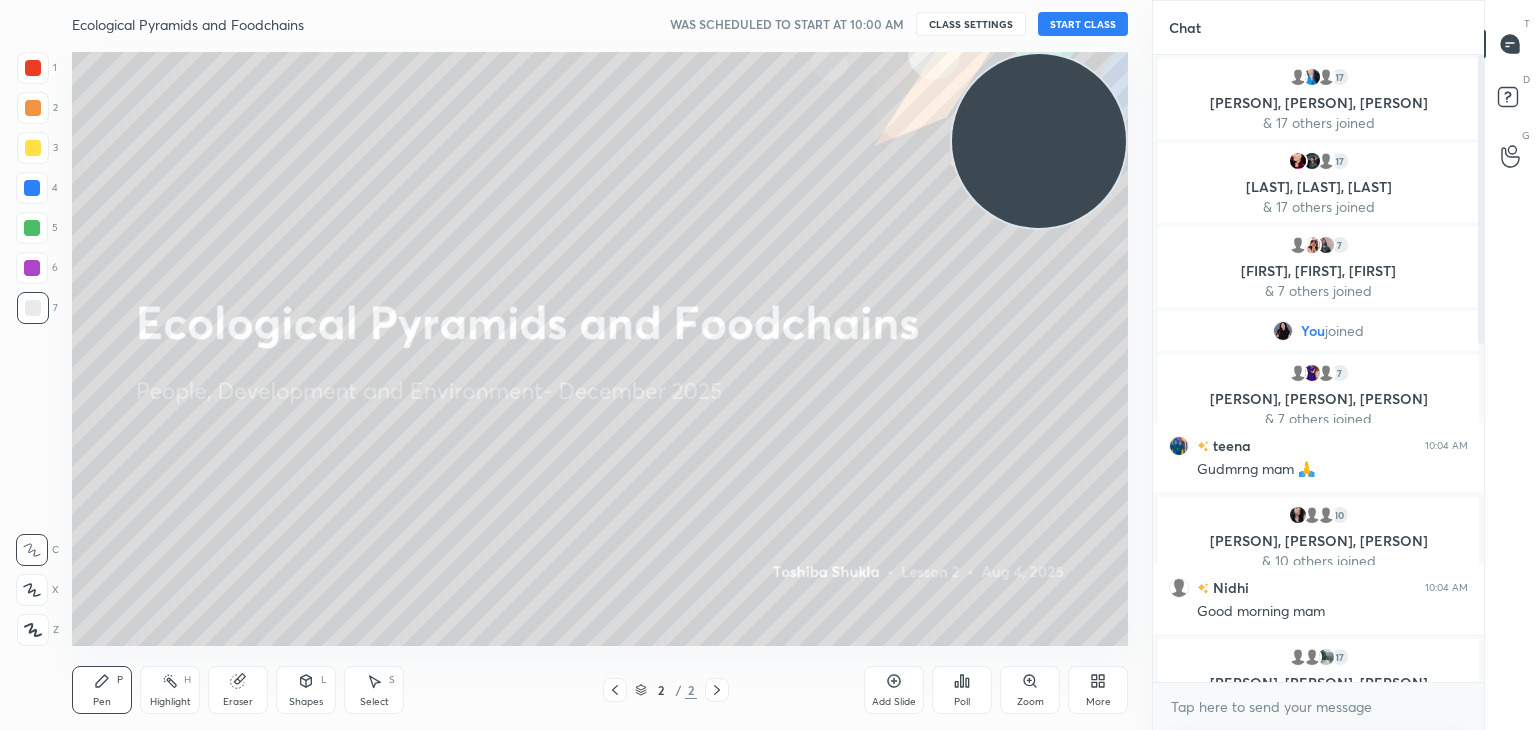click on "START CLASS" at bounding box center (1083, 24) 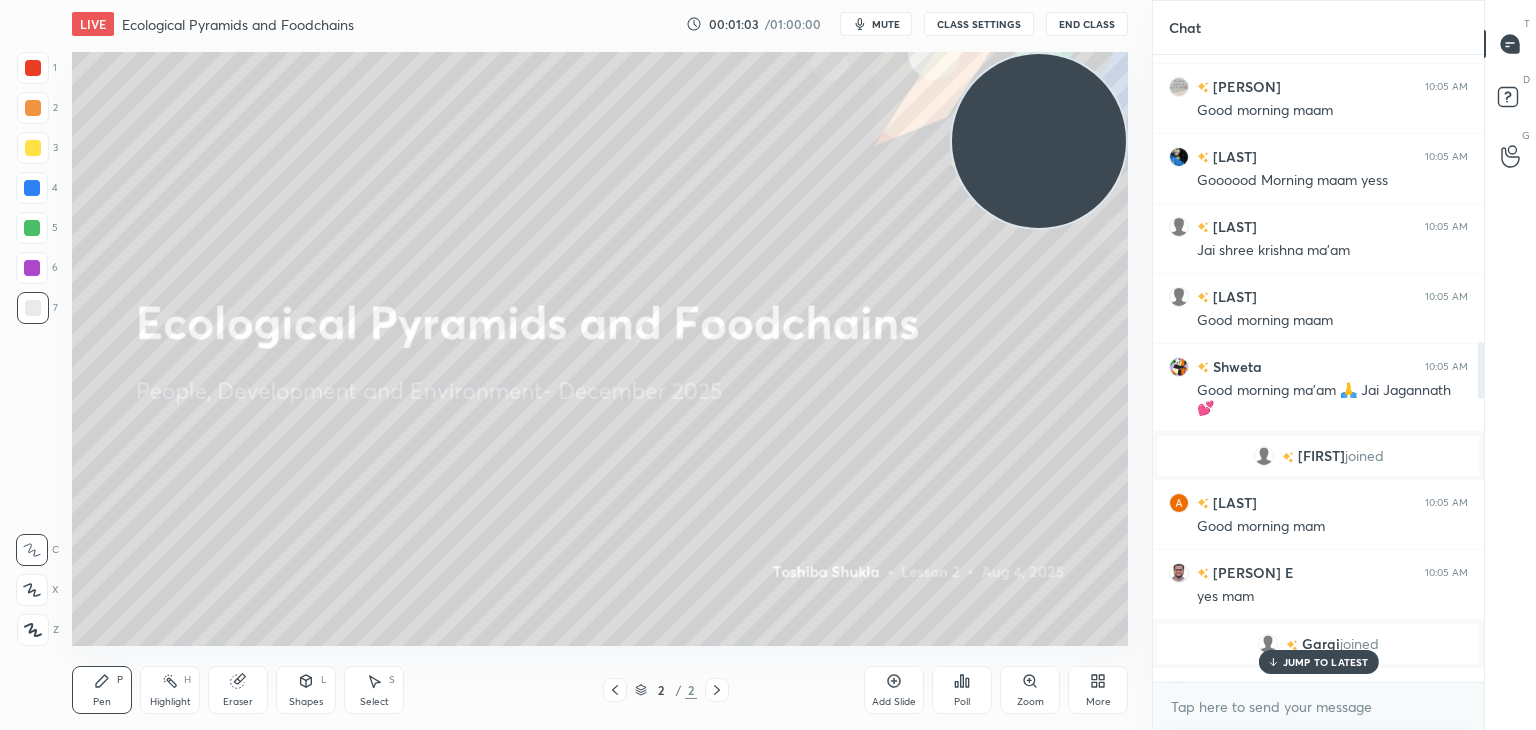 scroll, scrollTop: 3242, scrollLeft: 0, axis: vertical 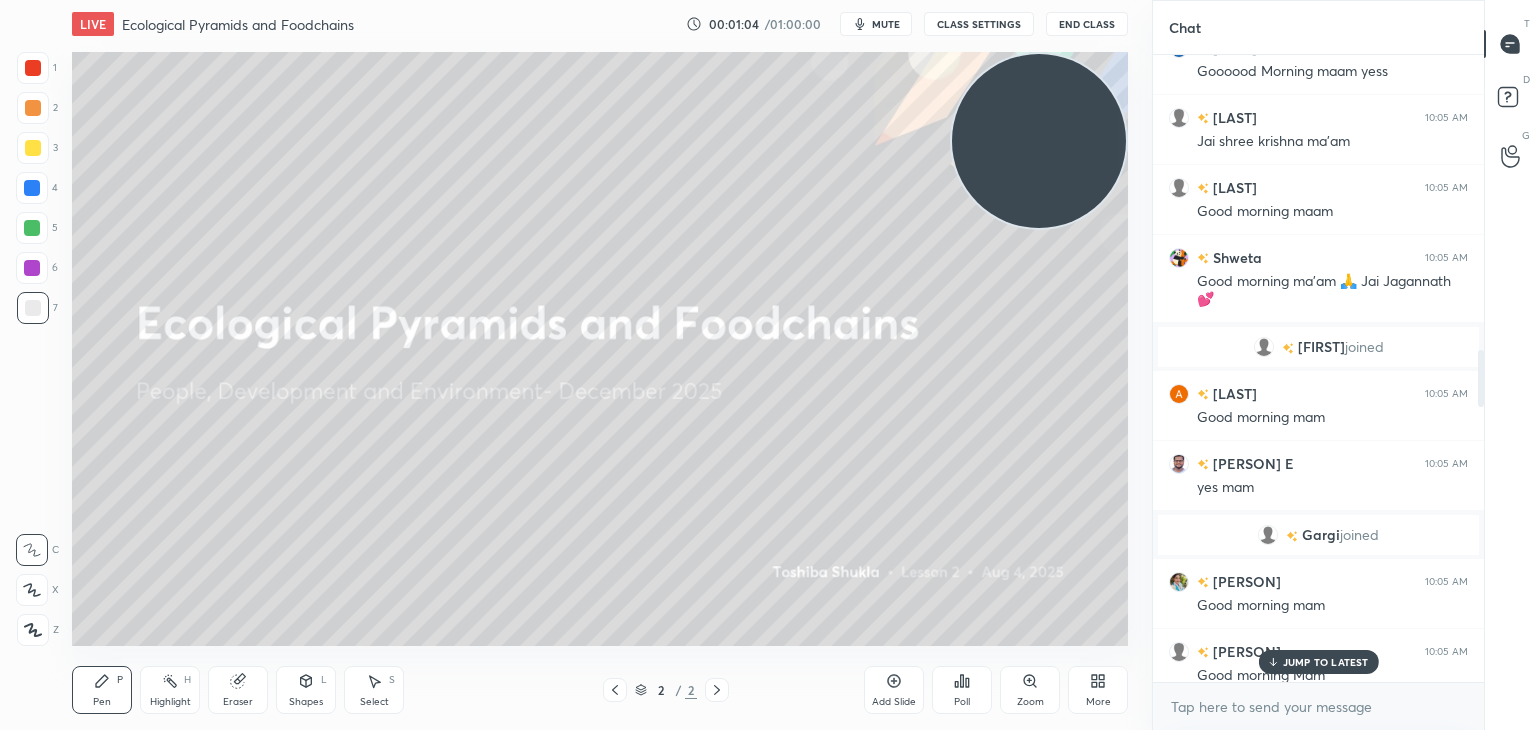 drag, startPoint x: 1480, startPoint y: 176, endPoint x: 1477, endPoint y: 297, distance: 121.037186 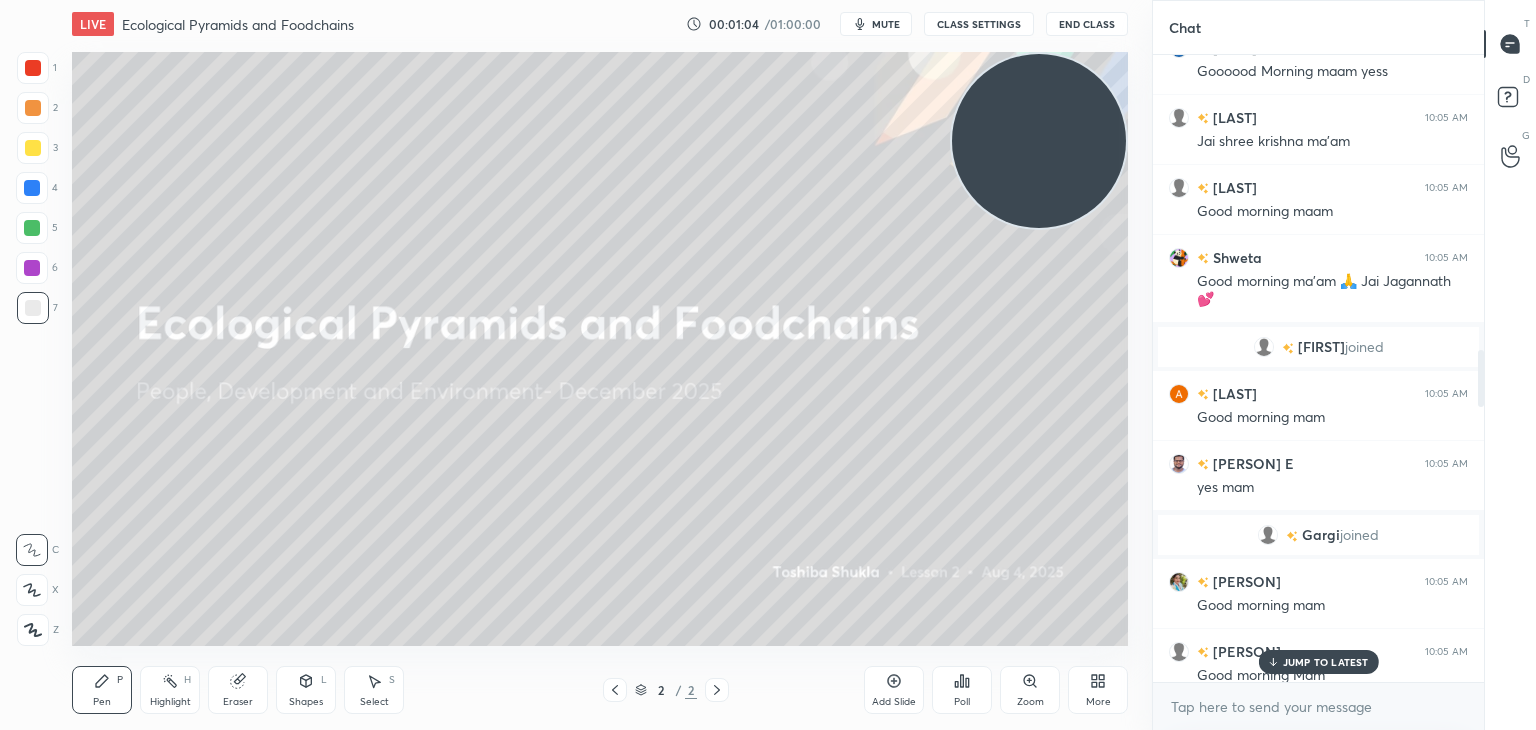 click at bounding box center (1478, 368) 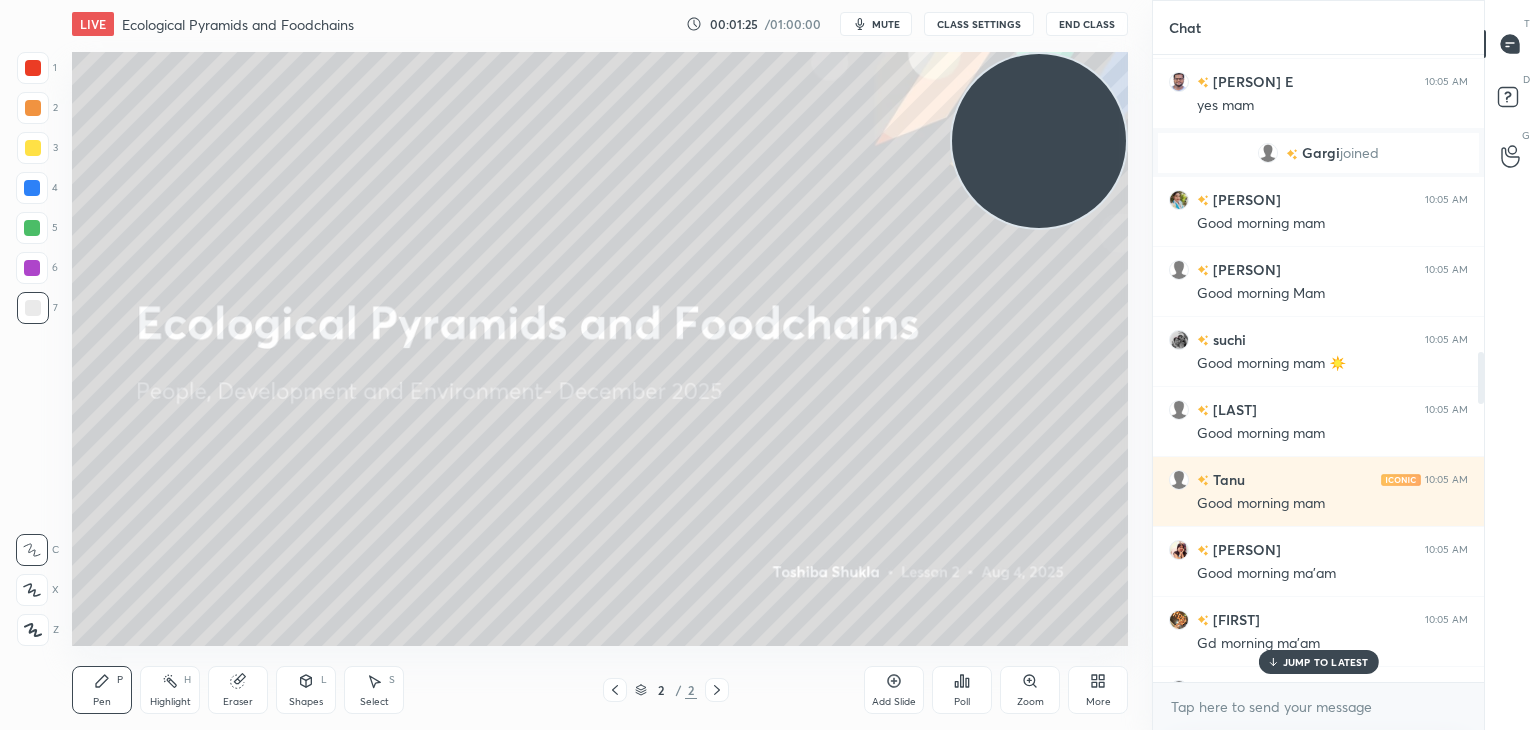 scroll, scrollTop: 3681, scrollLeft: 0, axis: vertical 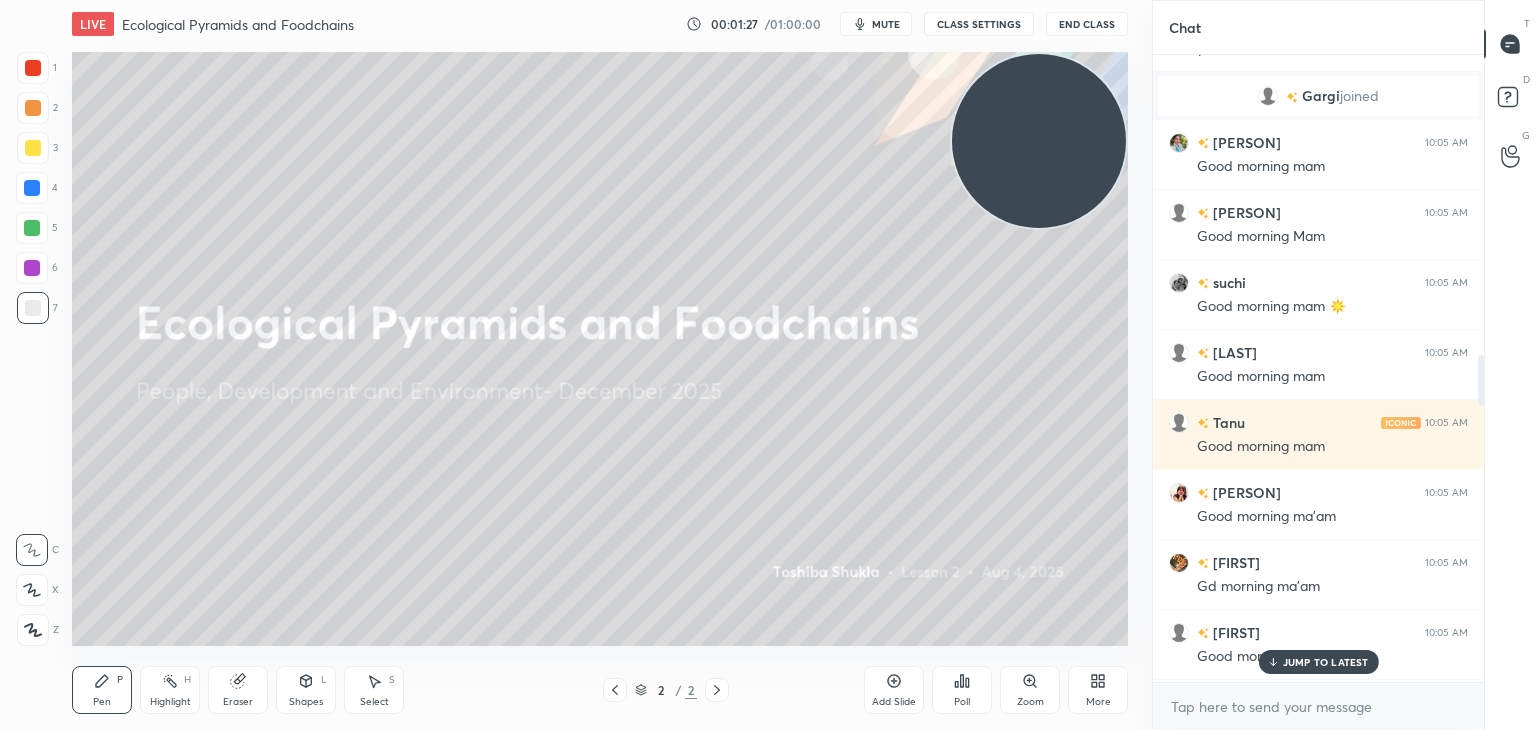 drag, startPoint x: 1481, startPoint y: 363, endPoint x: 1480, endPoint y: 399, distance: 36.013885 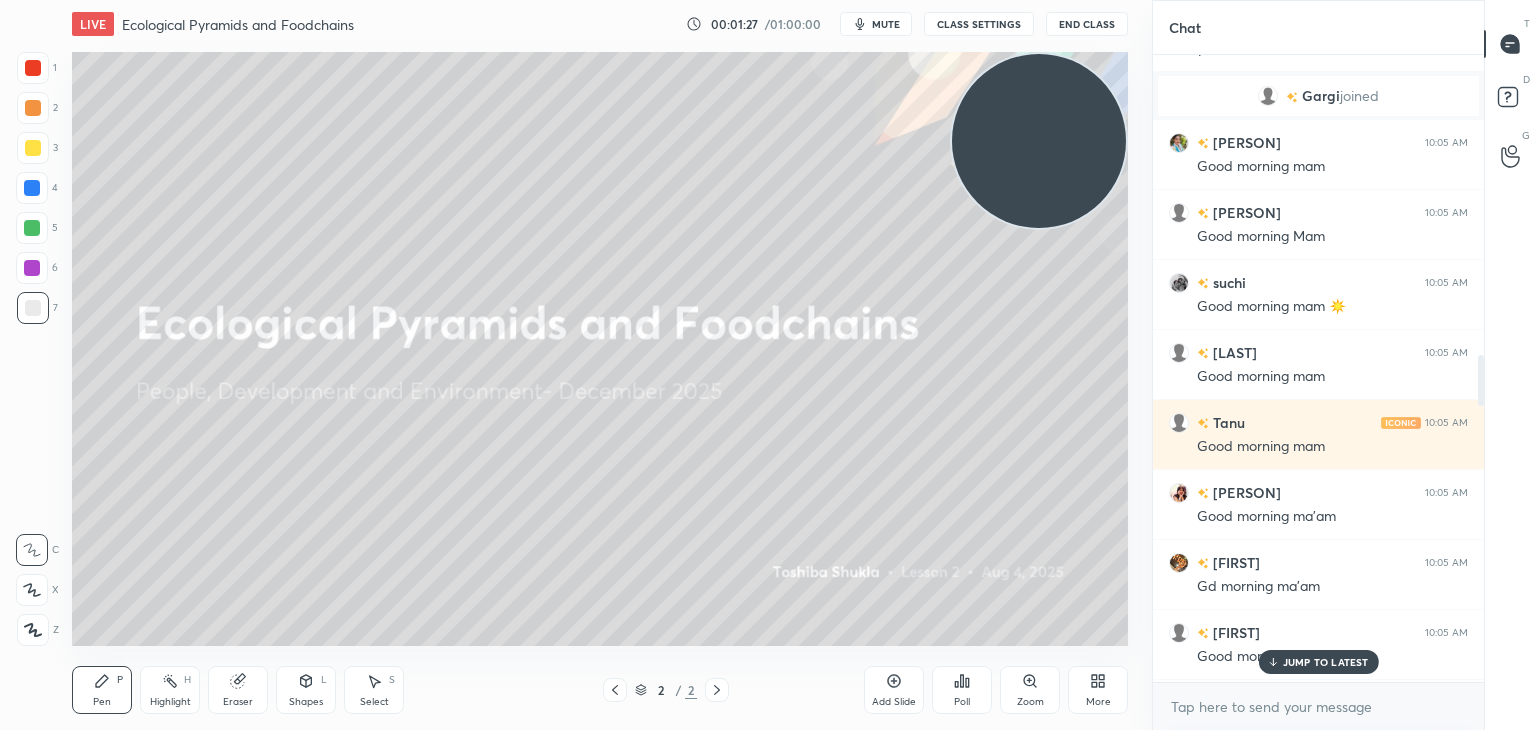 click at bounding box center (1481, 380) 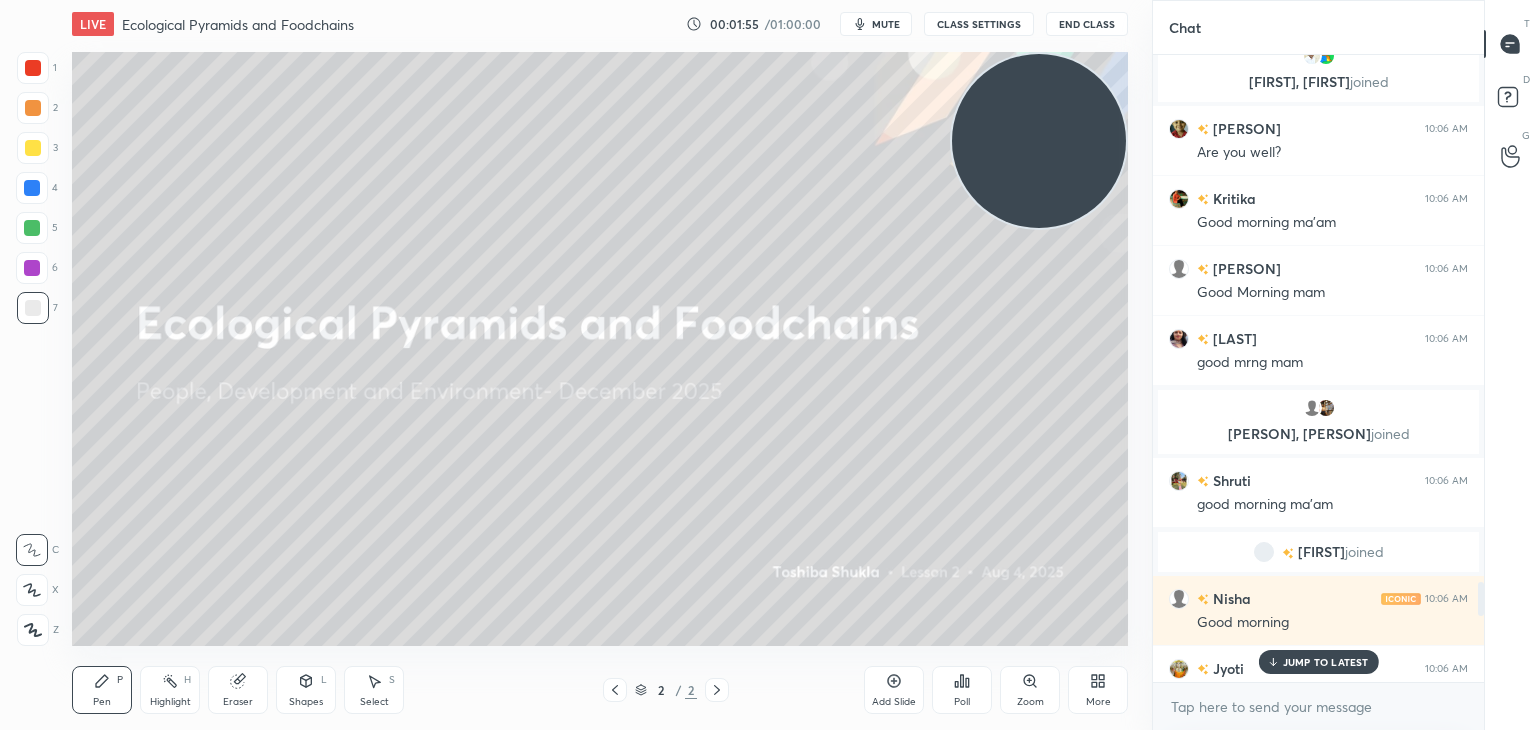 scroll, scrollTop: 10154, scrollLeft: 0, axis: vertical 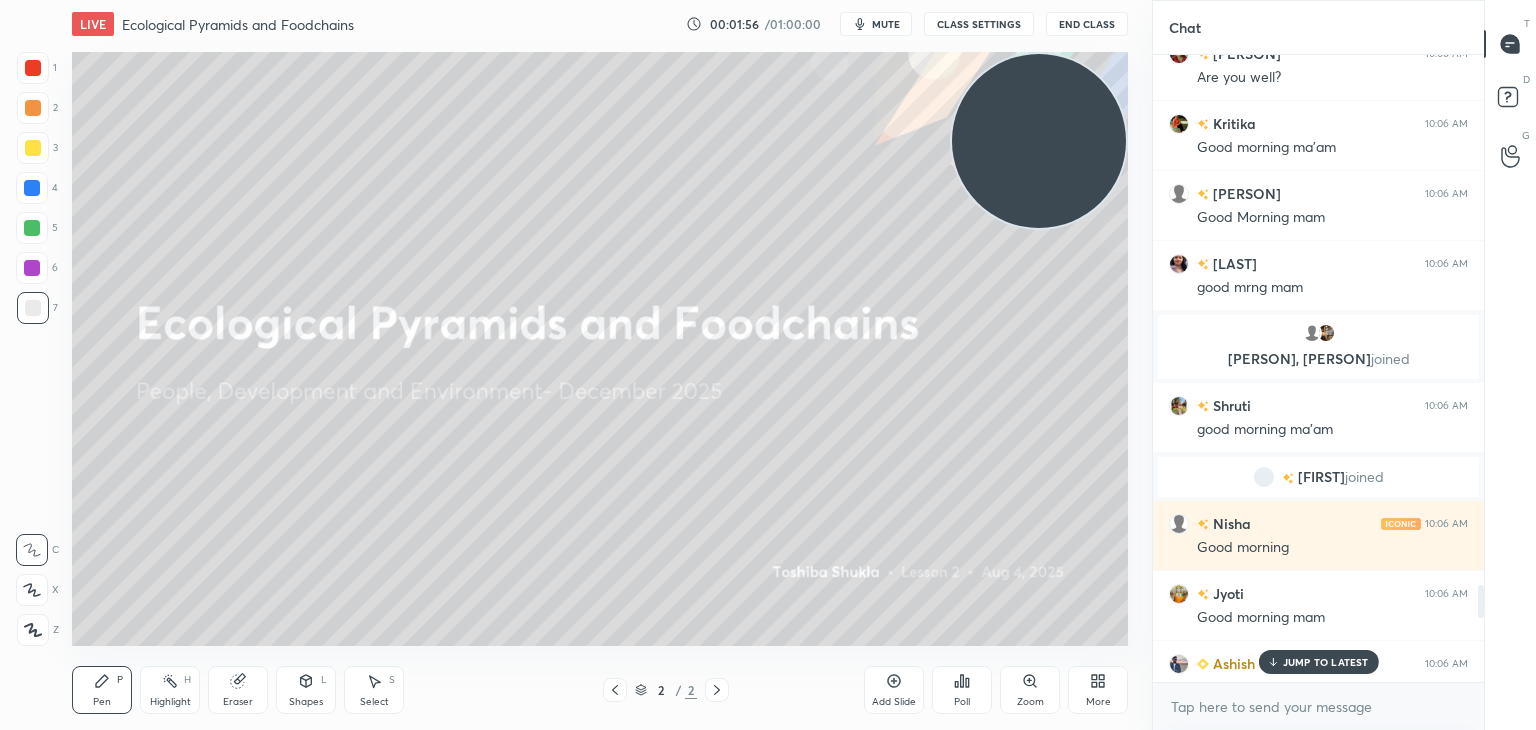 drag, startPoint x: 1480, startPoint y: 400, endPoint x: 1532, endPoint y: 745, distance: 348.89682 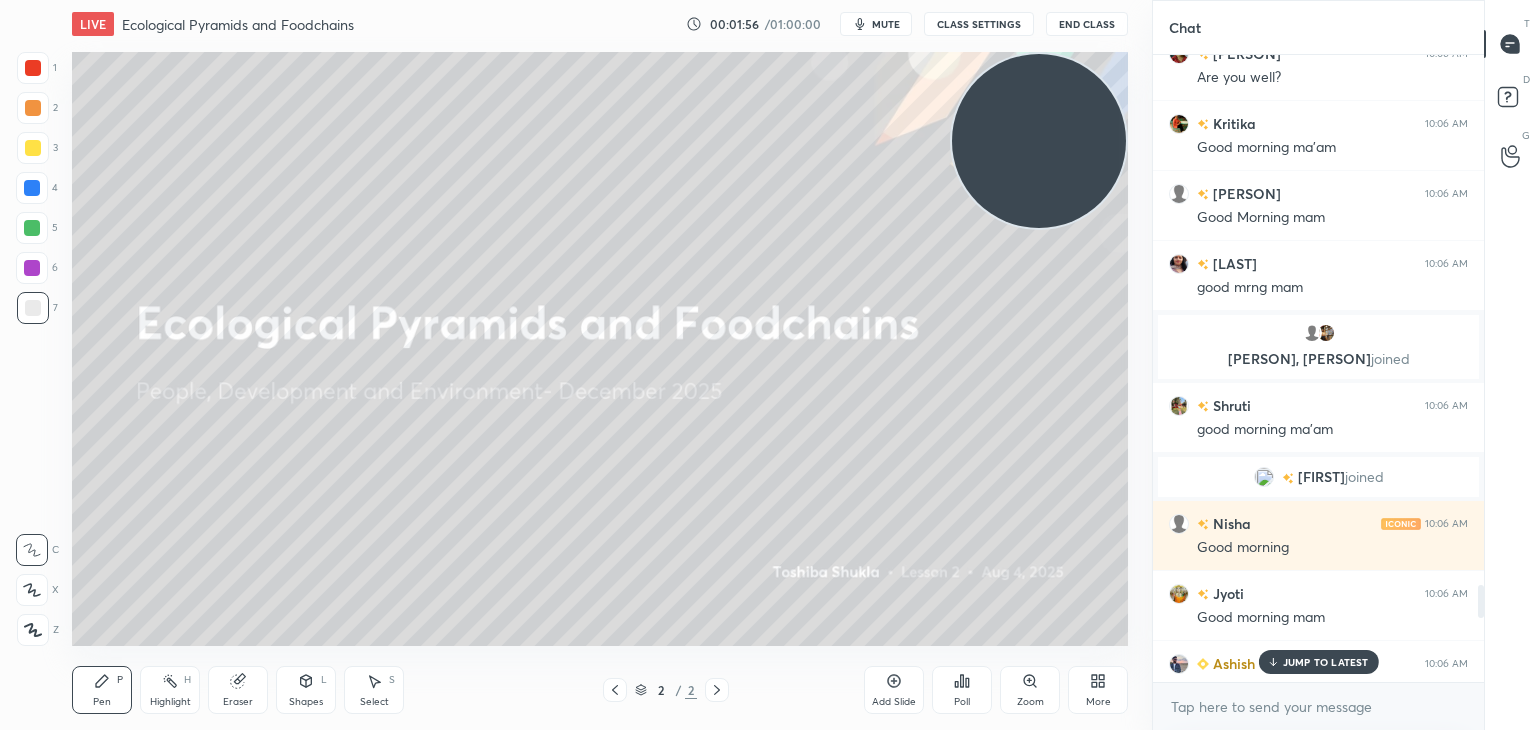 click on "[LAST], [LAST]  joined [LAST] 10:06 AM Are you well? [LAST] 10:06 AM Good morning ma'am [LAST] 10:06 AM Good Morning mam [LAST] 10:06 AM good mrng mam [LAST], [LAST]  joined [LAST] 10:06 AM good morning ma'am [LAST] 10:06 AM Good morning [LAST] 10:06 AM Good morning mam [LAST] 10:06 AM Hlo Mam Good Morning [LAST] 10:06 AM Good morning mam [LAST], [LAST], [LAST]  joined [LAST] 10:06 AM Mam, ICT ki full pdf kaha milegi??? [LAST] 10:06 AM Har har Mahadev [LAST] 10:06 AM Good morning ma'am [LAST] 10:06 AM Very good morning ma'am........🌅🙏 [LAST] 10:06 AM x" at bounding box center (768, 0) 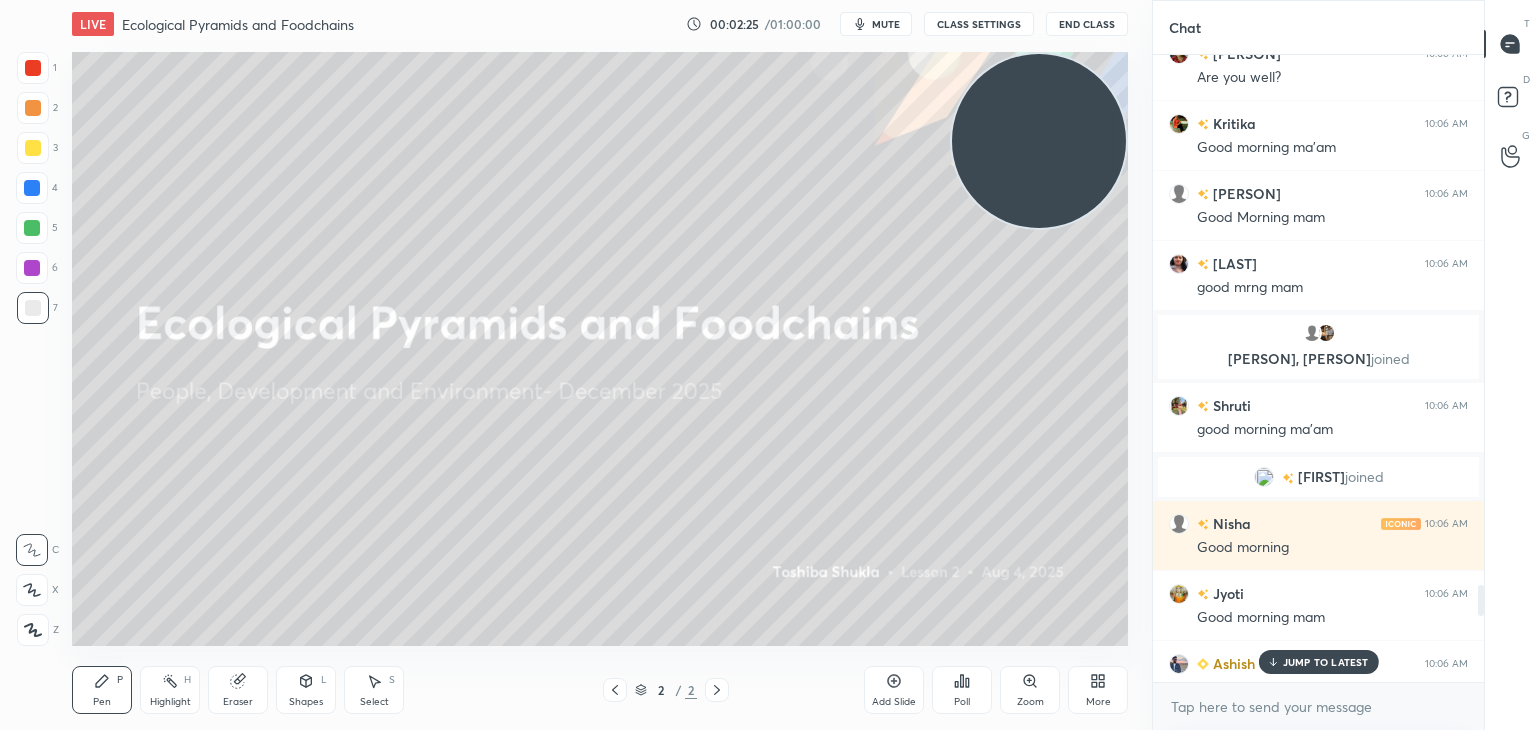 click 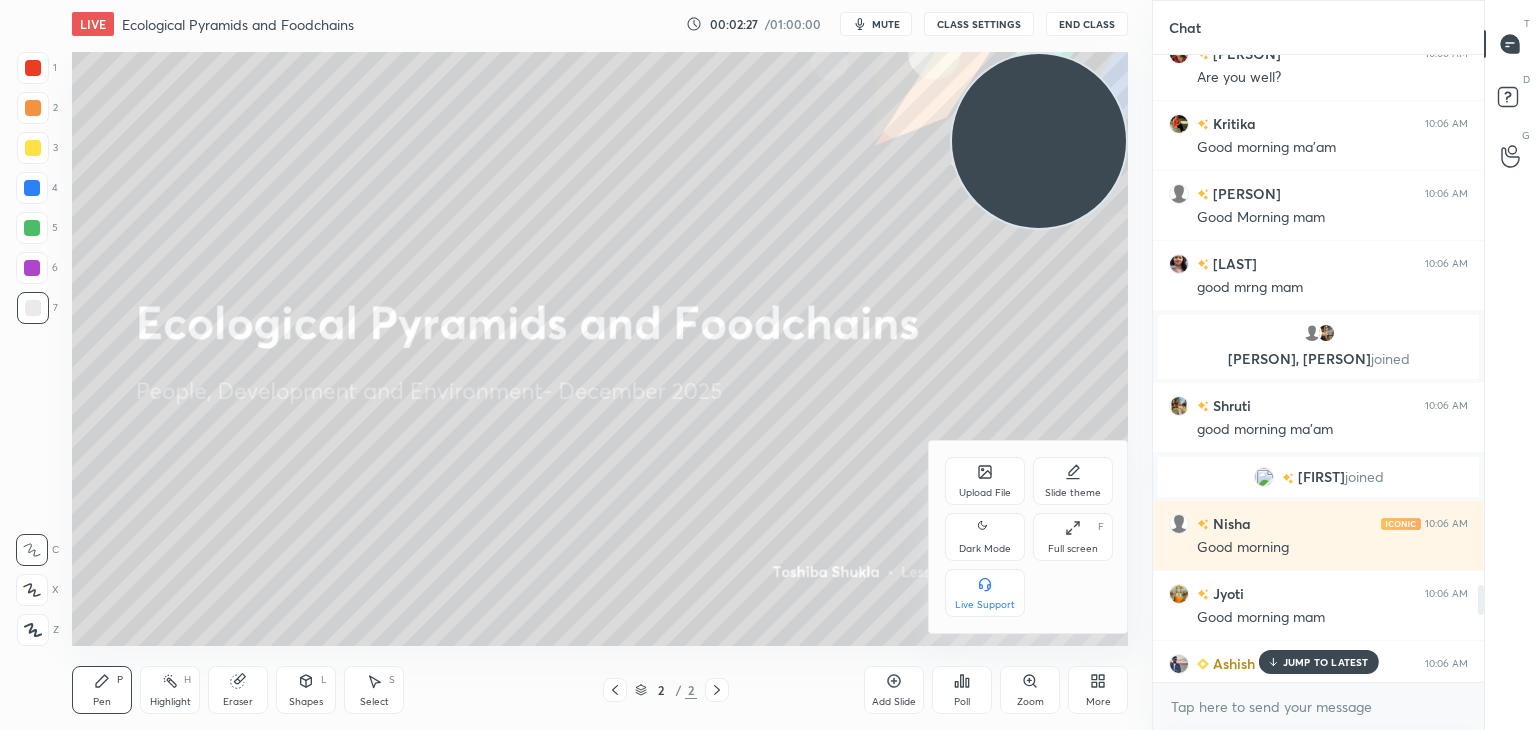 click 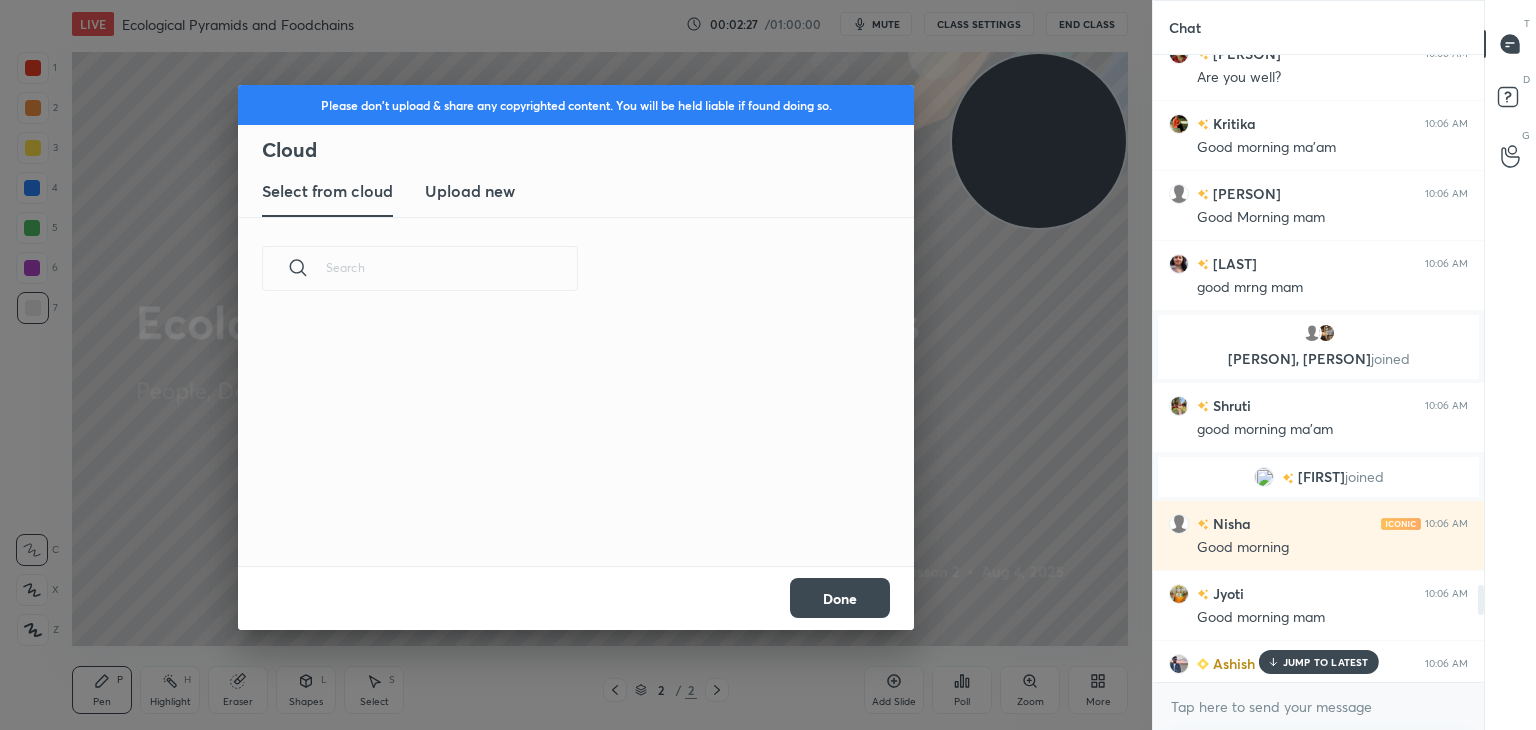 scroll, scrollTop: 246, scrollLeft: 642, axis: both 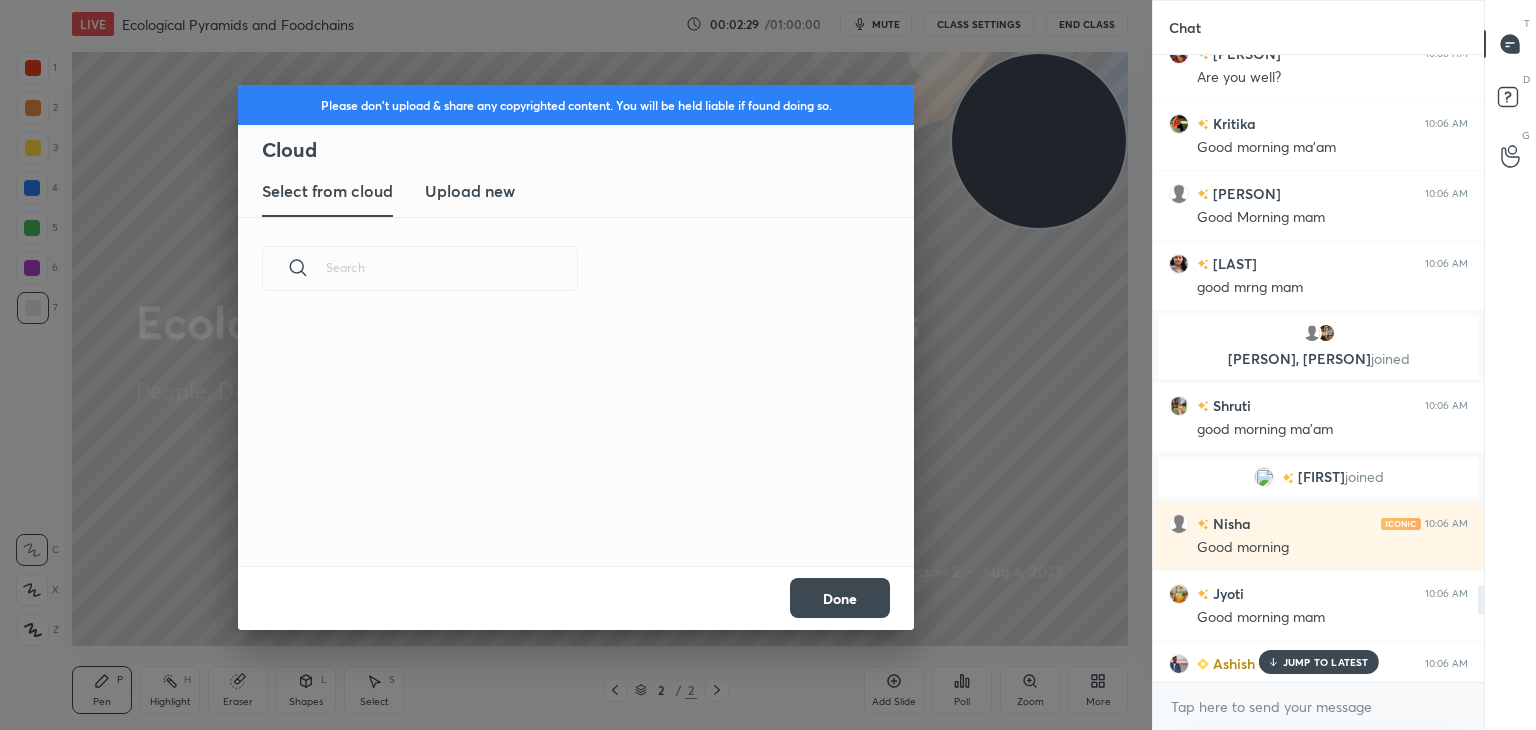 click on "Upload new" at bounding box center [470, 191] 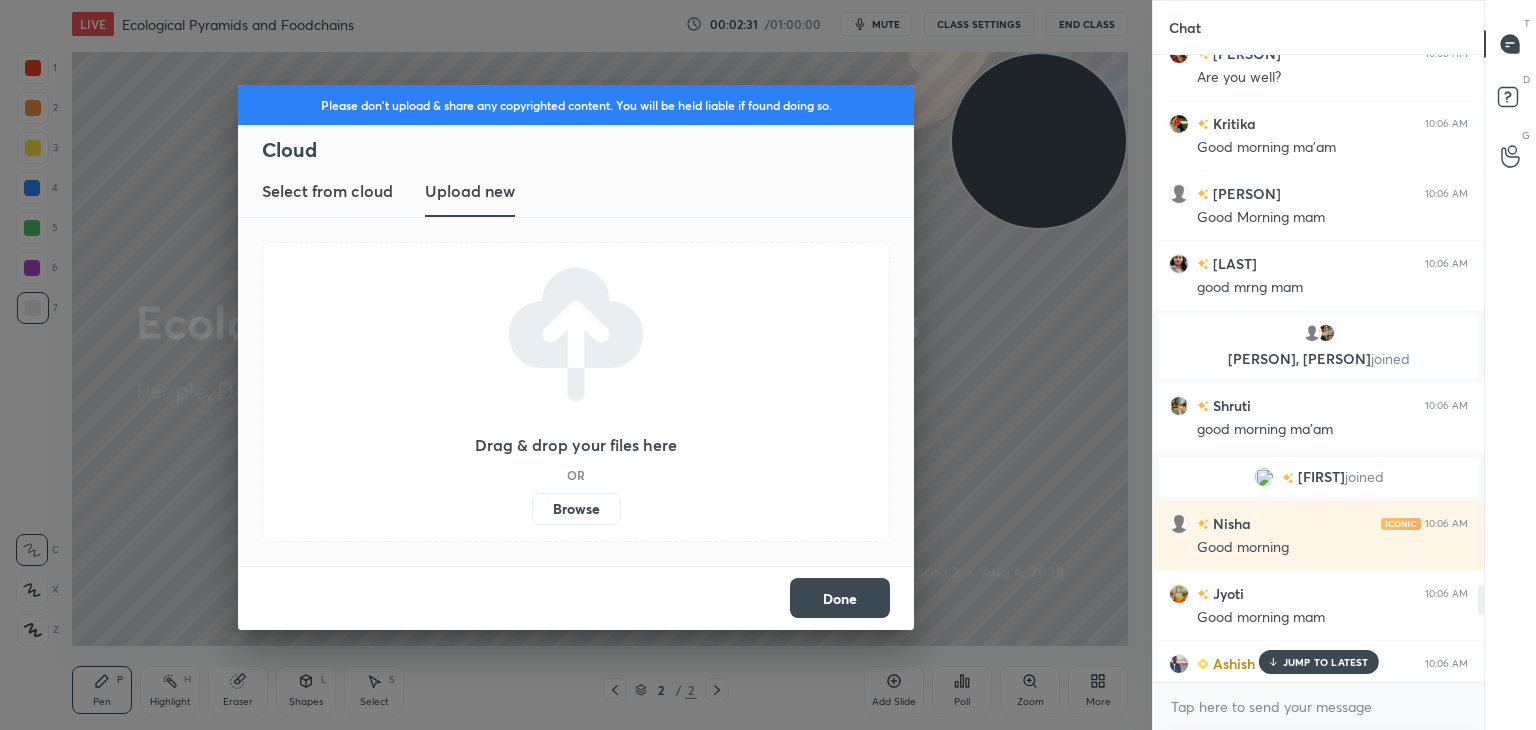 click on "Browse" at bounding box center (576, 509) 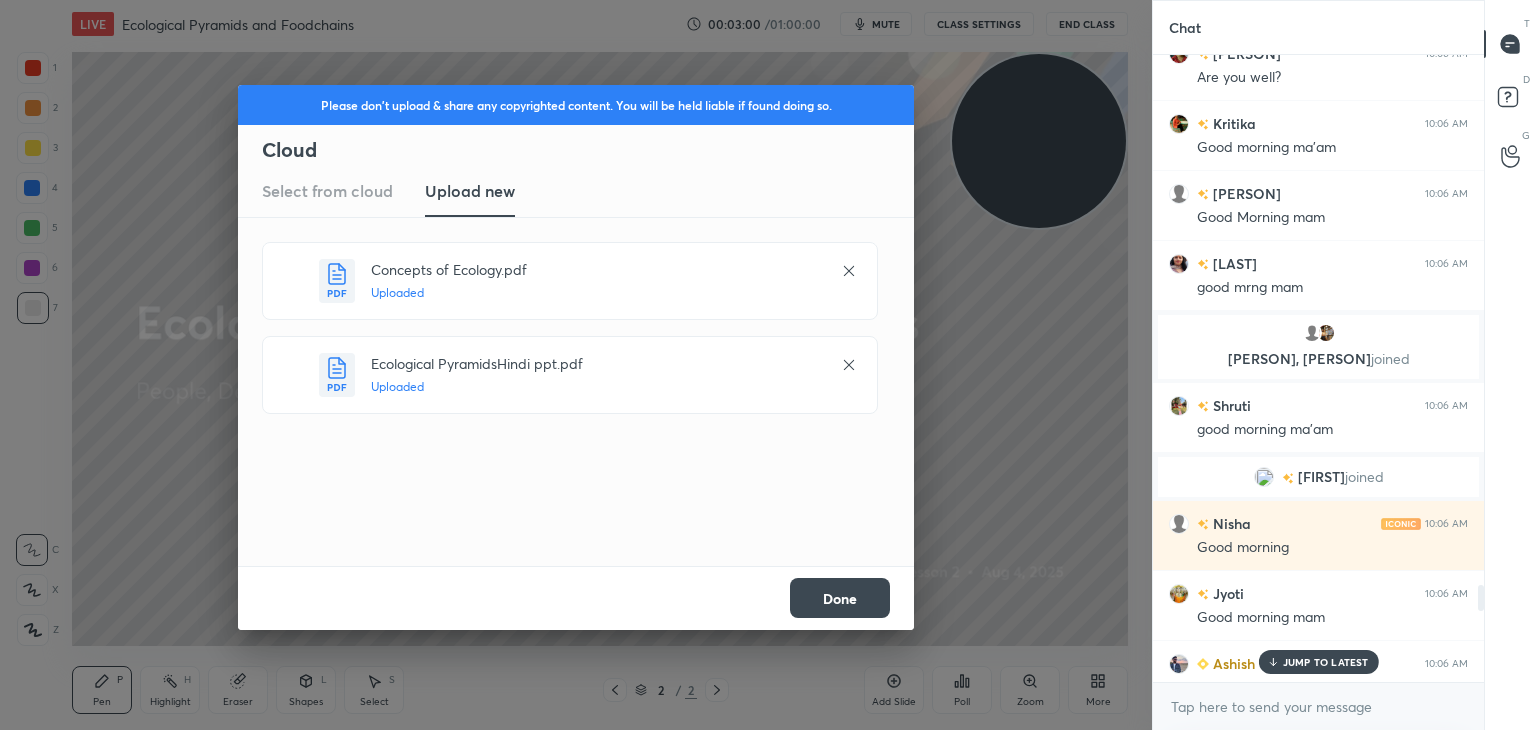 click on "Done" at bounding box center [840, 598] 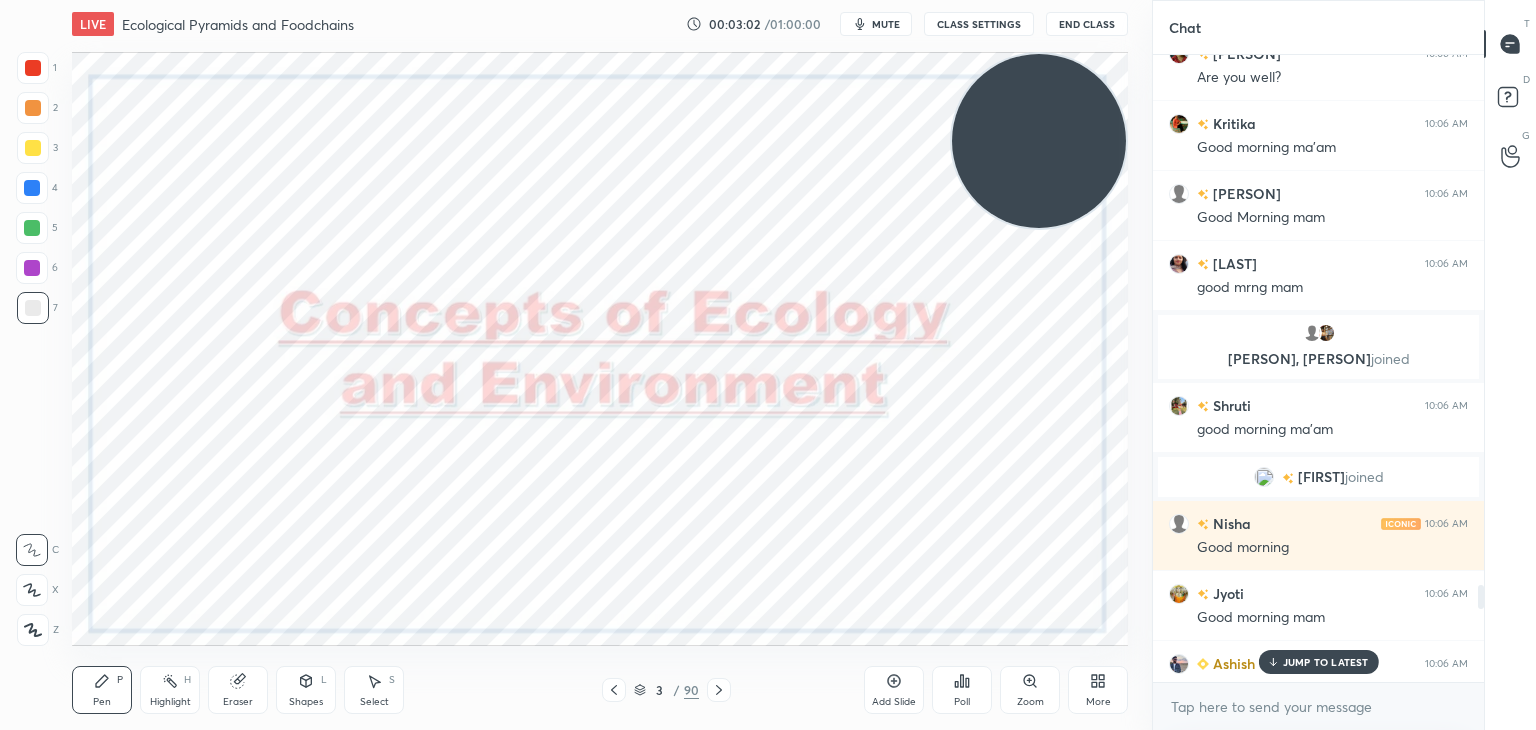 click on "JUMP TO LATEST" at bounding box center (1326, 662) 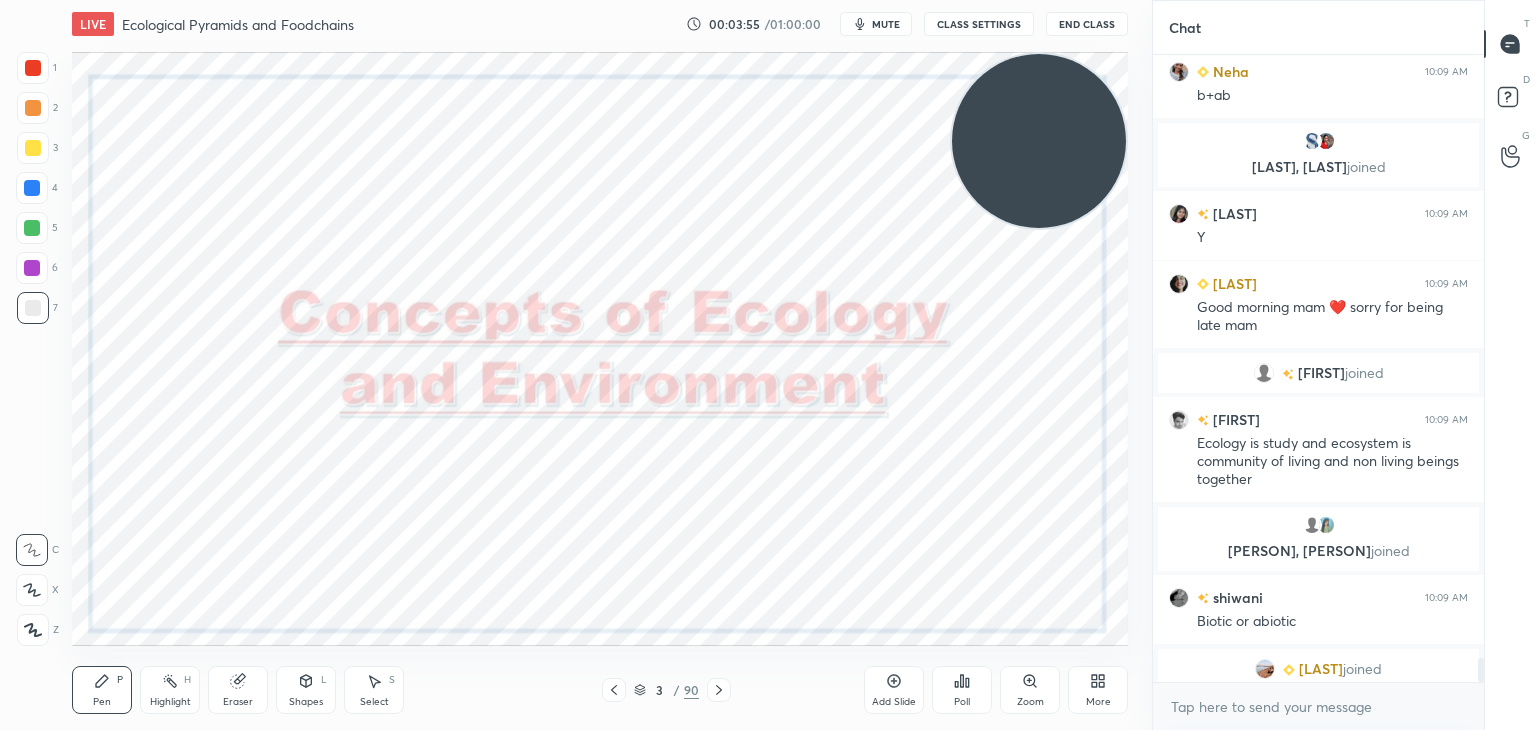 scroll, scrollTop: 15812, scrollLeft: 0, axis: vertical 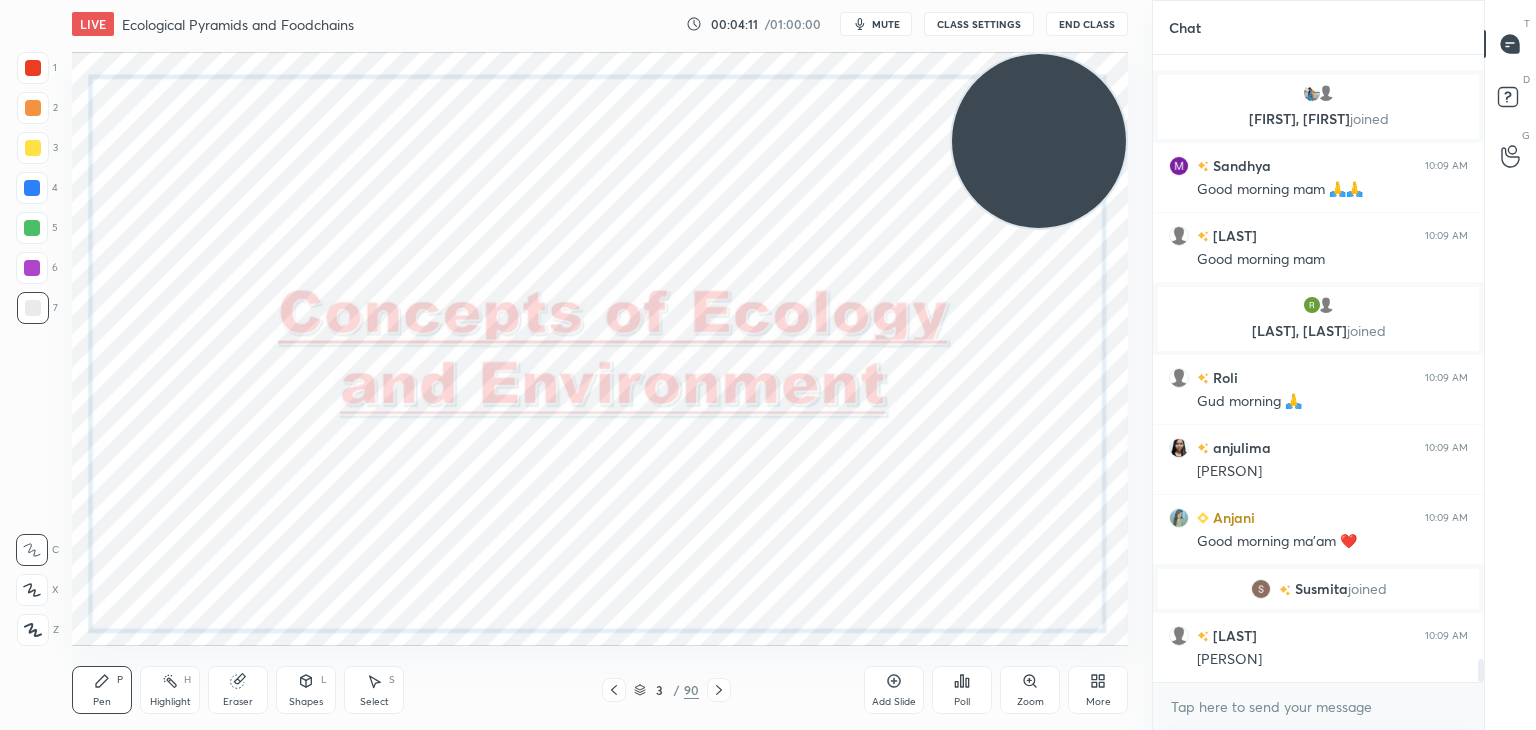 click at bounding box center [33, 68] 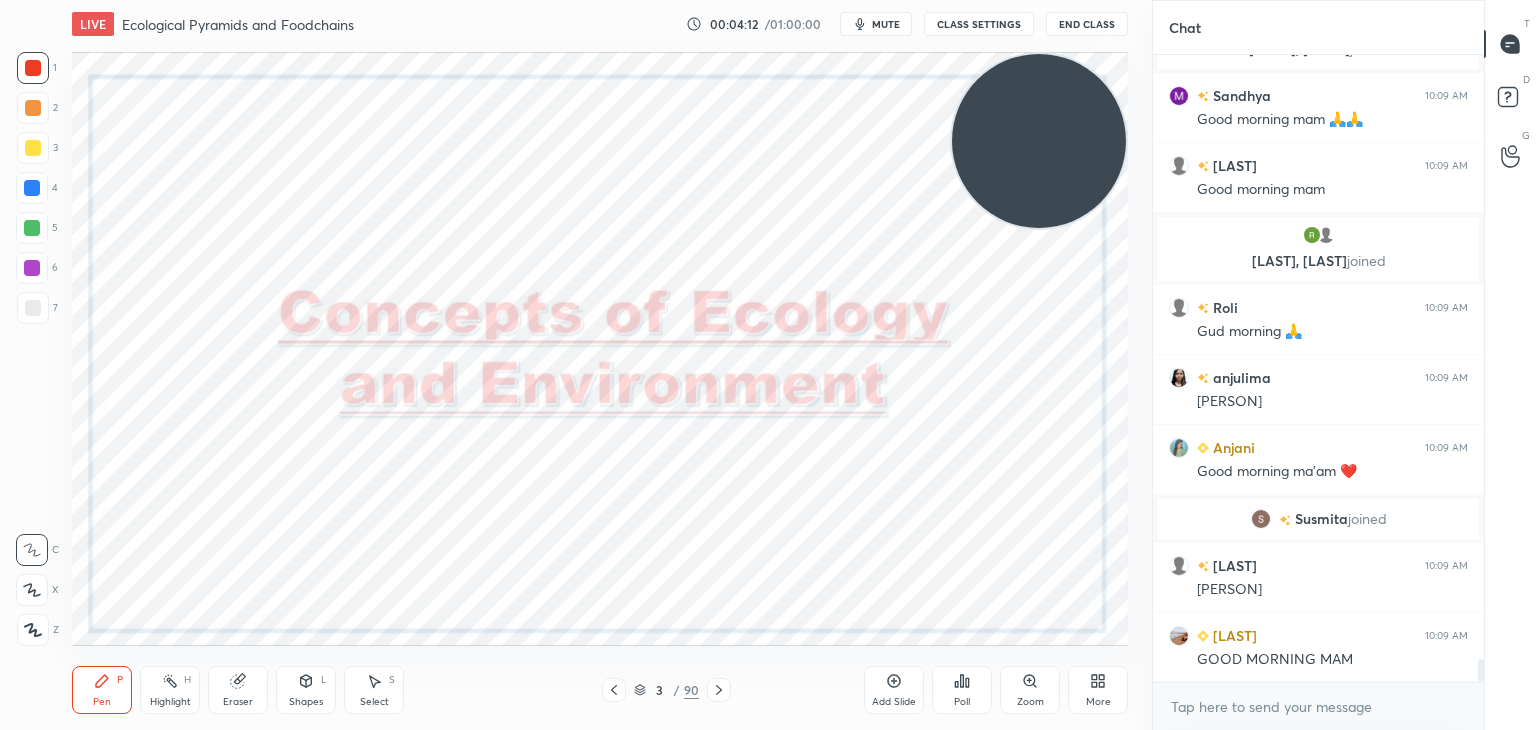 click at bounding box center (33, 630) 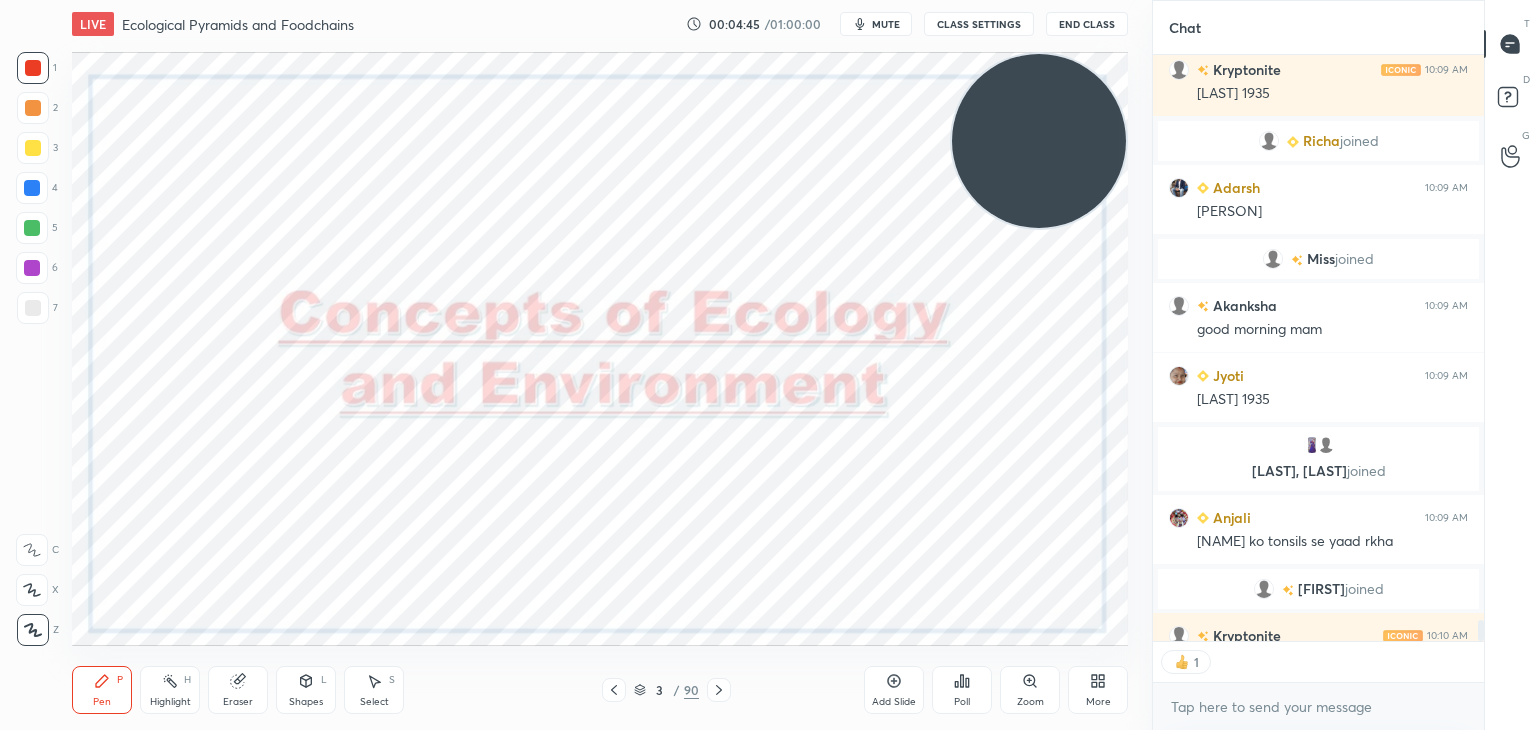 scroll, scrollTop: 17180, scrollLeft: 0, axis: vertical 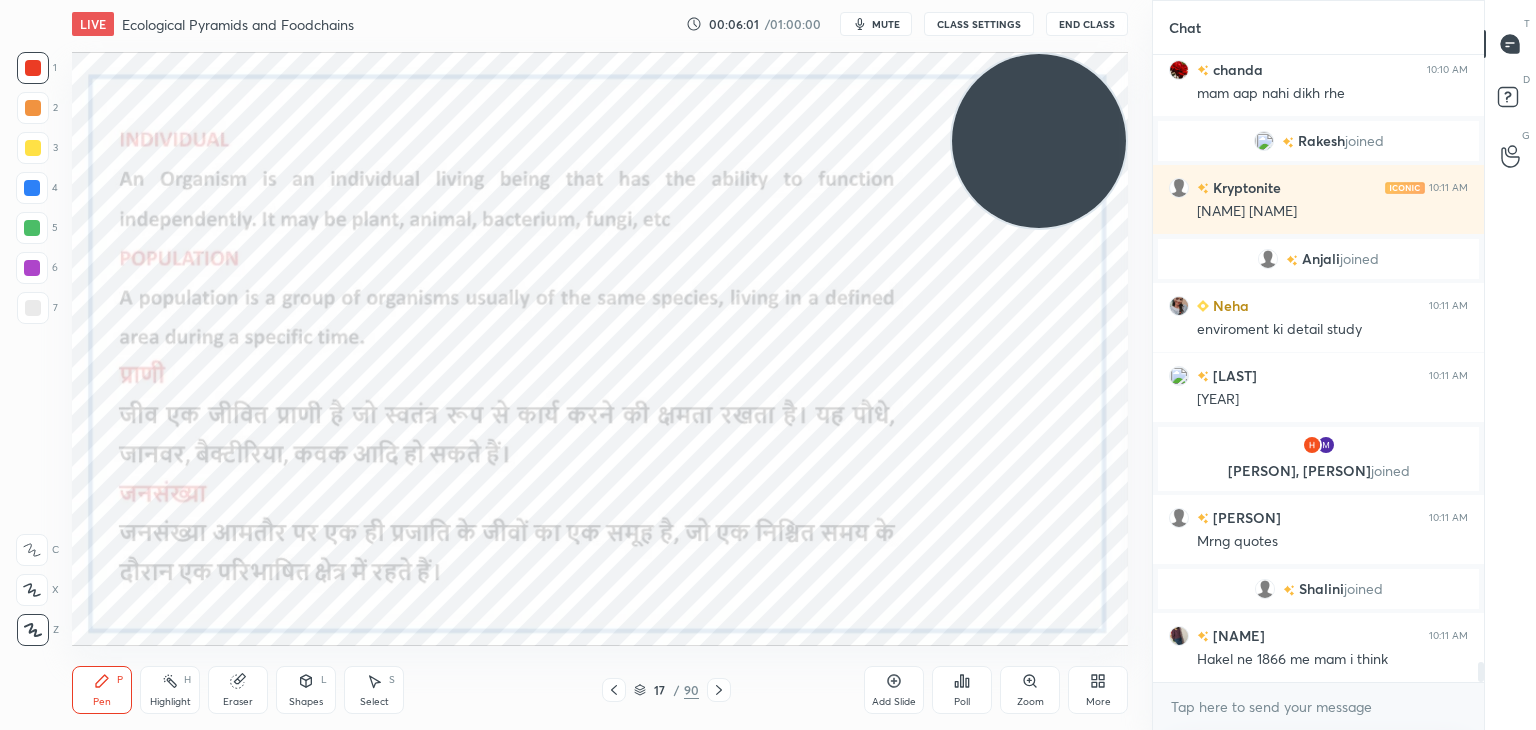 click on "Add Slide" at bounding box center (894, 690) 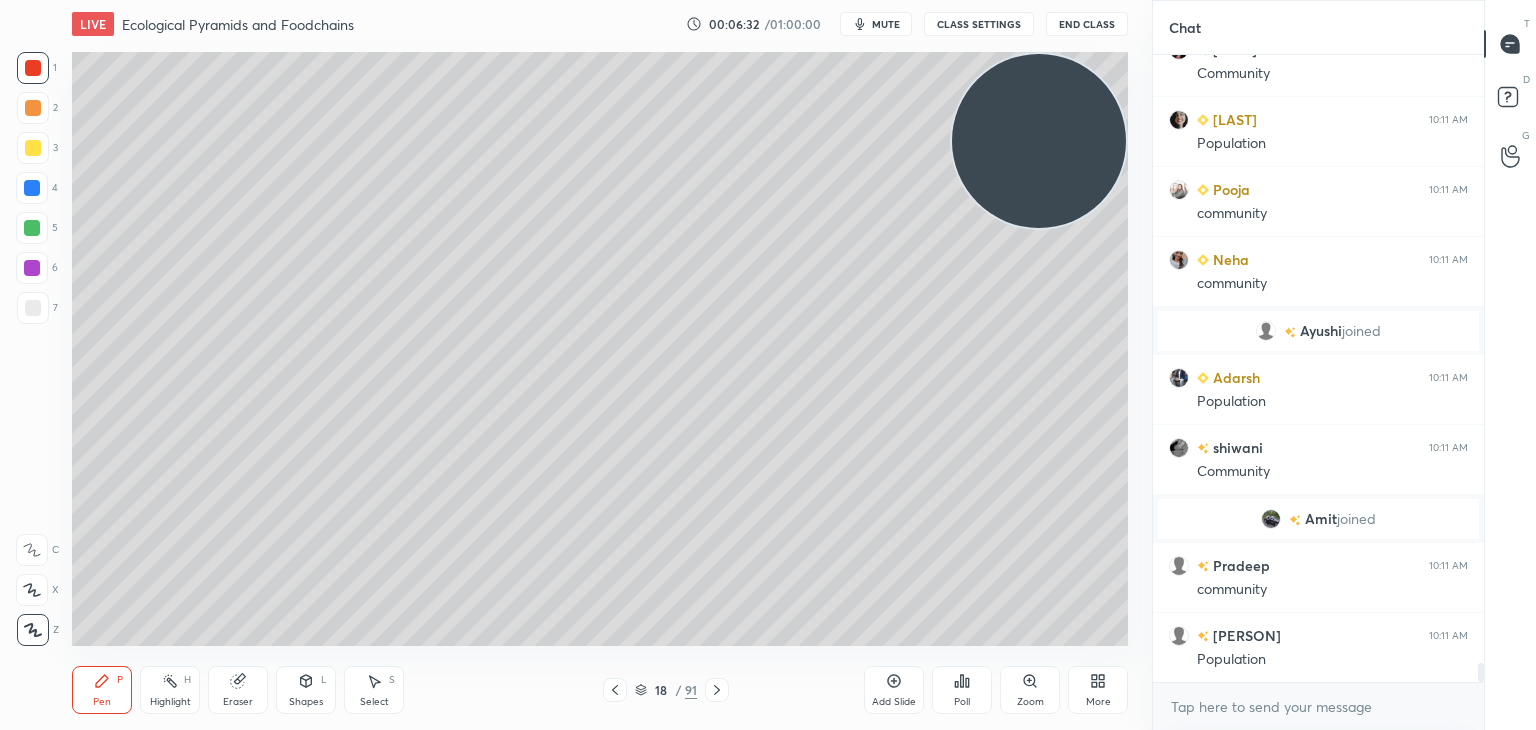 scroll, scrollTop: 20304, scrollLeft: 0, axis: vertical 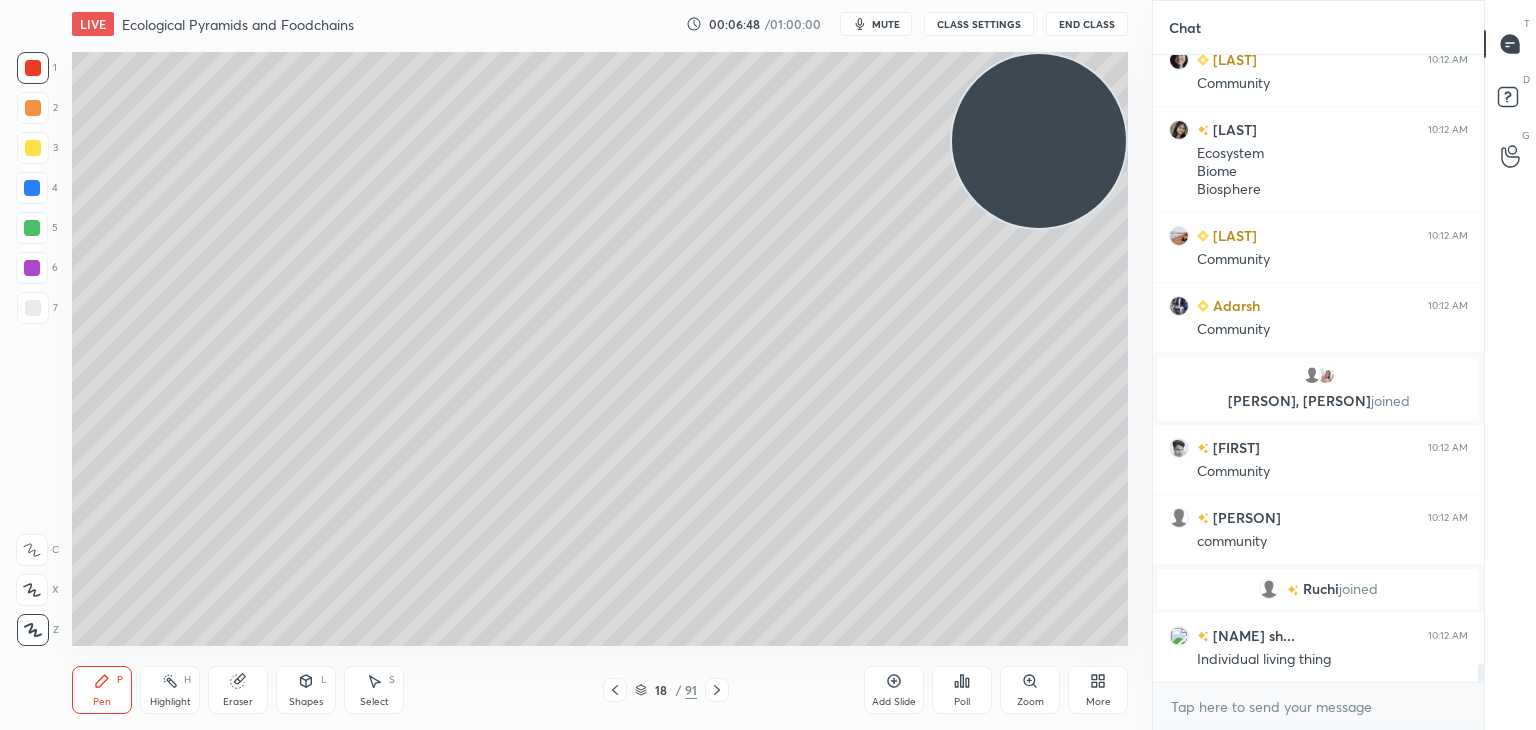 click at bounding box center [33, 308] 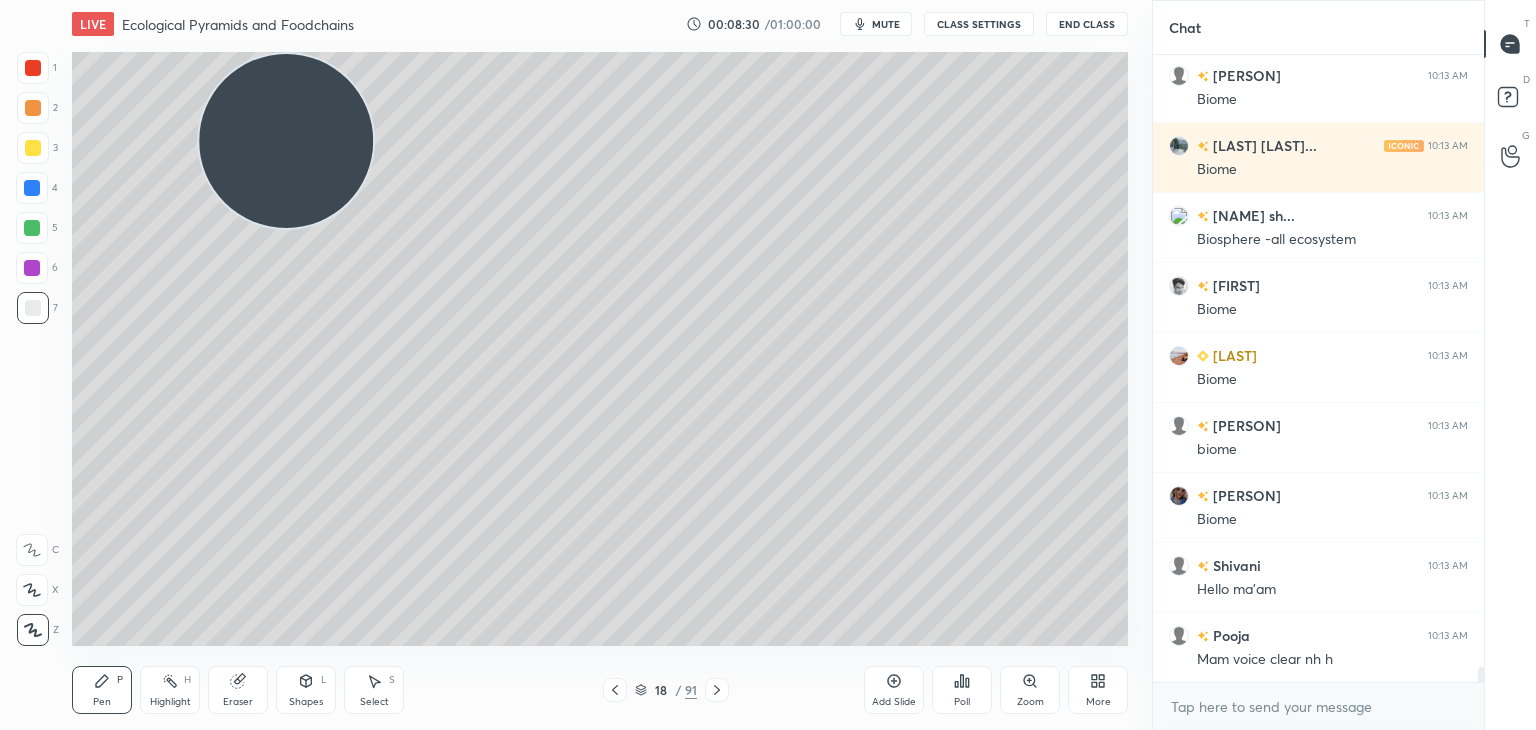 scroll, scrollTop: 25134, scrollLeft: 0, axis: vertical 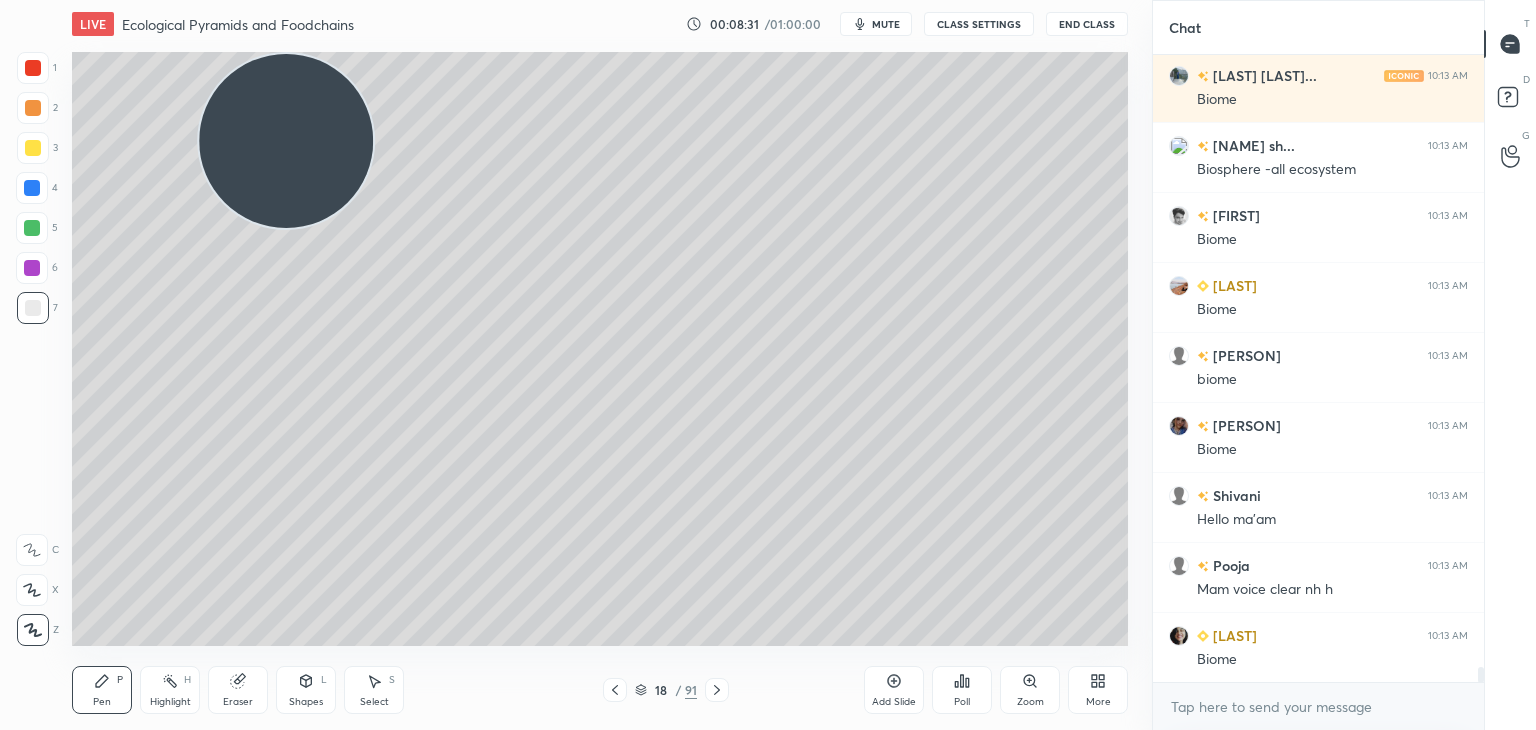 click at bounding box center (32, 188) 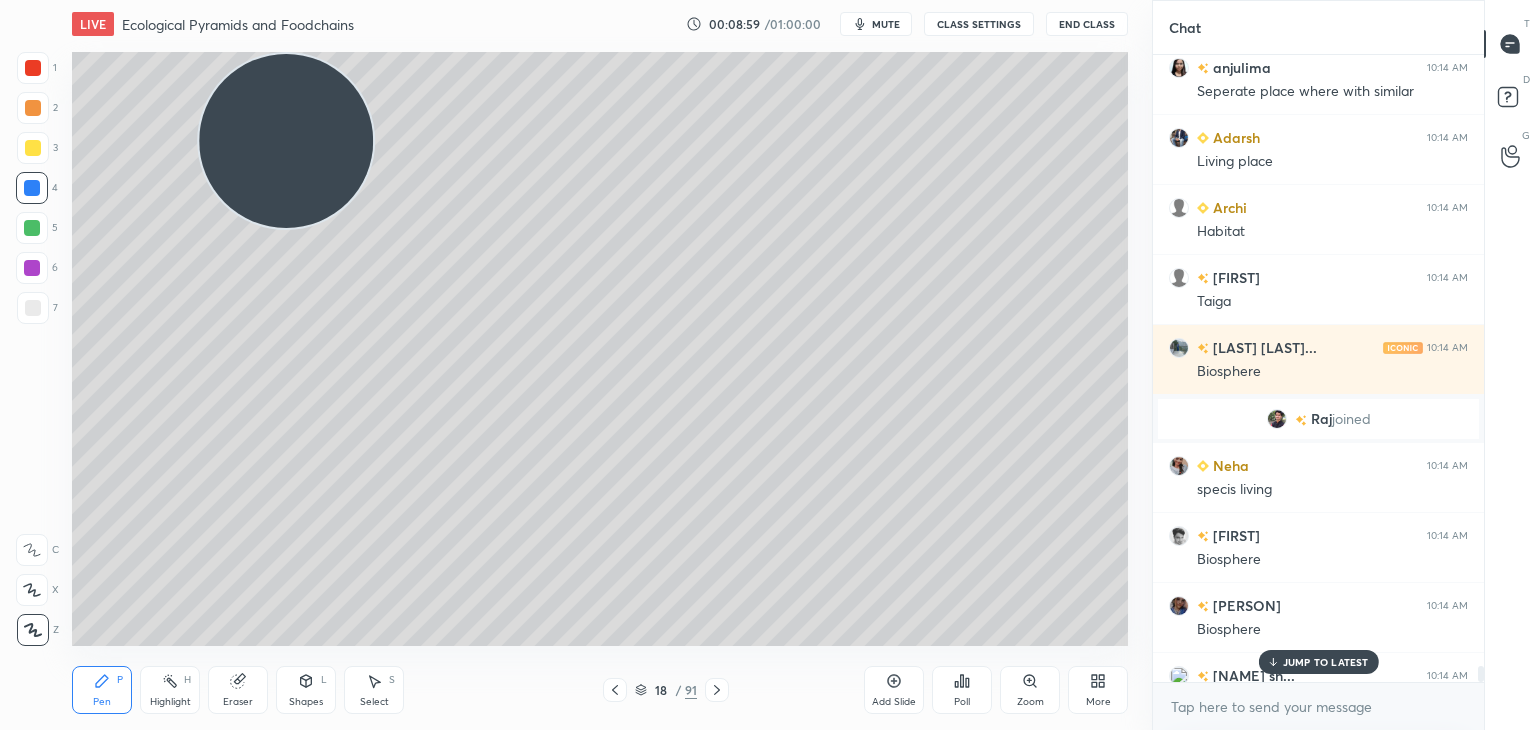 scroll, scrollTop: 25796, scrollLeft: 0, axis: vertical 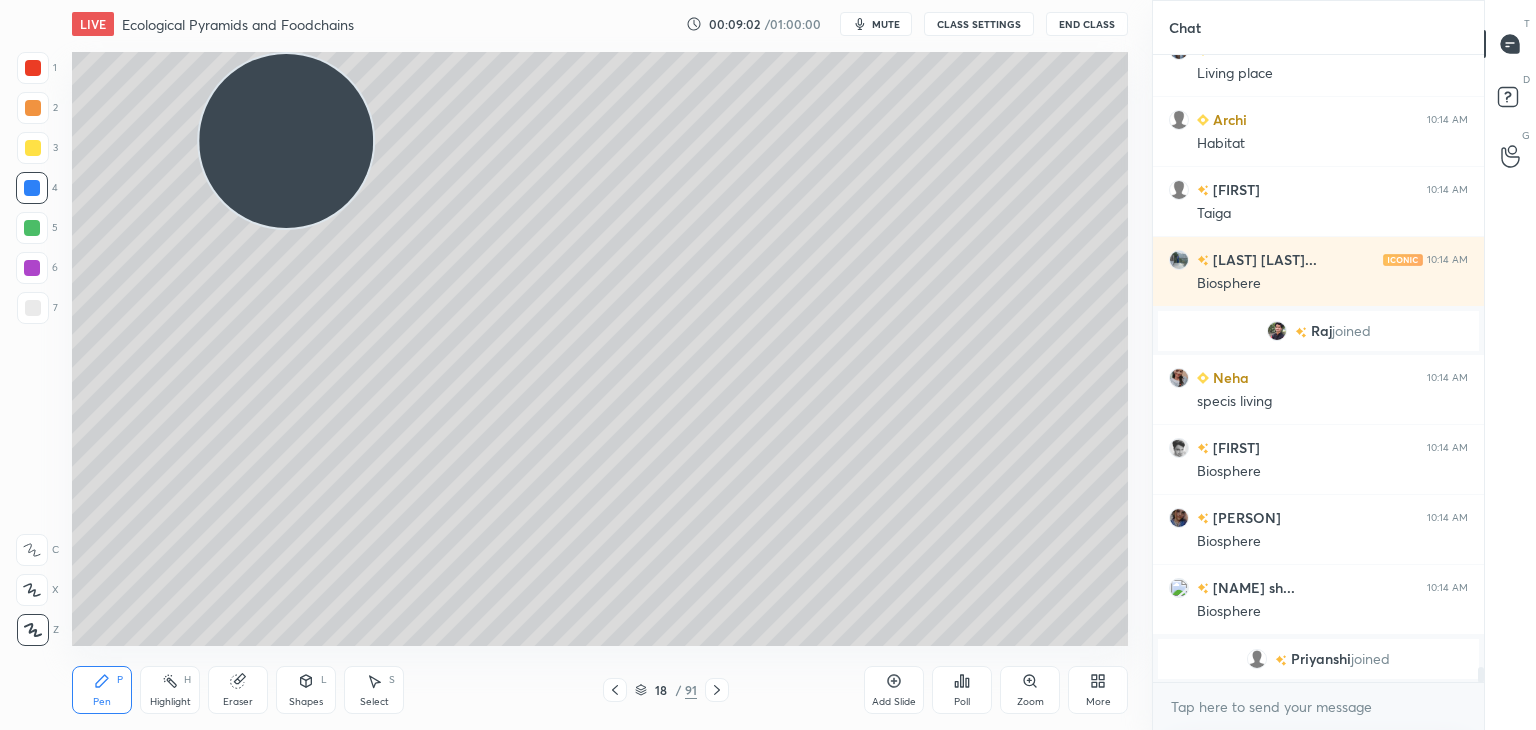 click at bounding box center (33, 308) 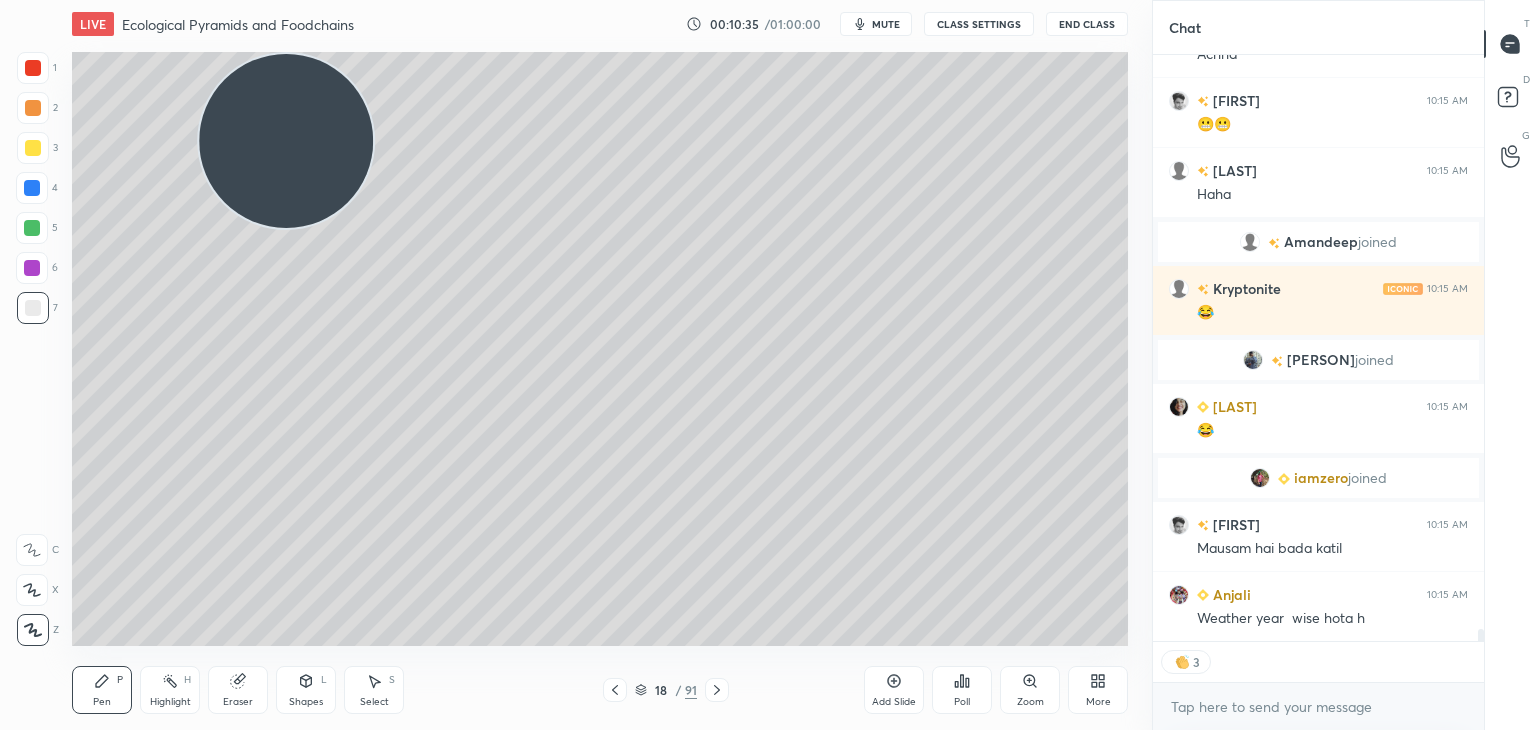 scroll, scrollTop: 29020, scrollLeft: 0, axis: vertical 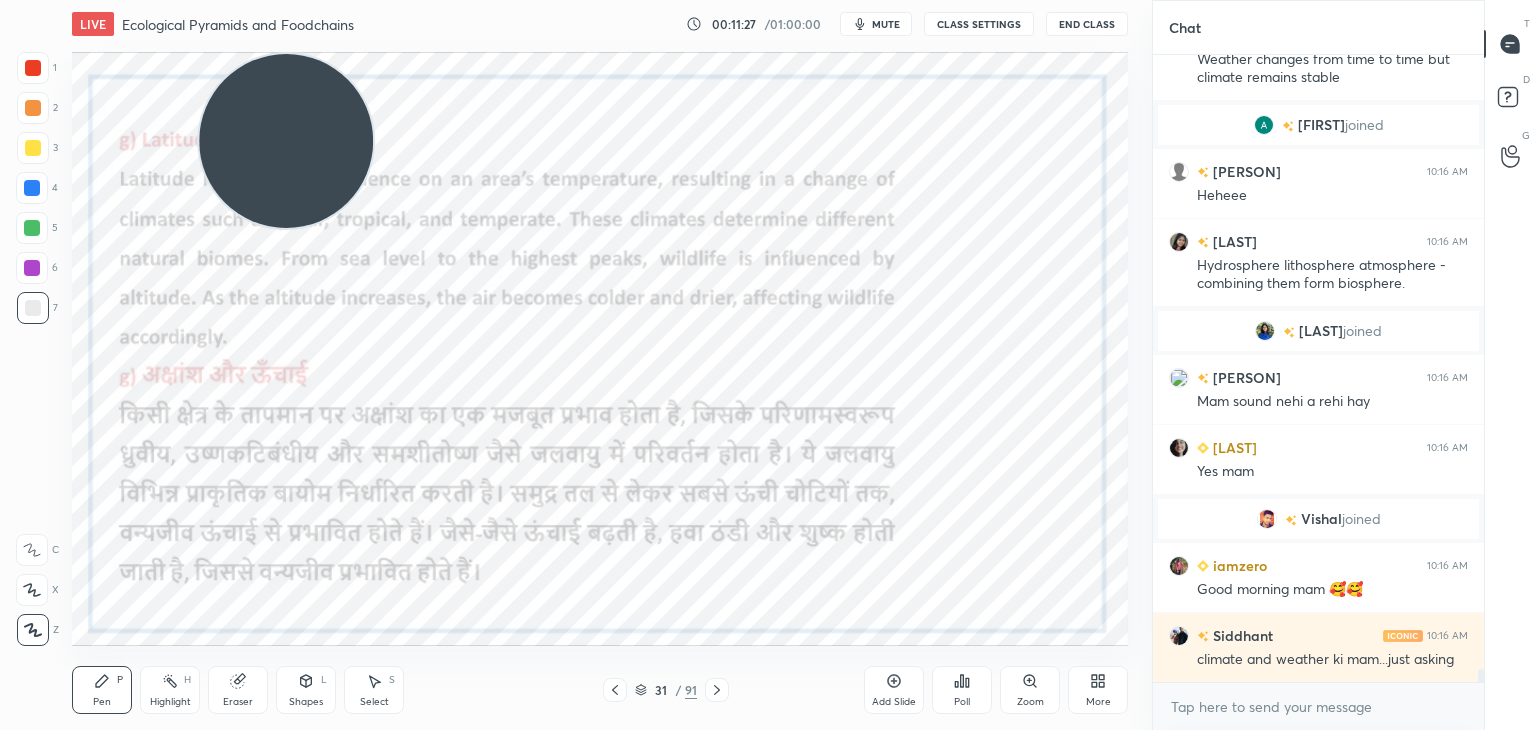 click at bounding box center (33, 68) 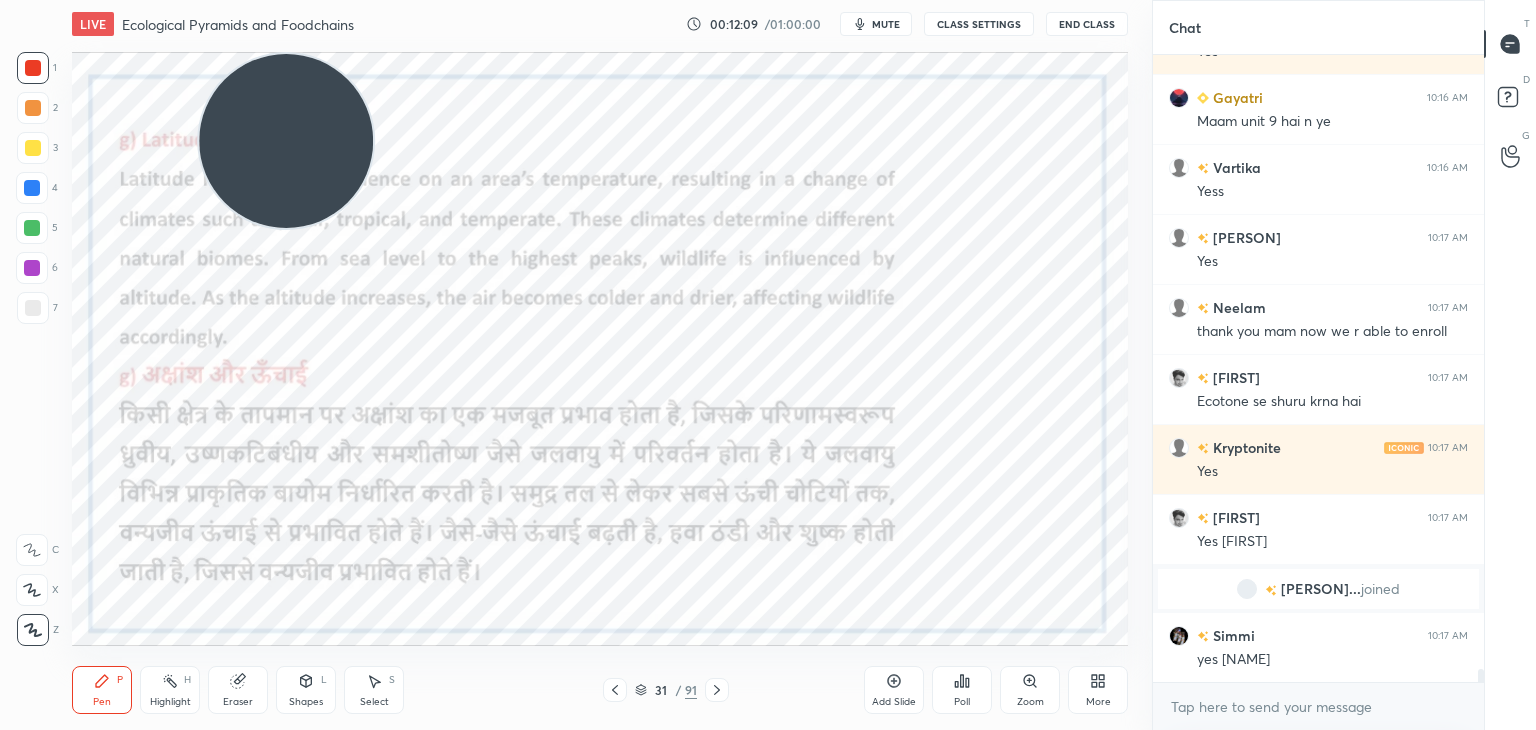scroll, scrollTop: 30582, scrollLeft: 0, axis: vertical 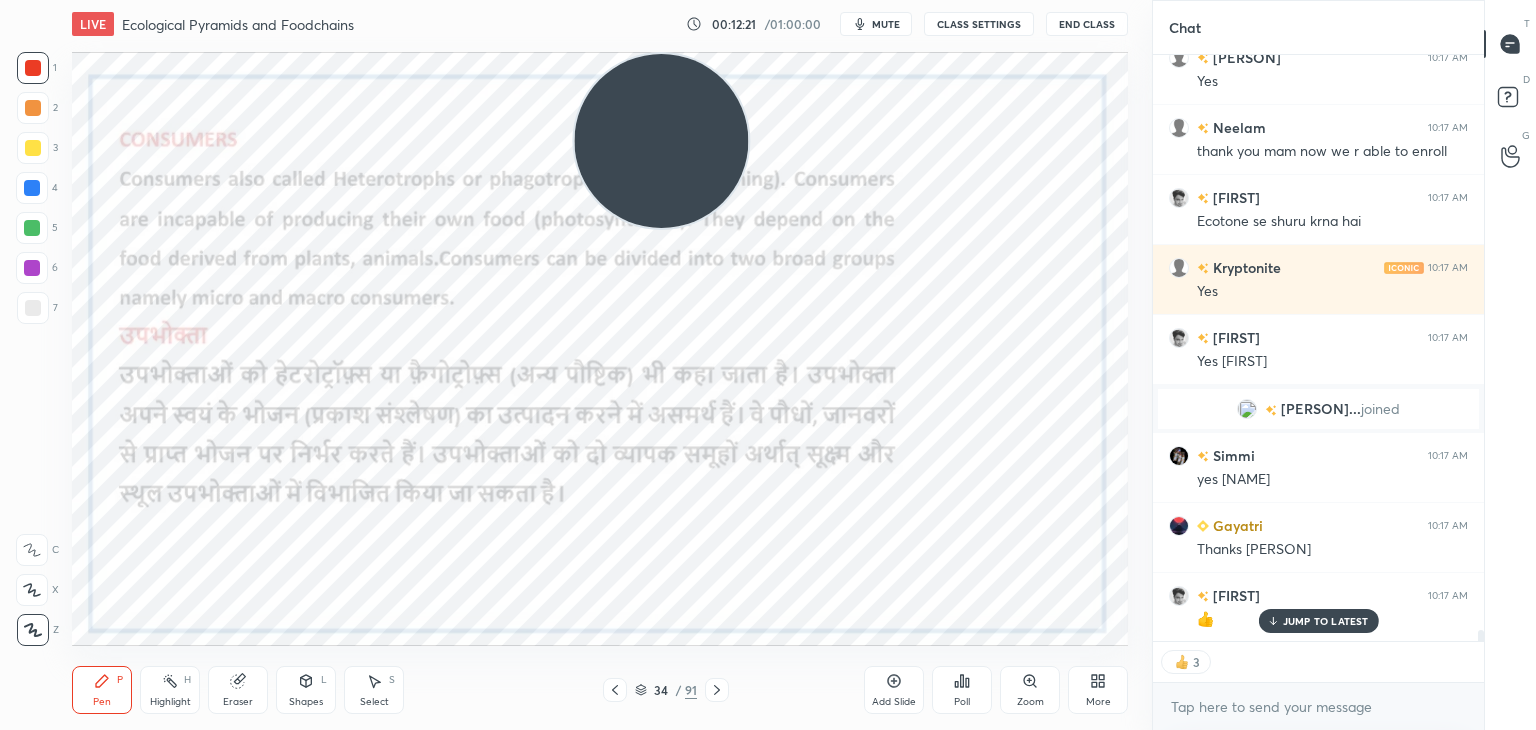 click on "Add Slide" at bounding box center [894, 690] 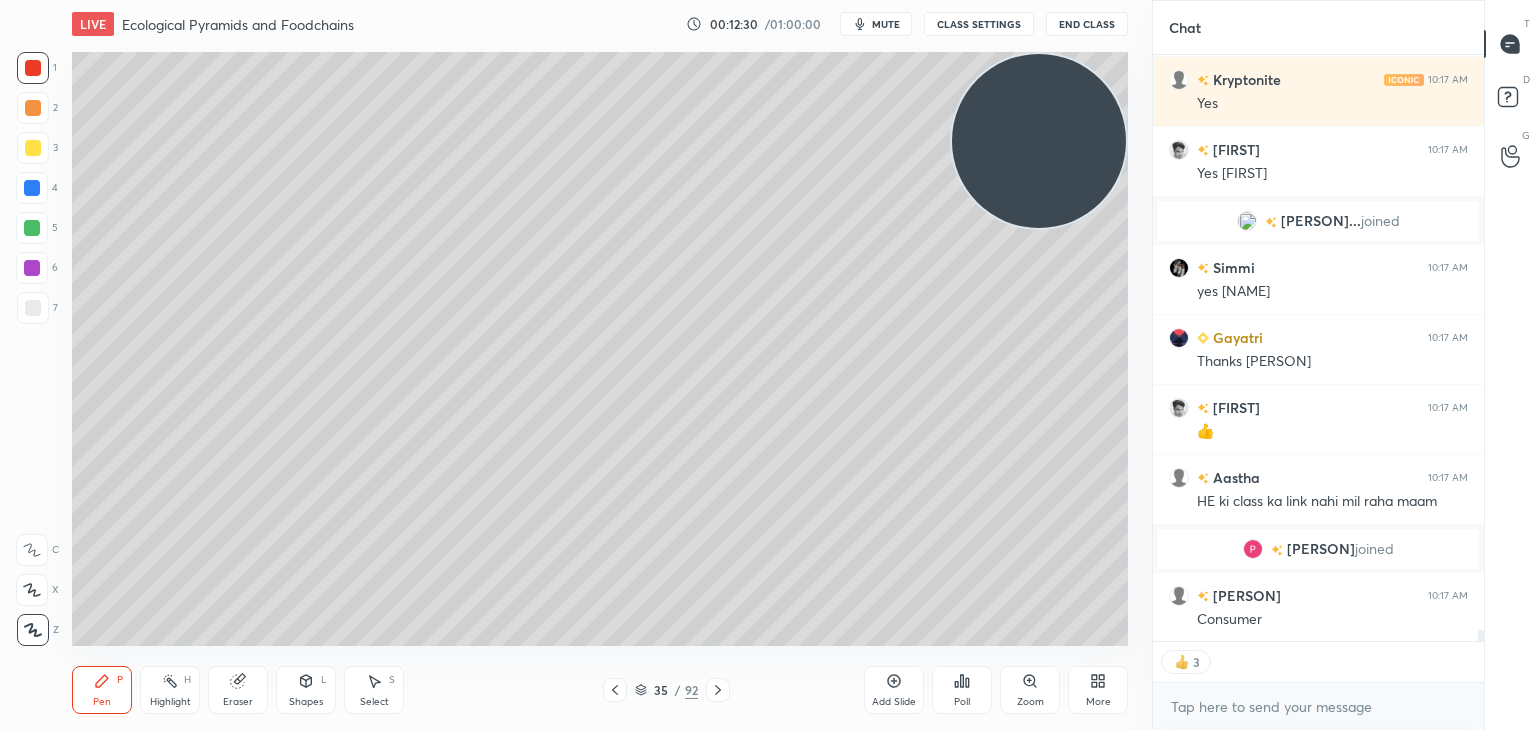 scroll, scrollTop: 30815, scrollLeft: 0, axis: vertical 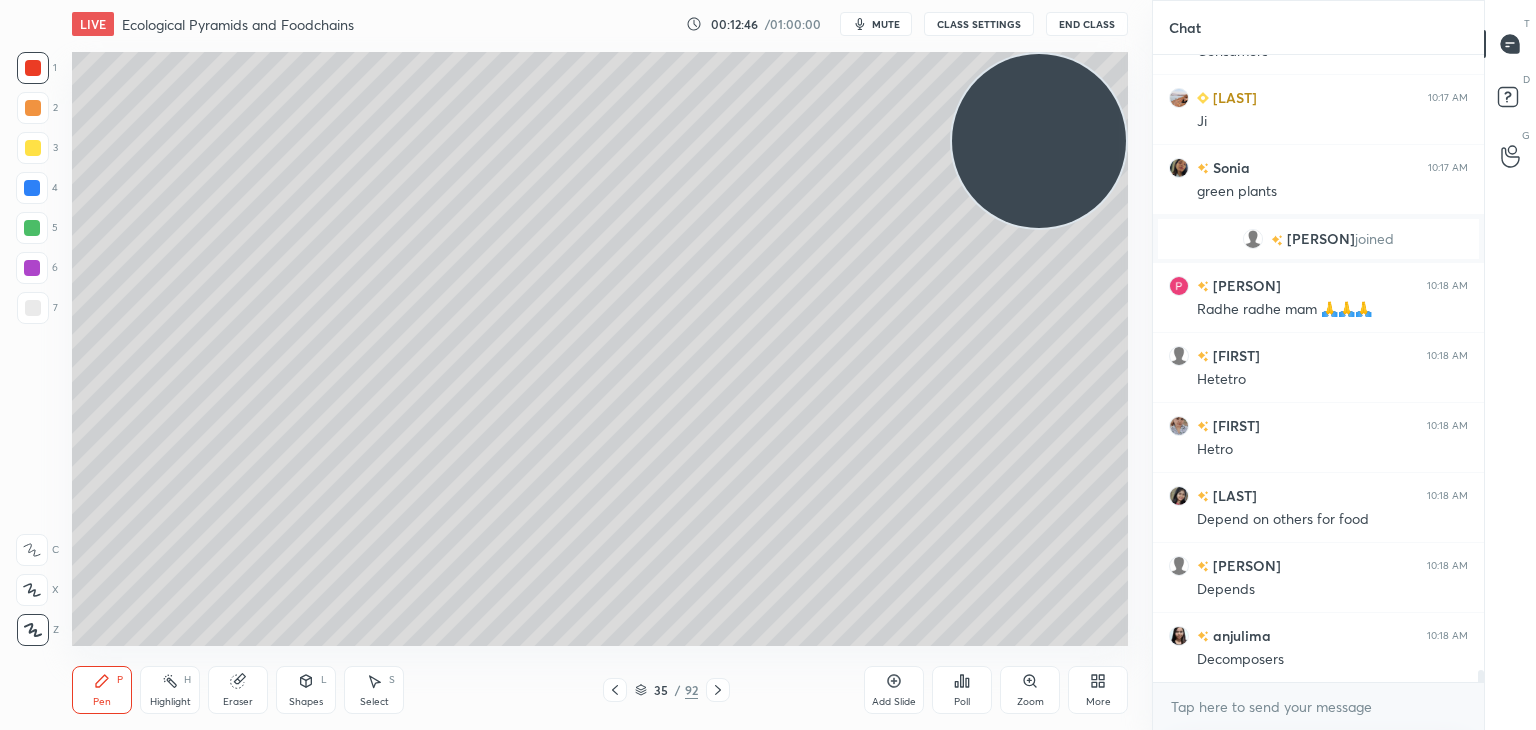 click at bounding box center (33, 308) 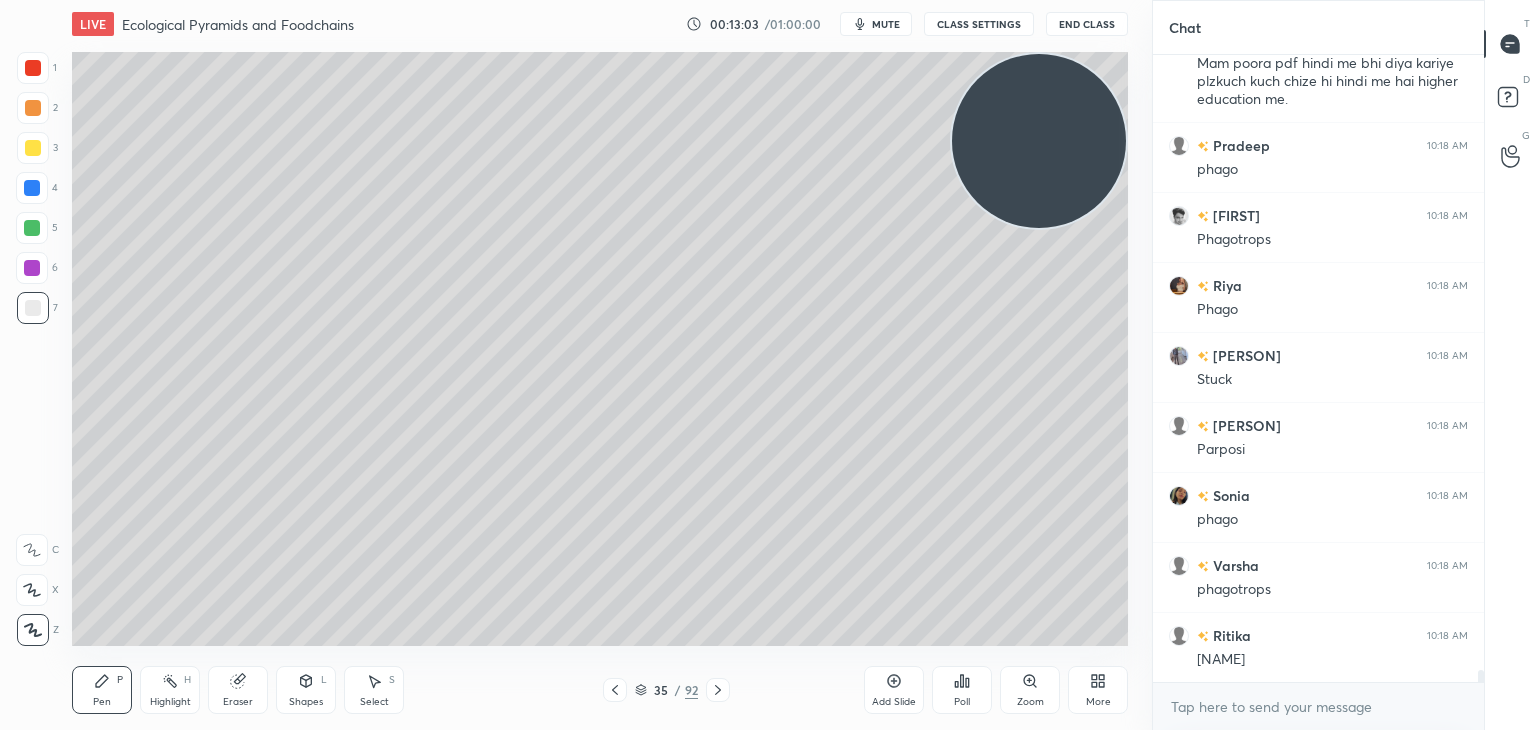 scroll, scrollTop: 32480, scrollLeft: 0, axis: vertical 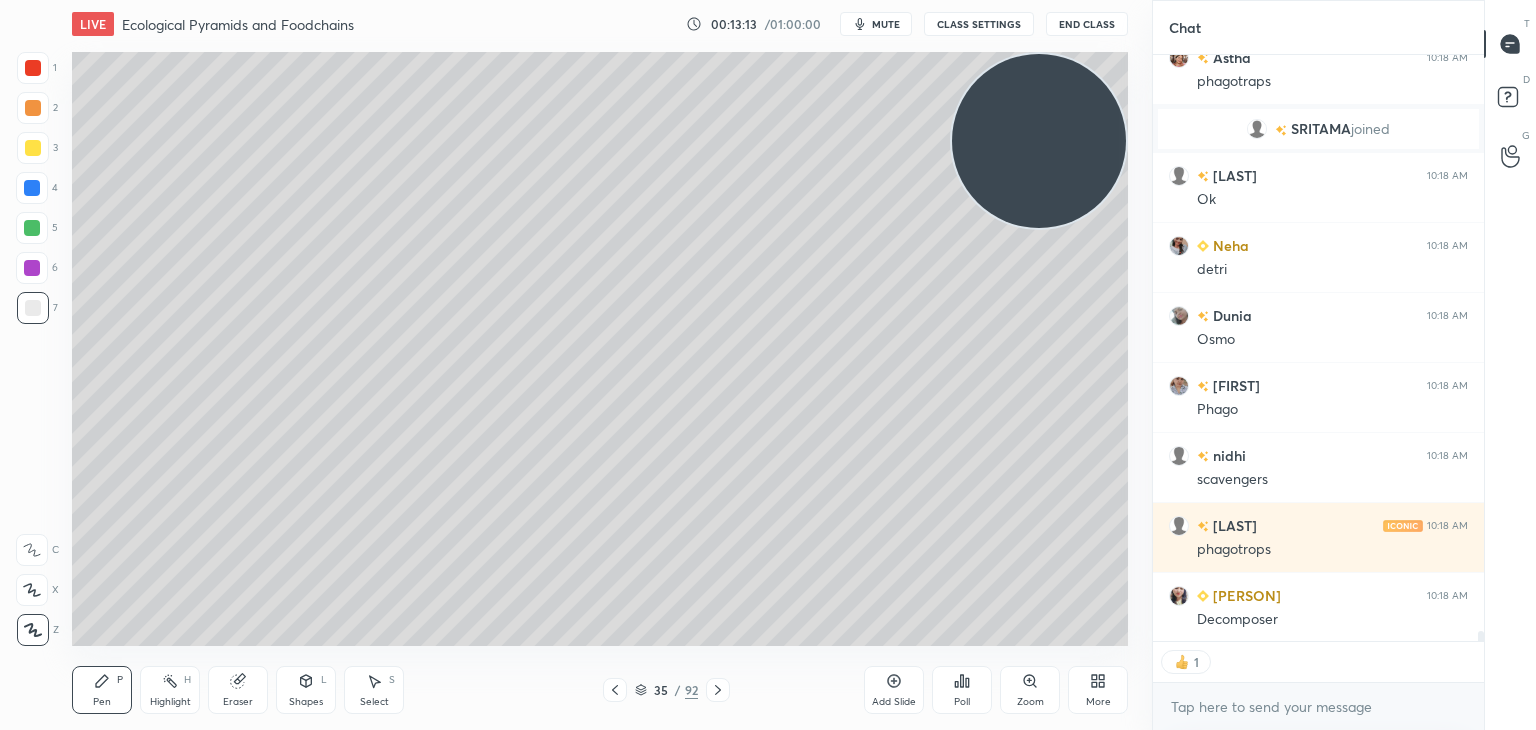 click at bounding box center (32, 188) 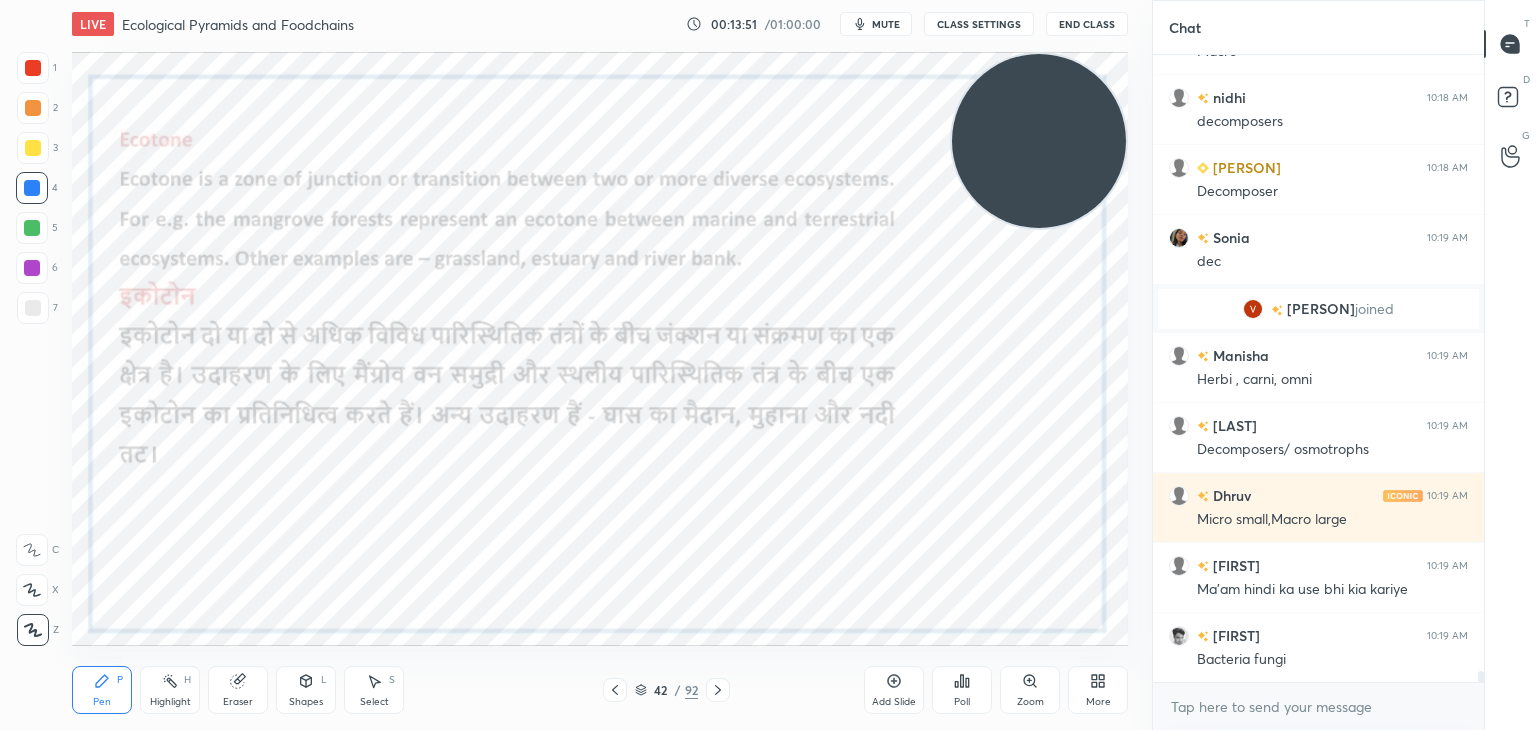 click on "Add Slide" at bounding box center (894, 690) 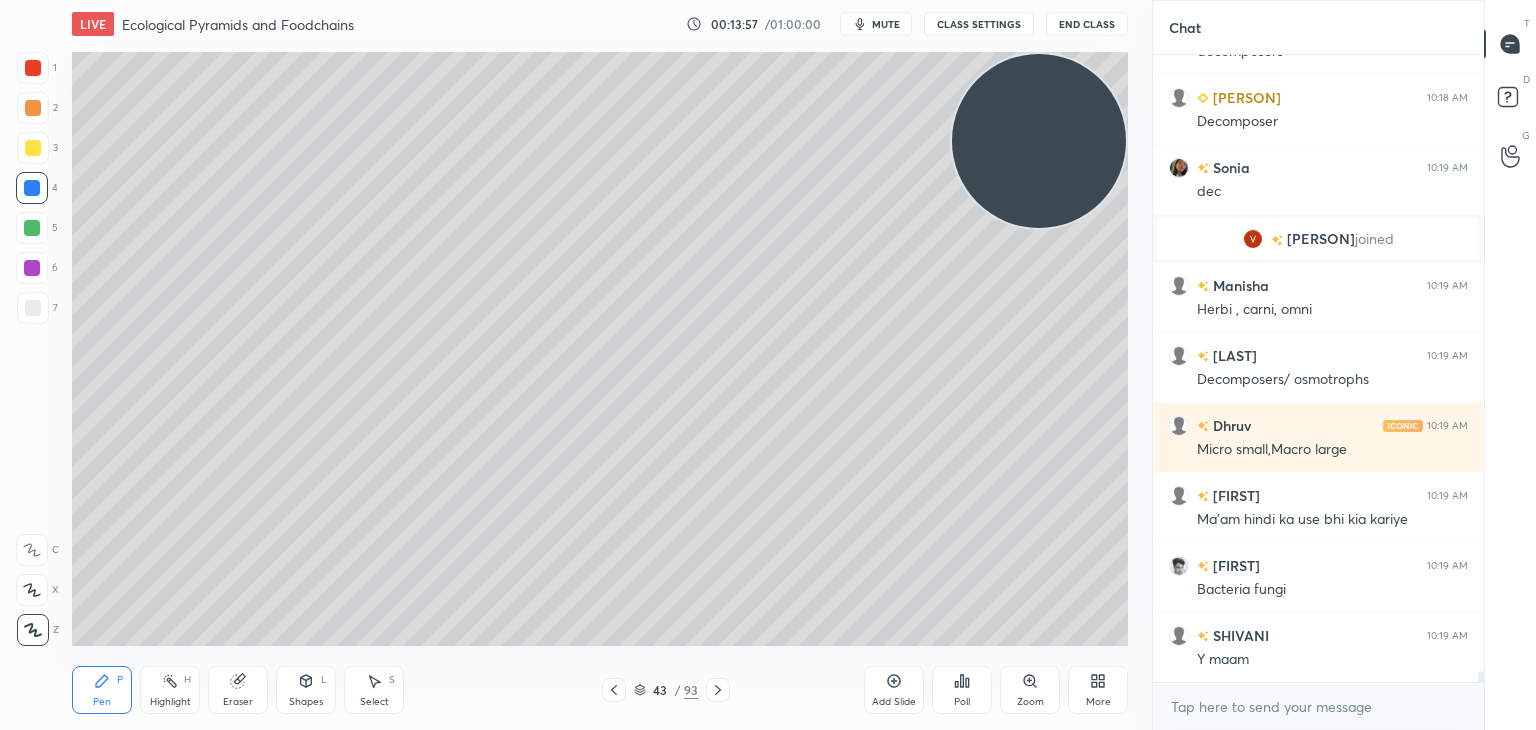 scroll, scrollTop: 34316, scrollLeft: 0, axis: vertical 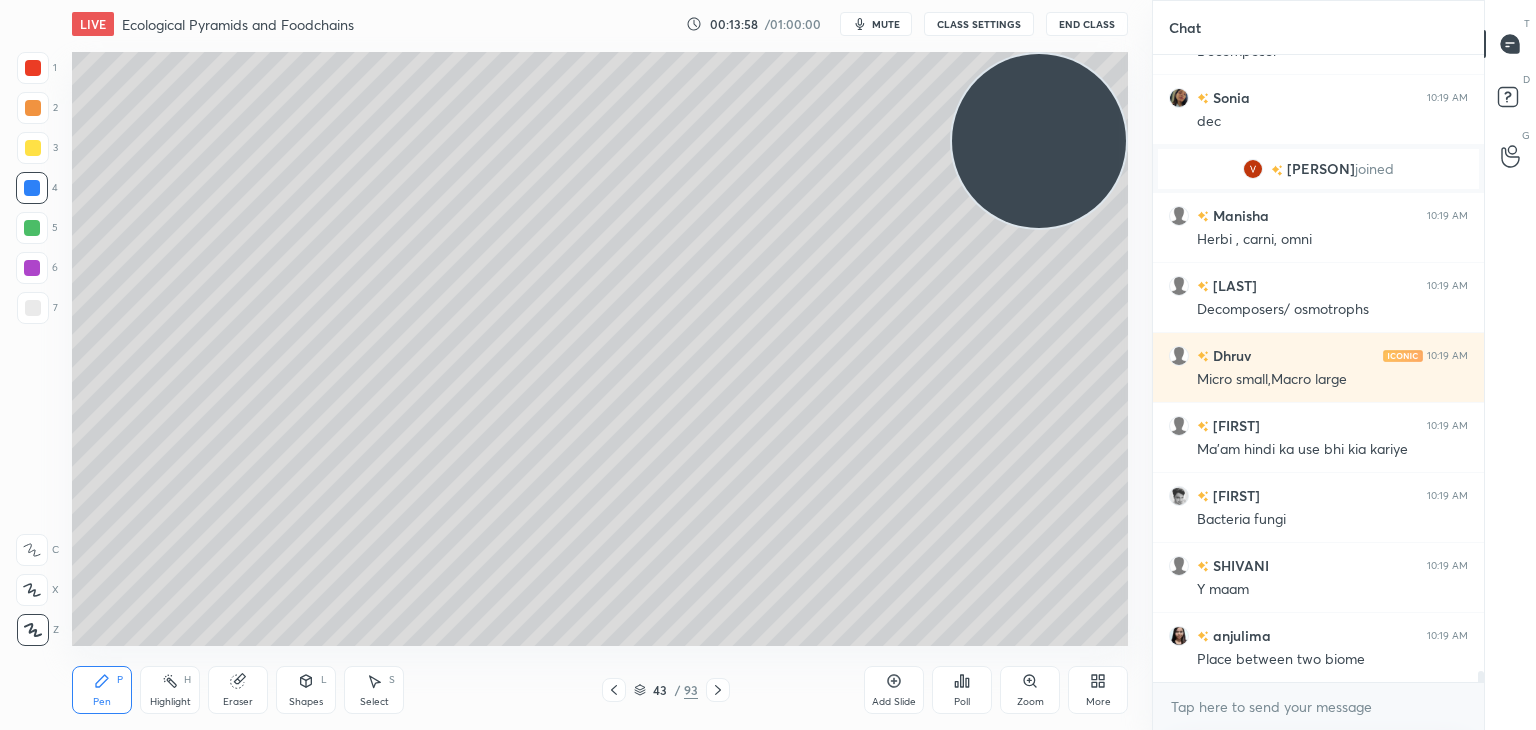 click at bounding box center [33, 308] 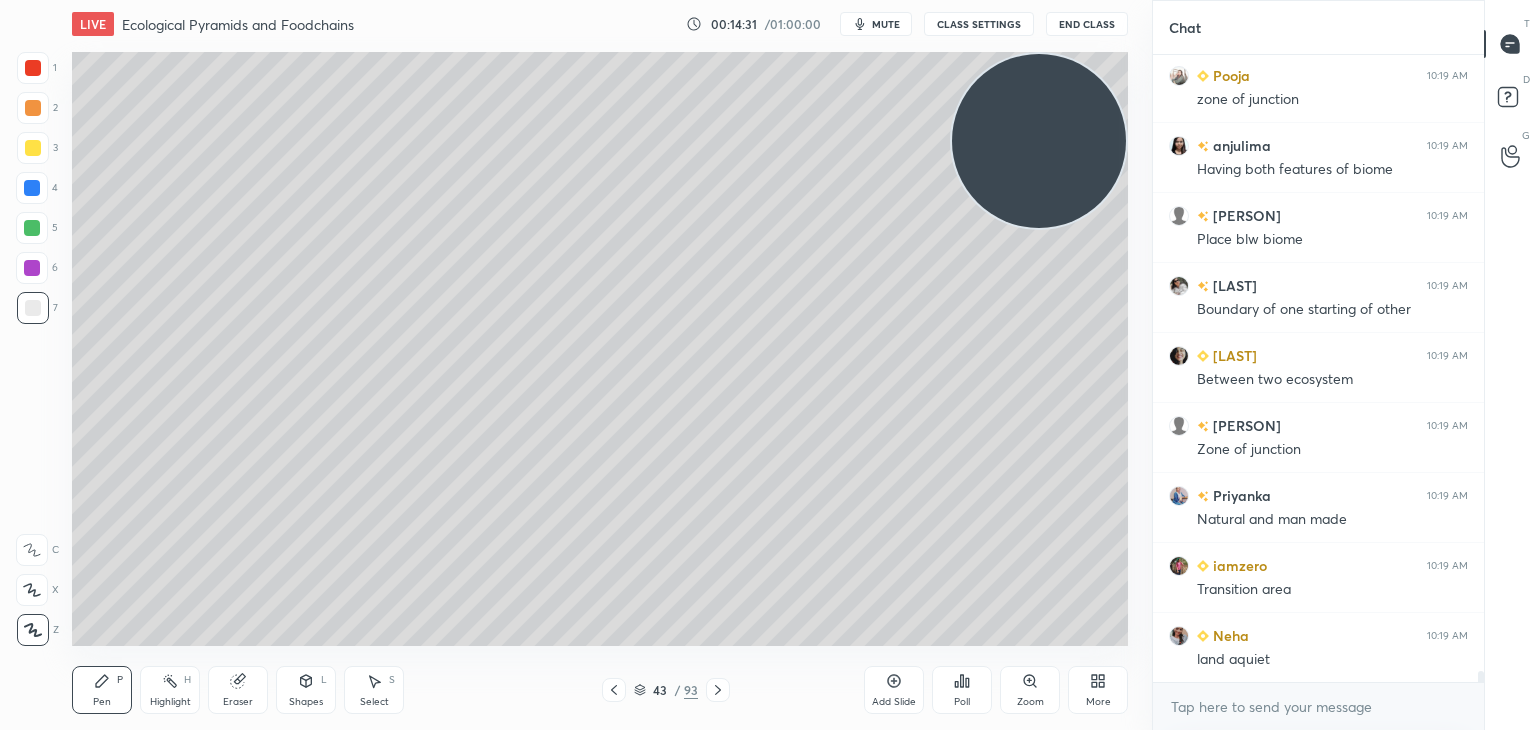 scroll, scrollTop: 35136, scrollLeft: 0, axis: vertical 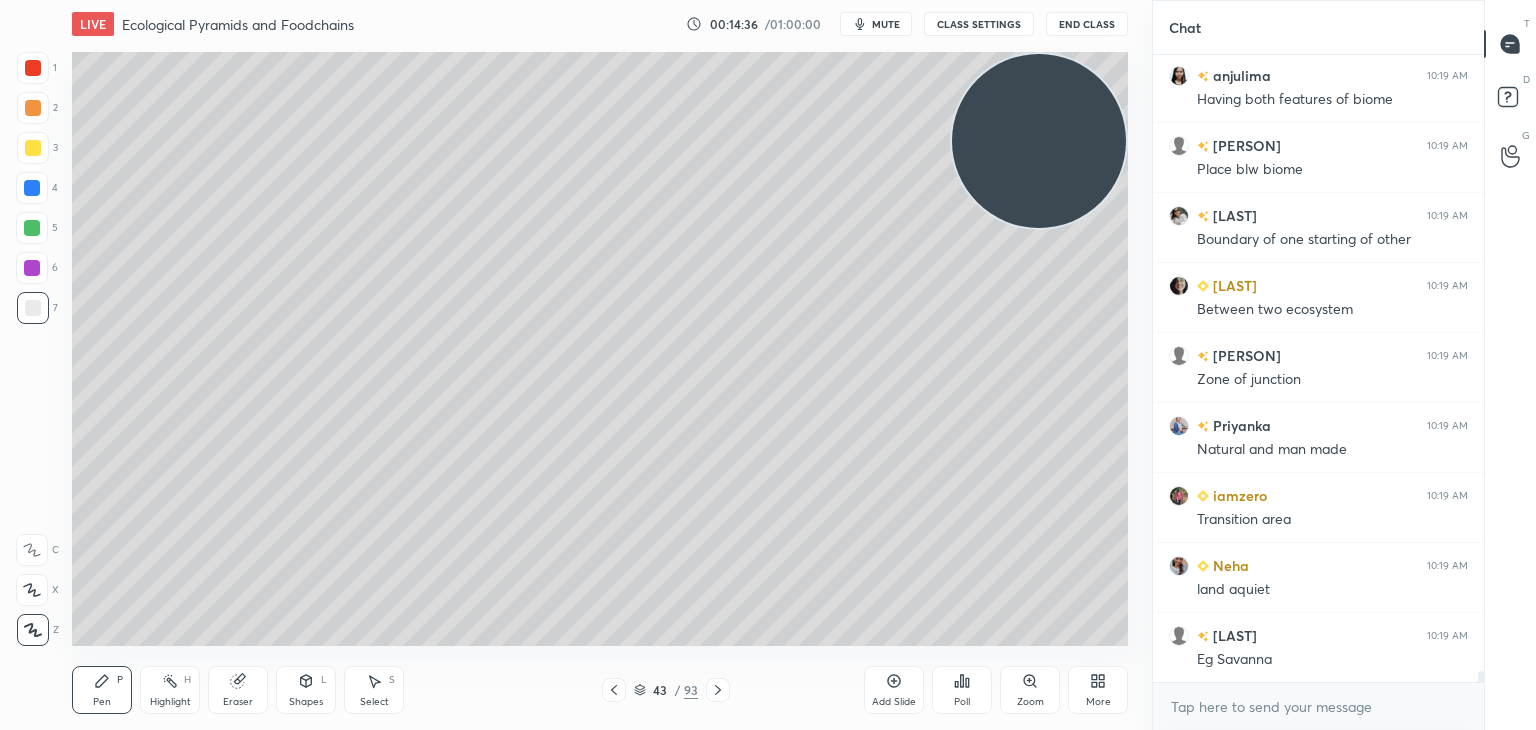 click at bounding box center [32, 188] 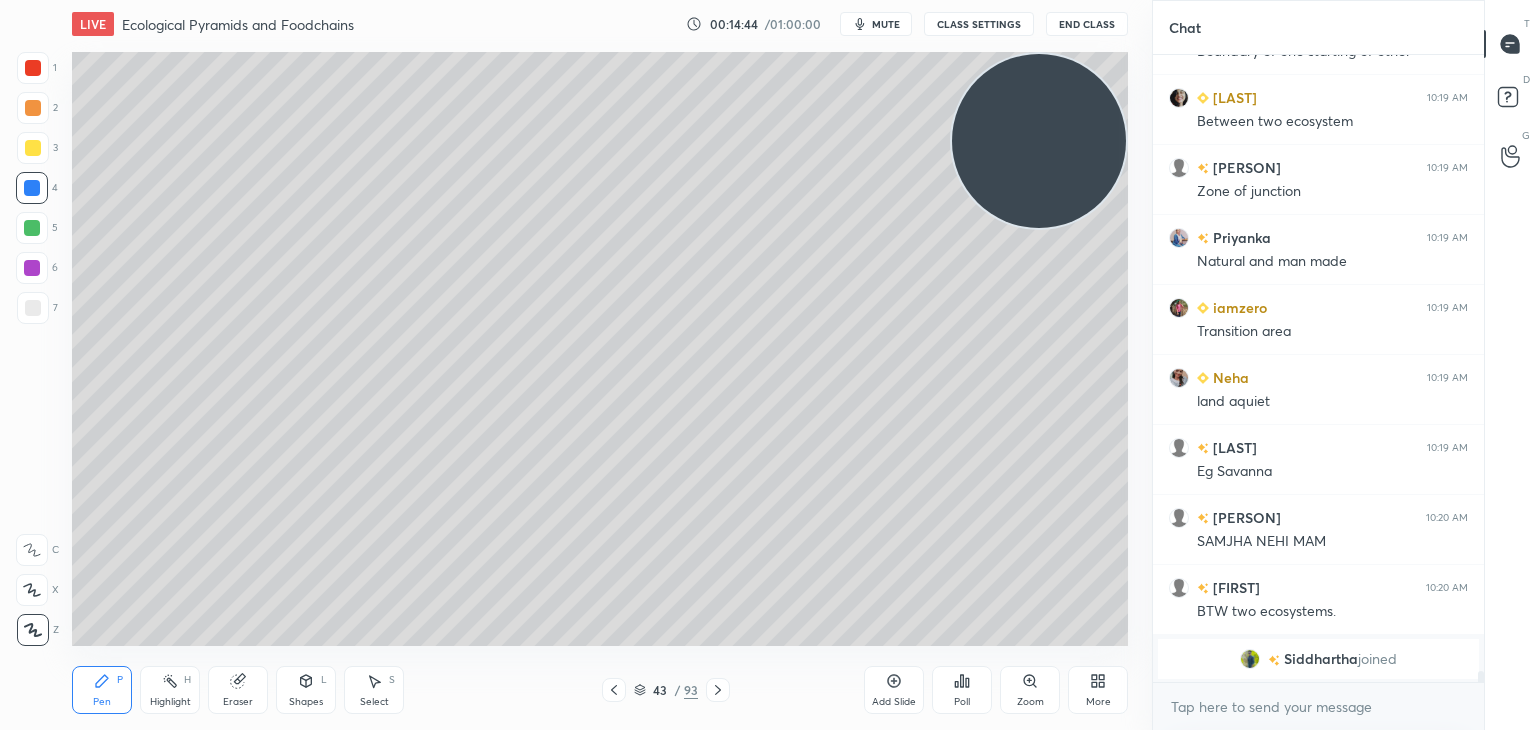 scroll, scrollTop: 35118, scrollLeft: 0, axis: vertical 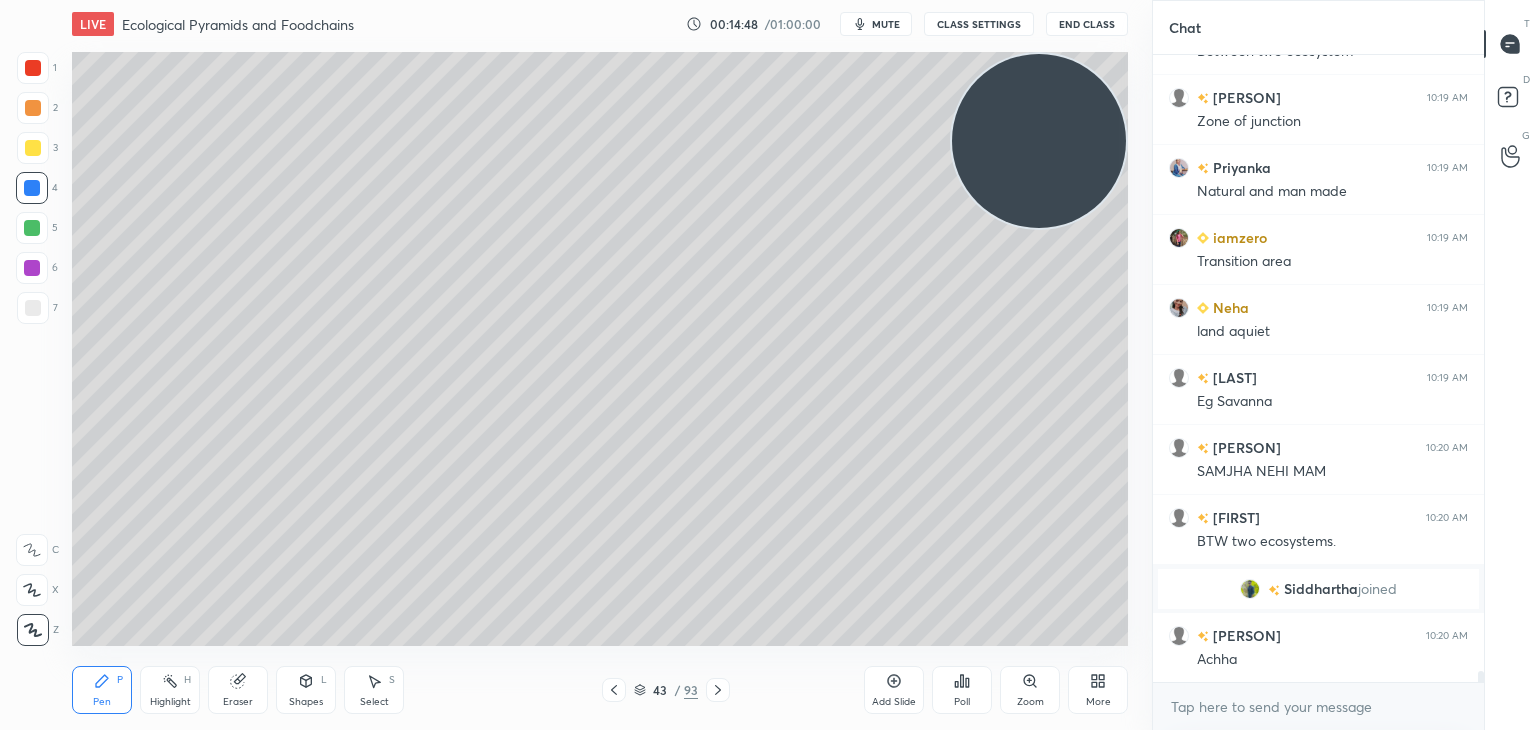 click at bounding box center (32, 228) 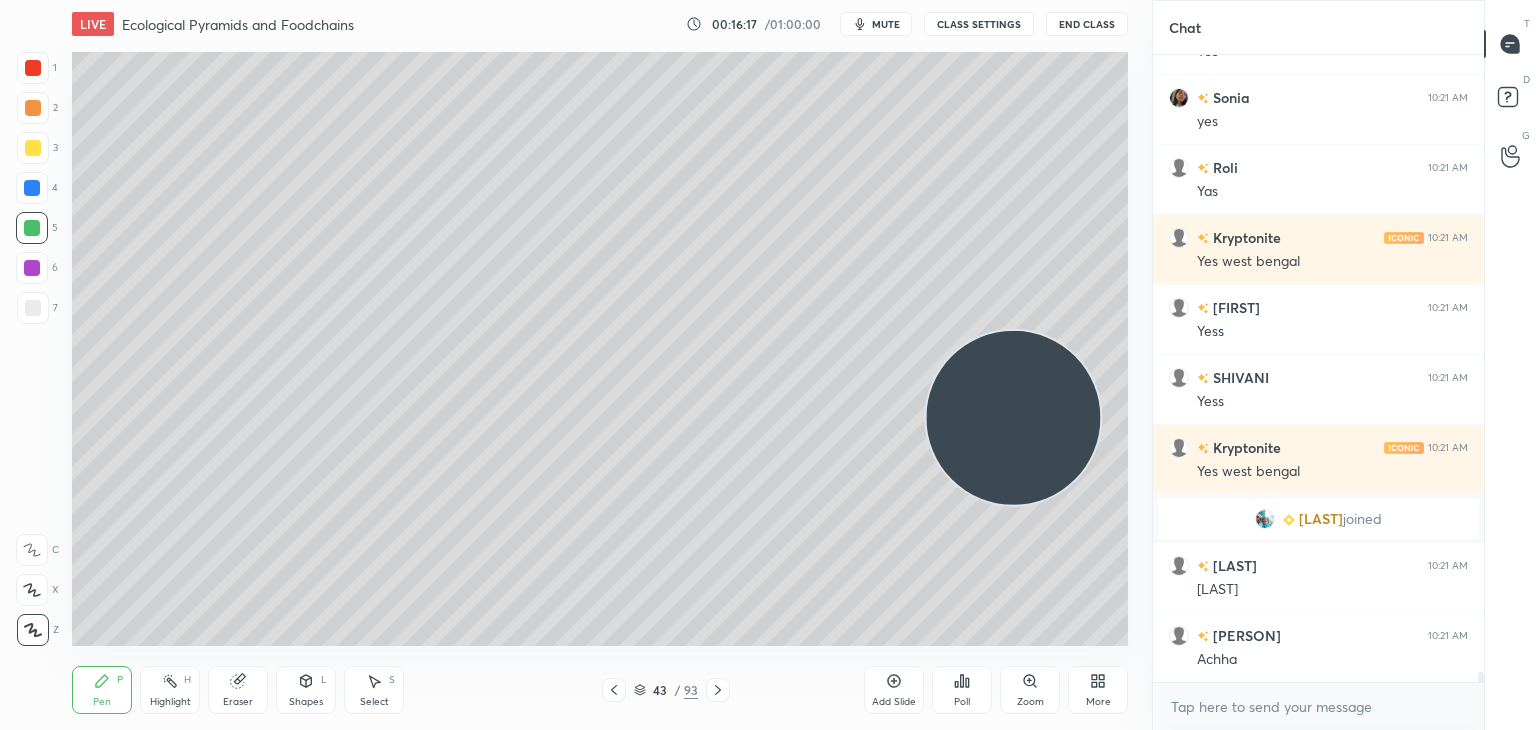 scroll, scrollTop: 37022, scrollLeft: 0, axis: vertical 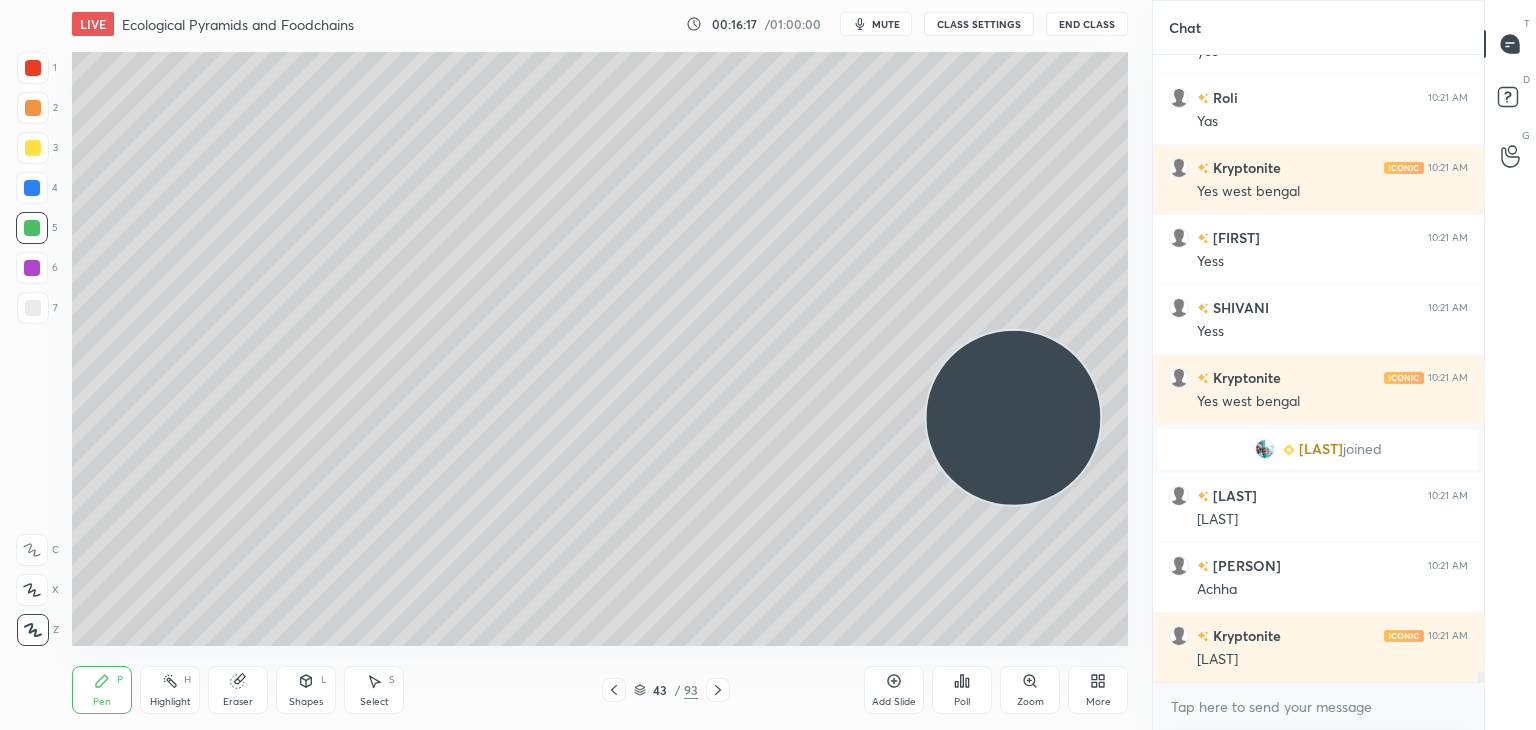 click at bounding box center [1013, 418] 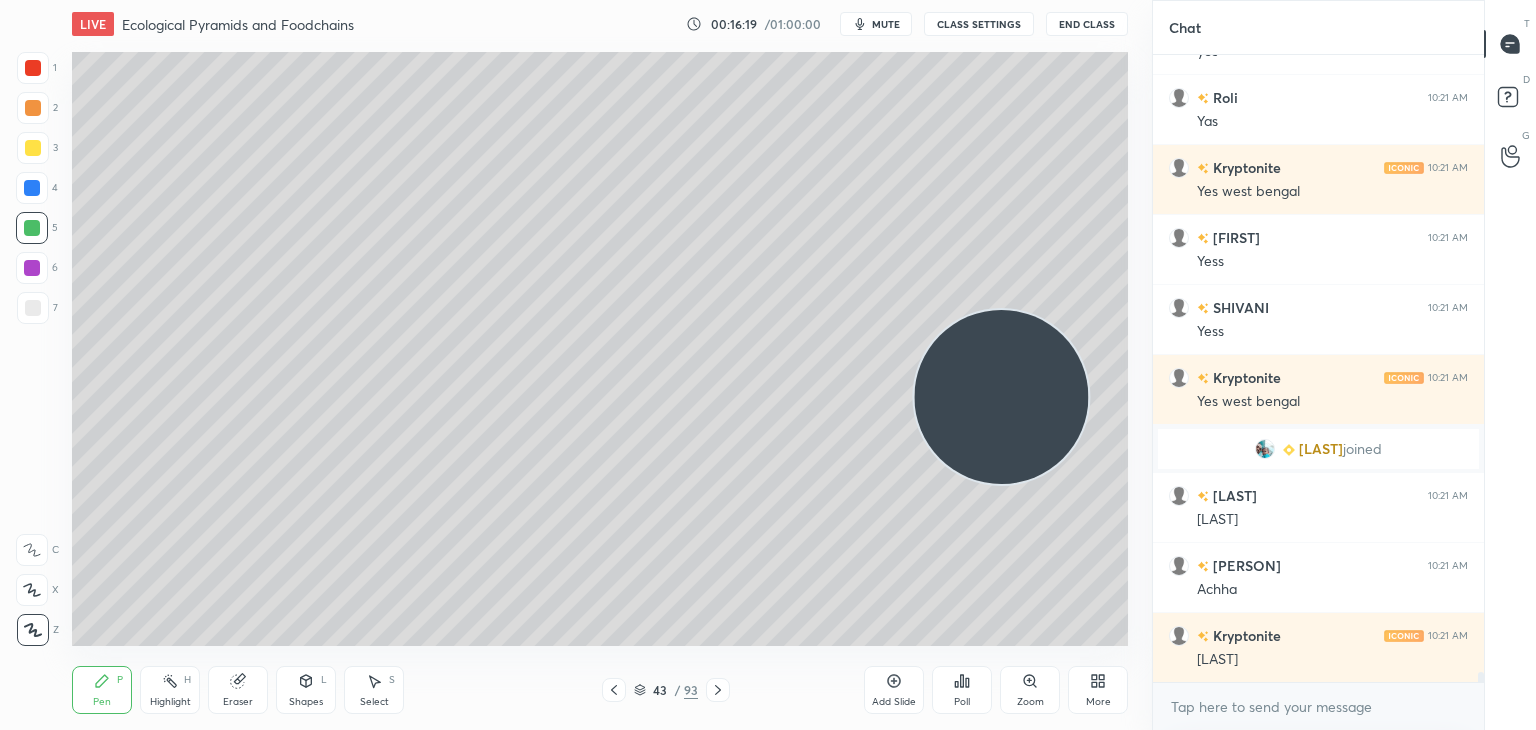 click at bounding box center [33, 148] 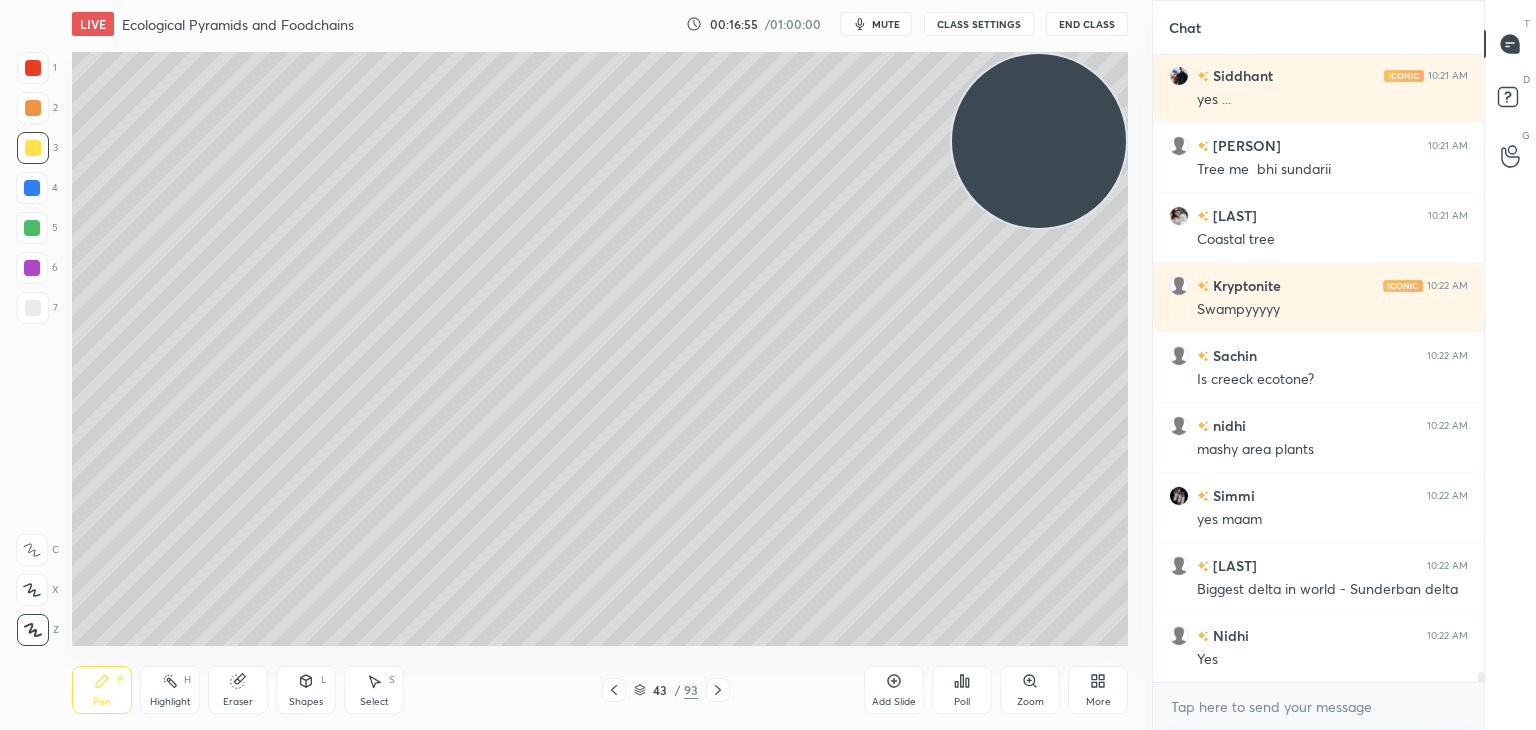 scroll, scrollTop: 39420, scrollLeft: 0, axis: vertical 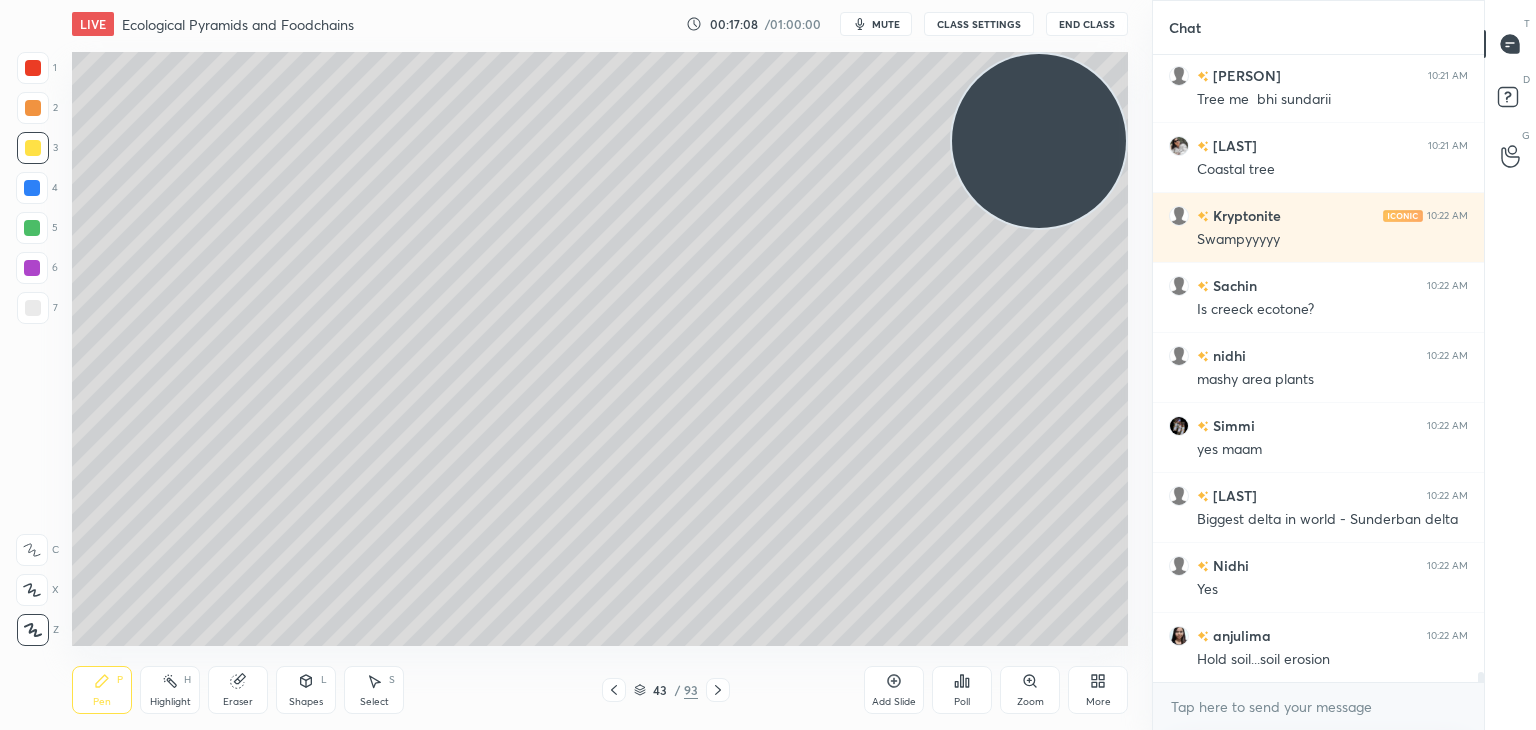 click on "Add Slide" at bounding box center (894, 690) 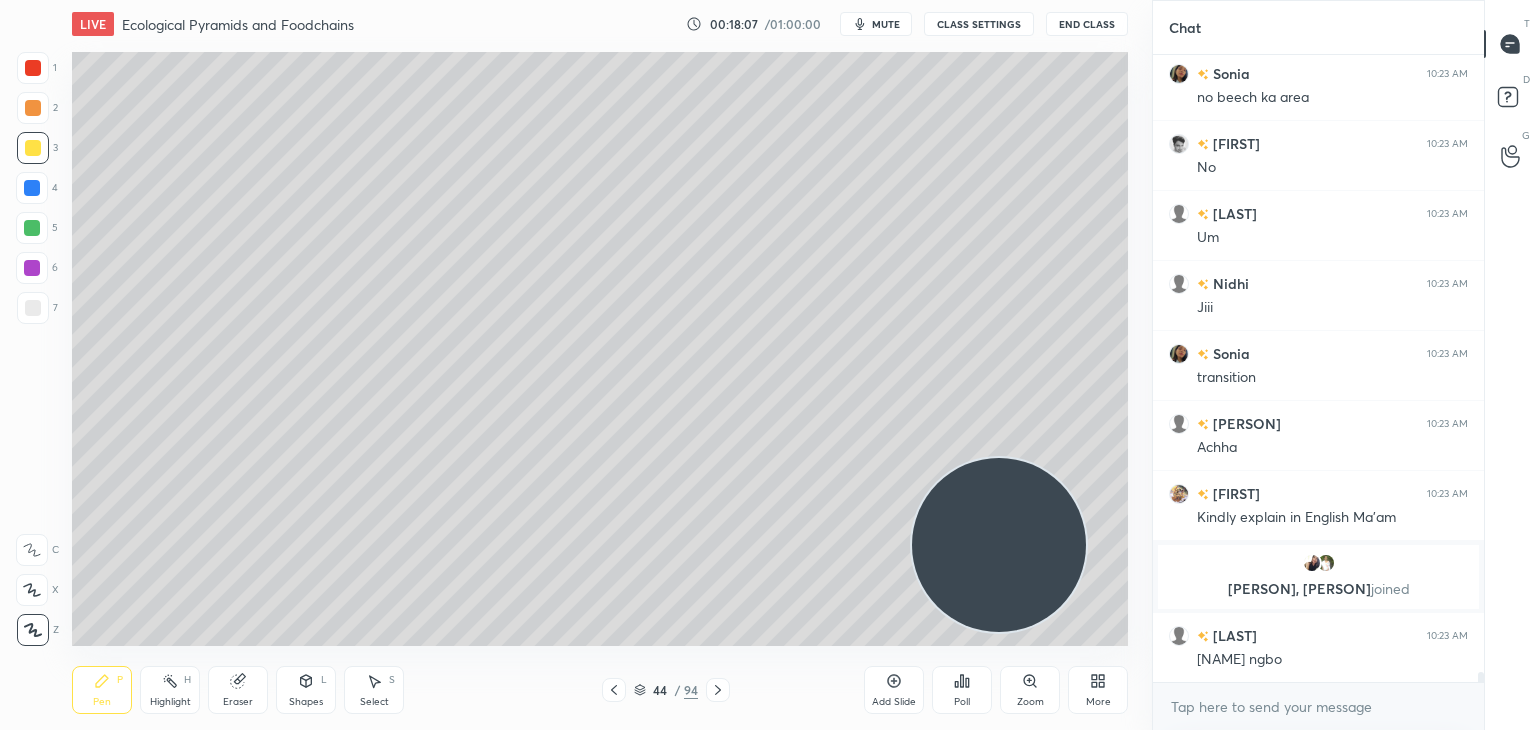 scroll, scrollTop: 39710, scrollLeft: 0, axis: vertical 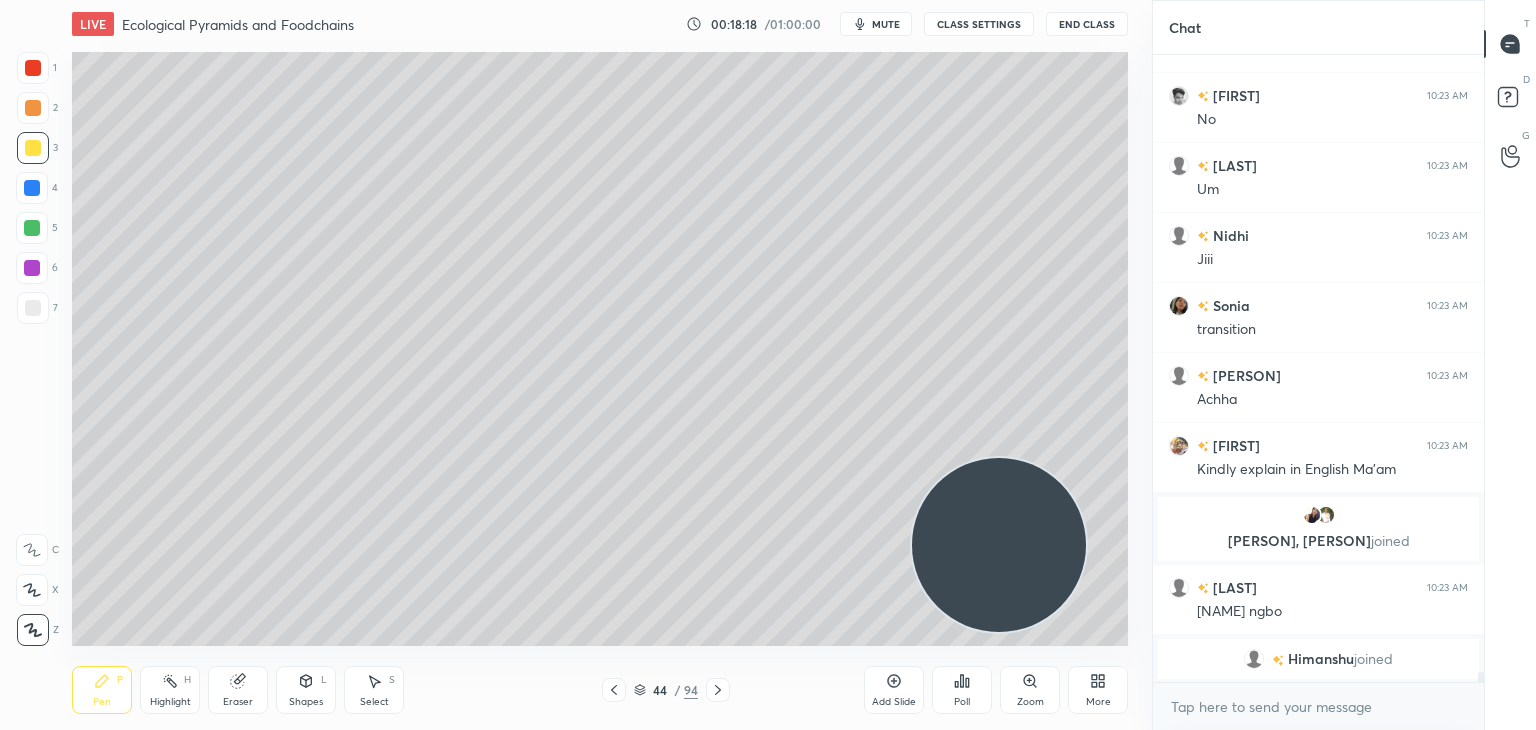 click at bounding box center [32, 188] 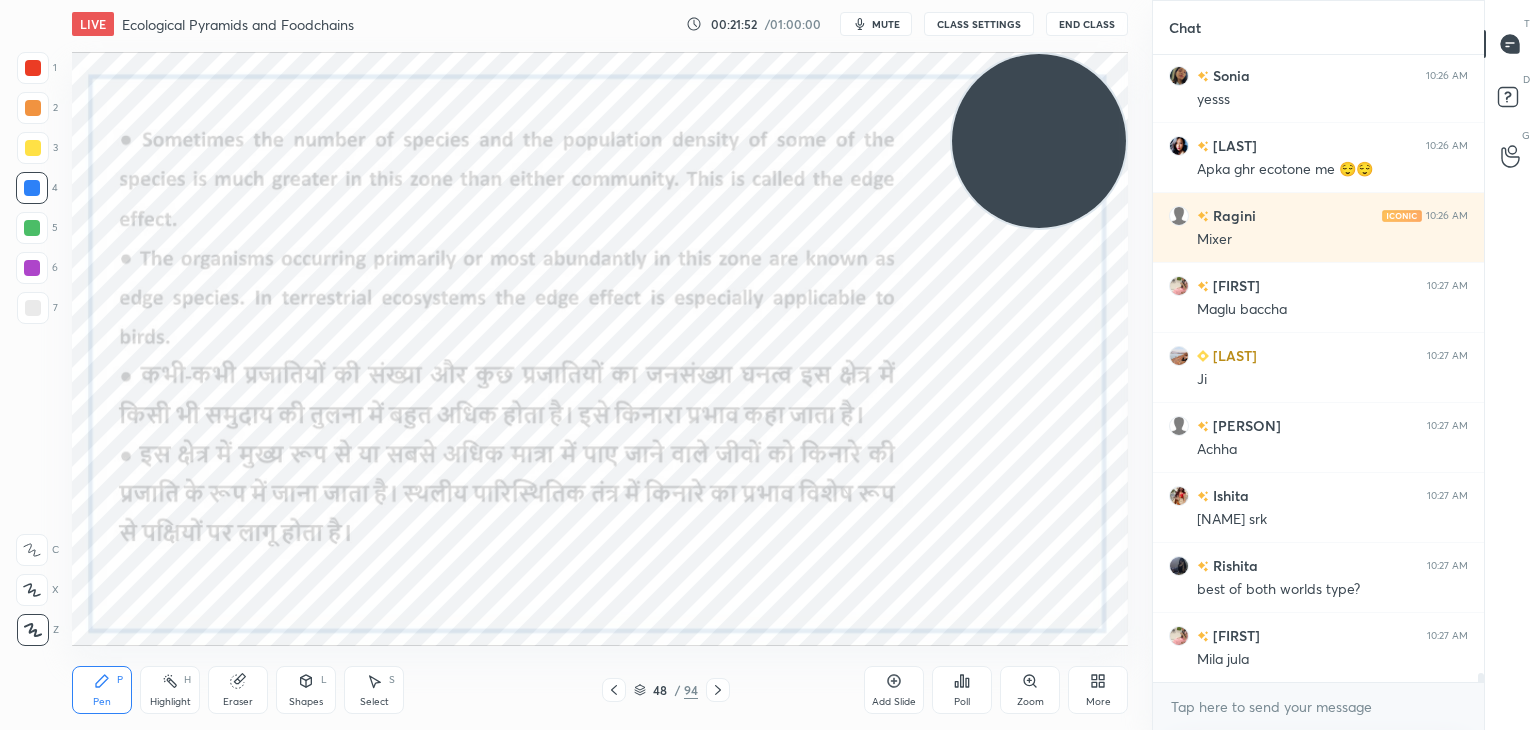 scroll, scrollTop: 43314, scrollLeft: 0, axis: vertical 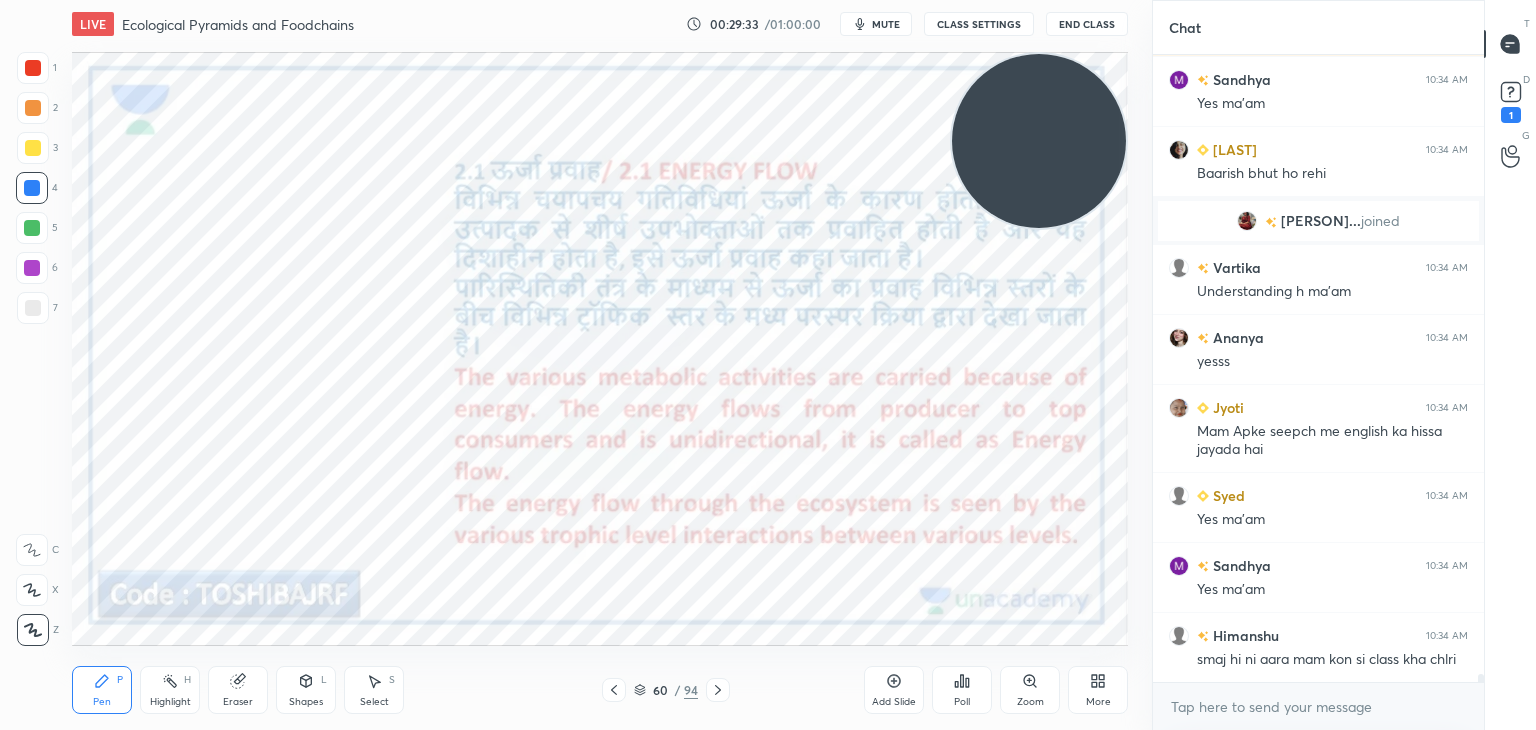 click 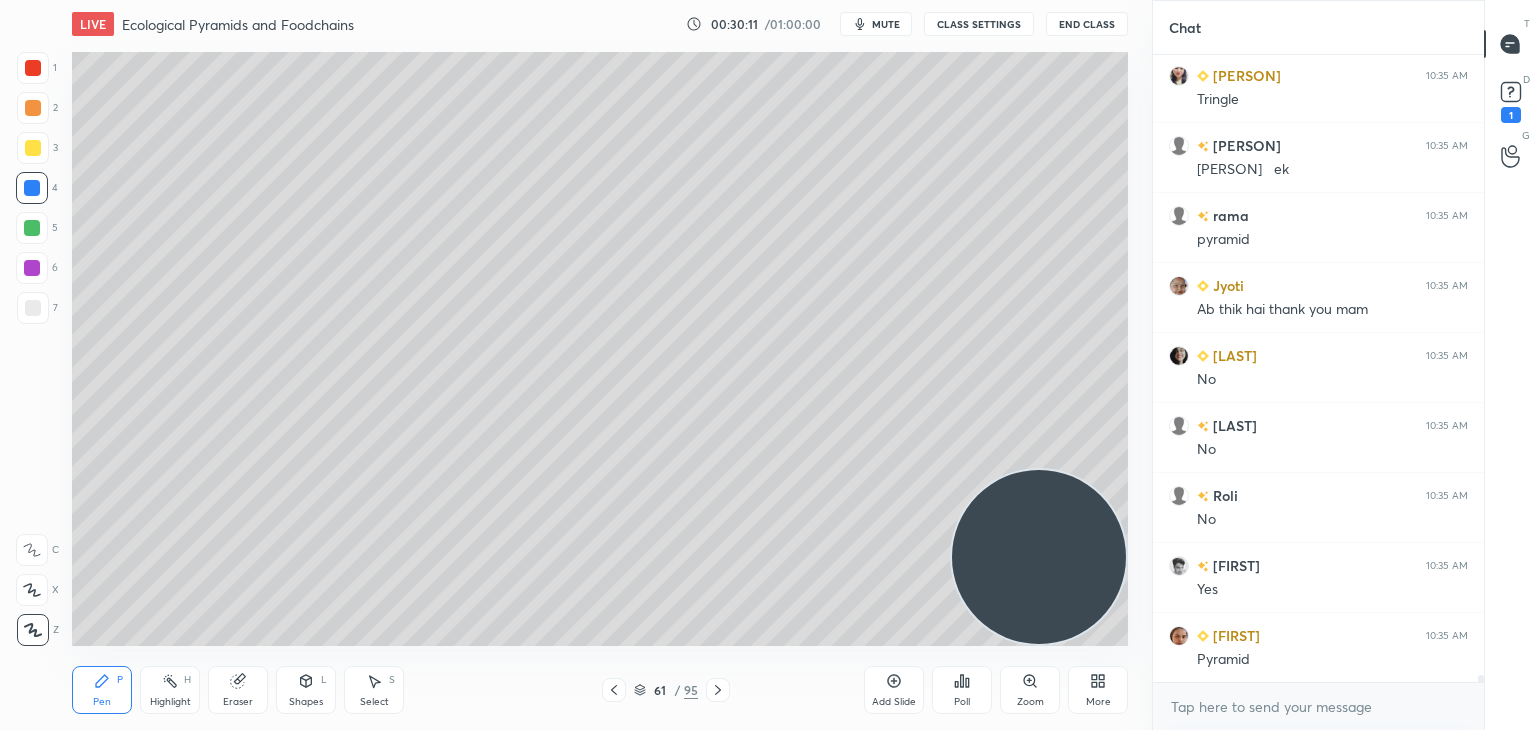scroll, scrollTop: 54430, scrollLeft: 0, axis: vertical 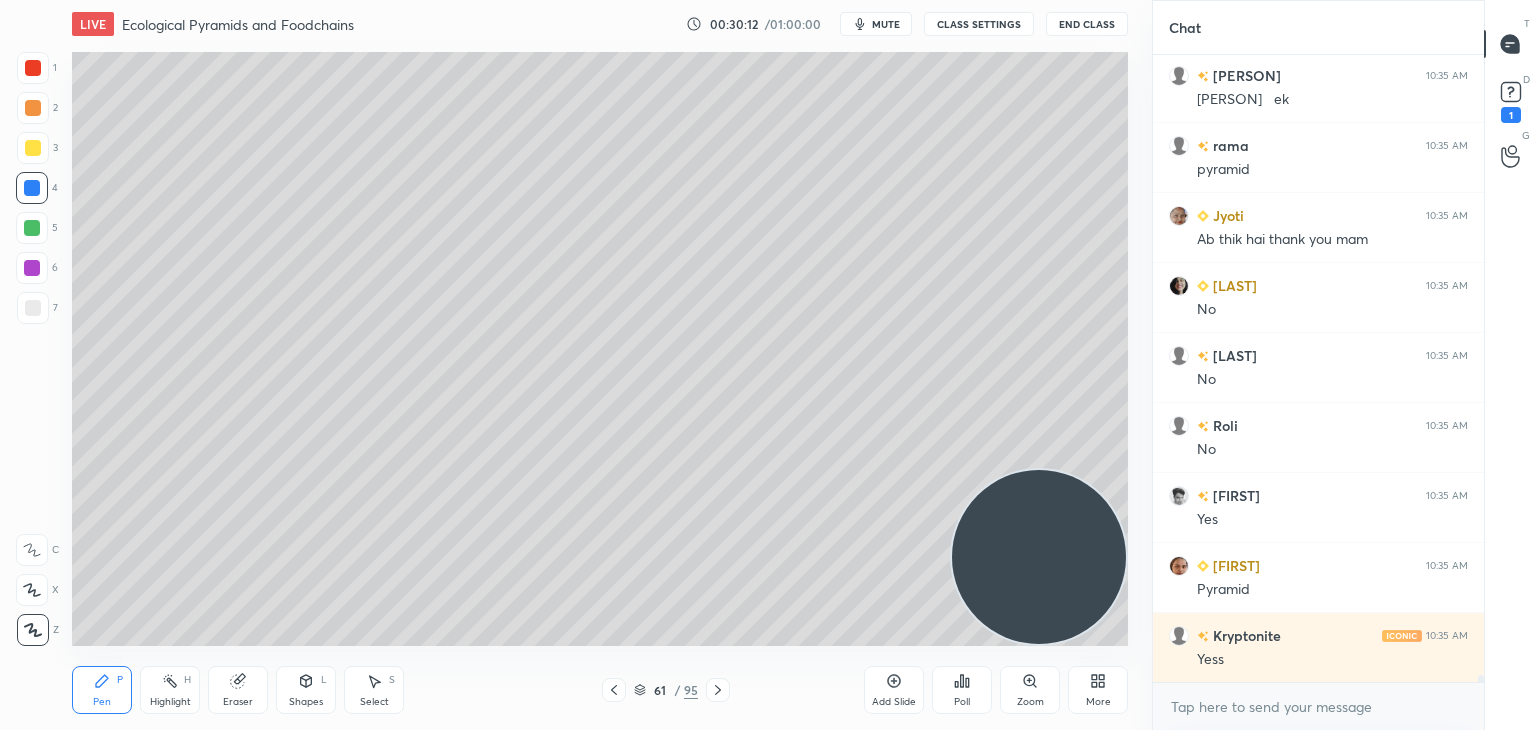 click at bounding box center [33, 308] 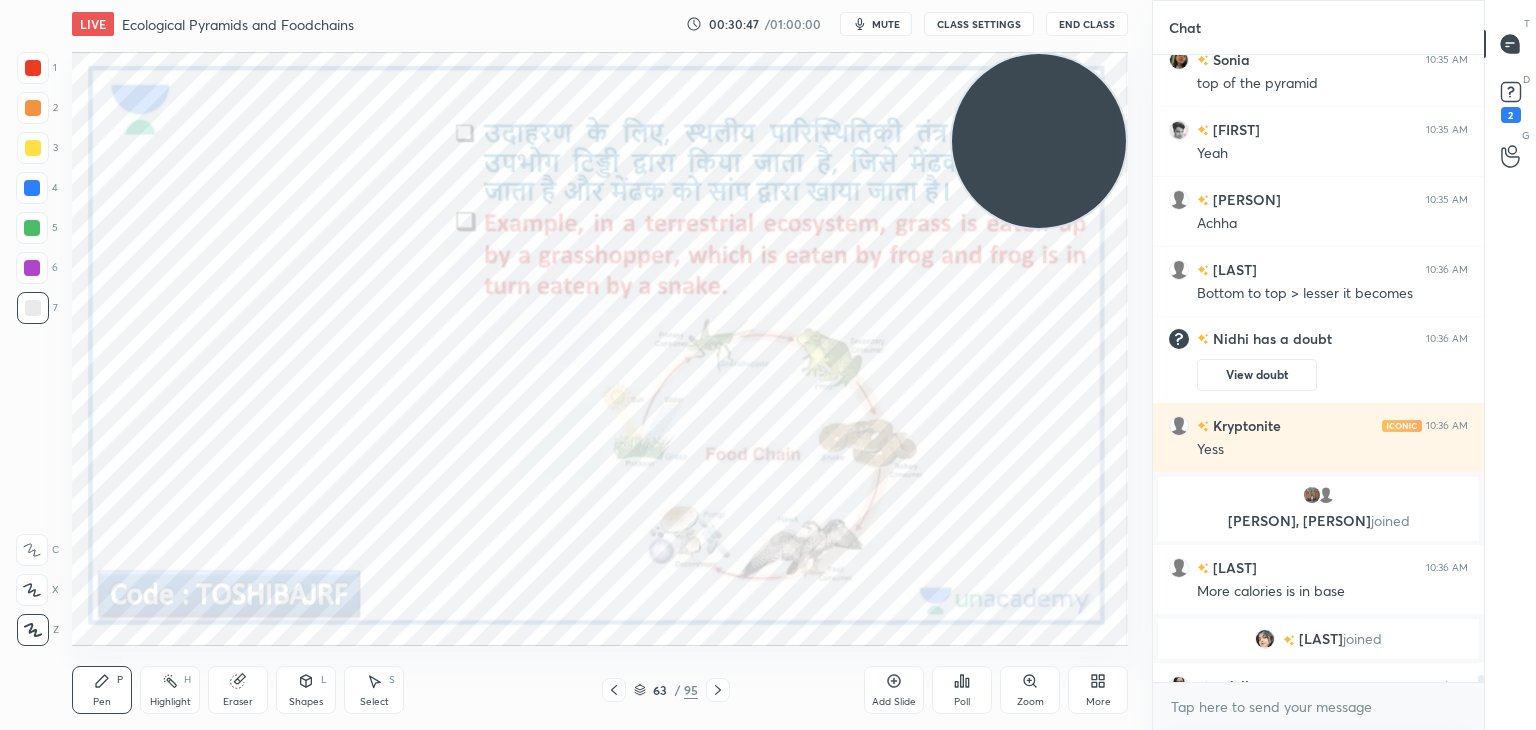 scroll, scrollTop: 54480, scrollLeft: 0, axis: vertical 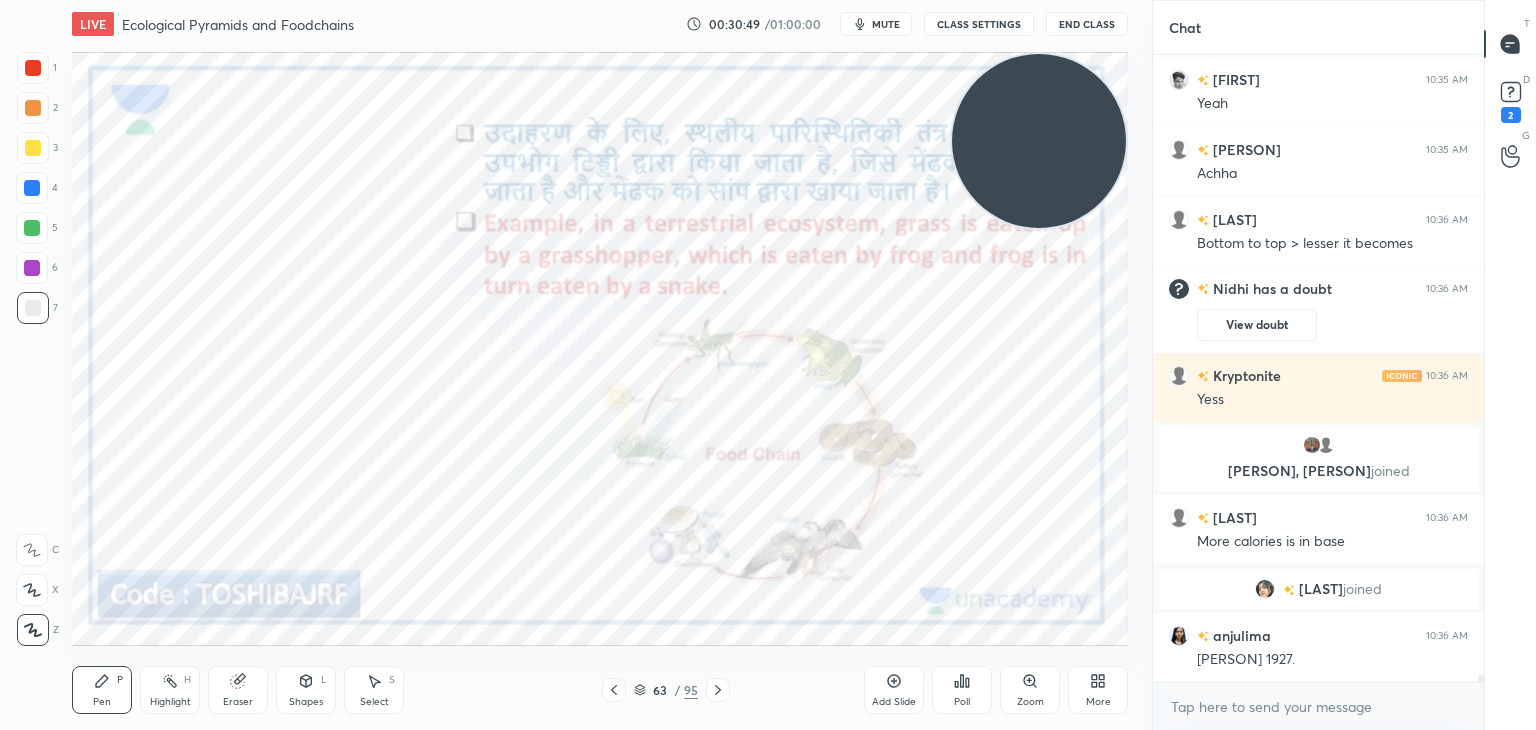 click at bounding box center (33, 68) 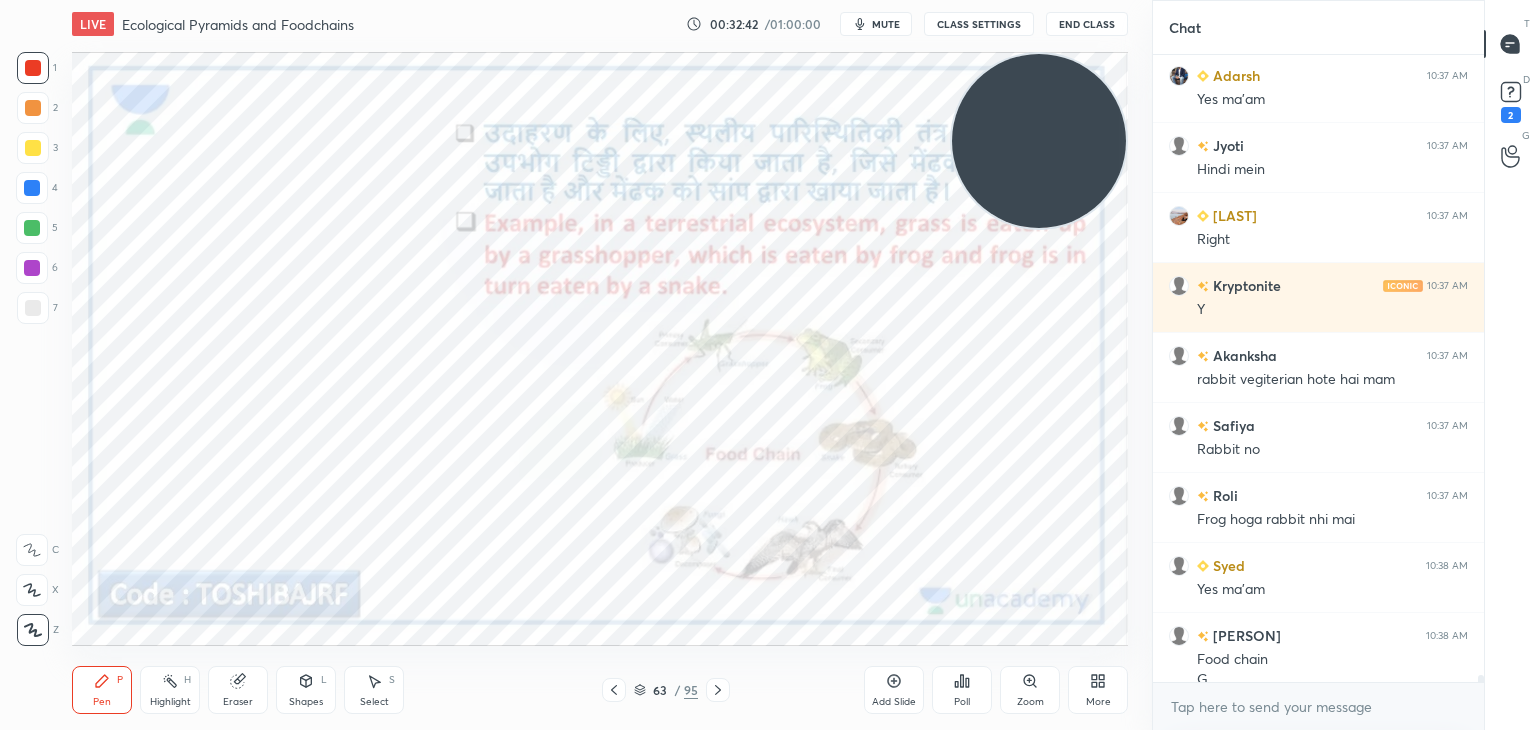 scroll, scrollTop: 57720, scrollLeft: 0, axis: vertical 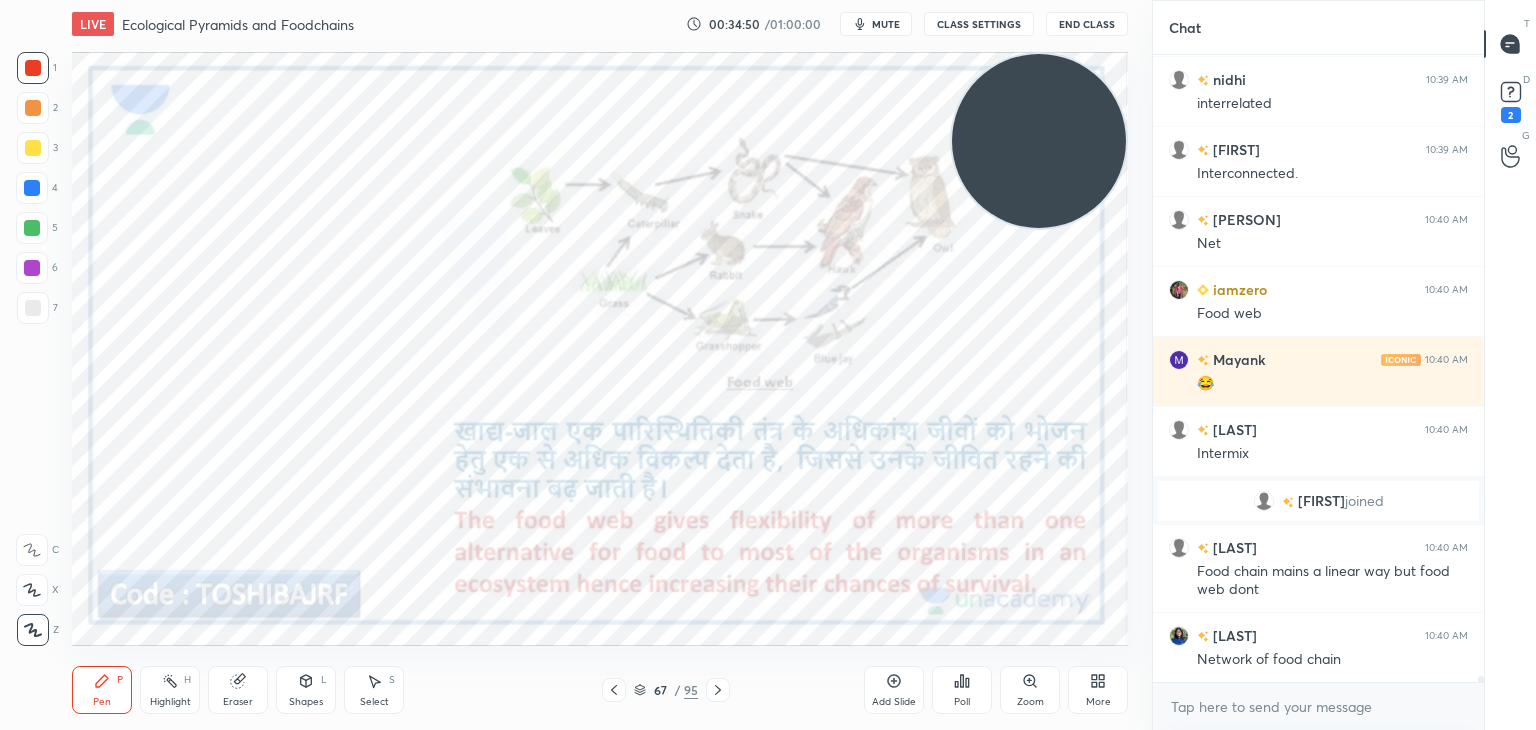 click at bounding box center [33, 68] 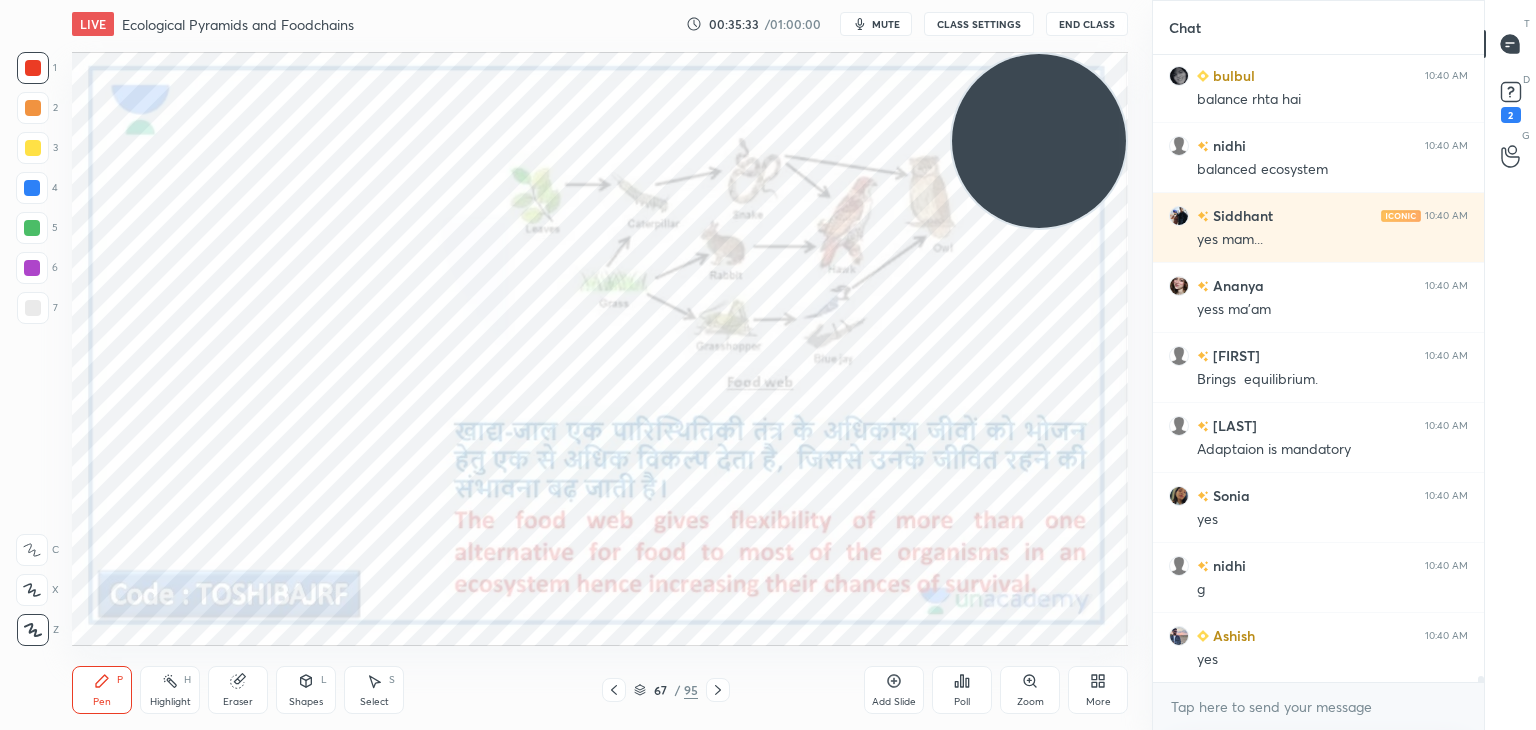 scroll, scrollTop: 61156, scrollLeft: 0, axis: vertical 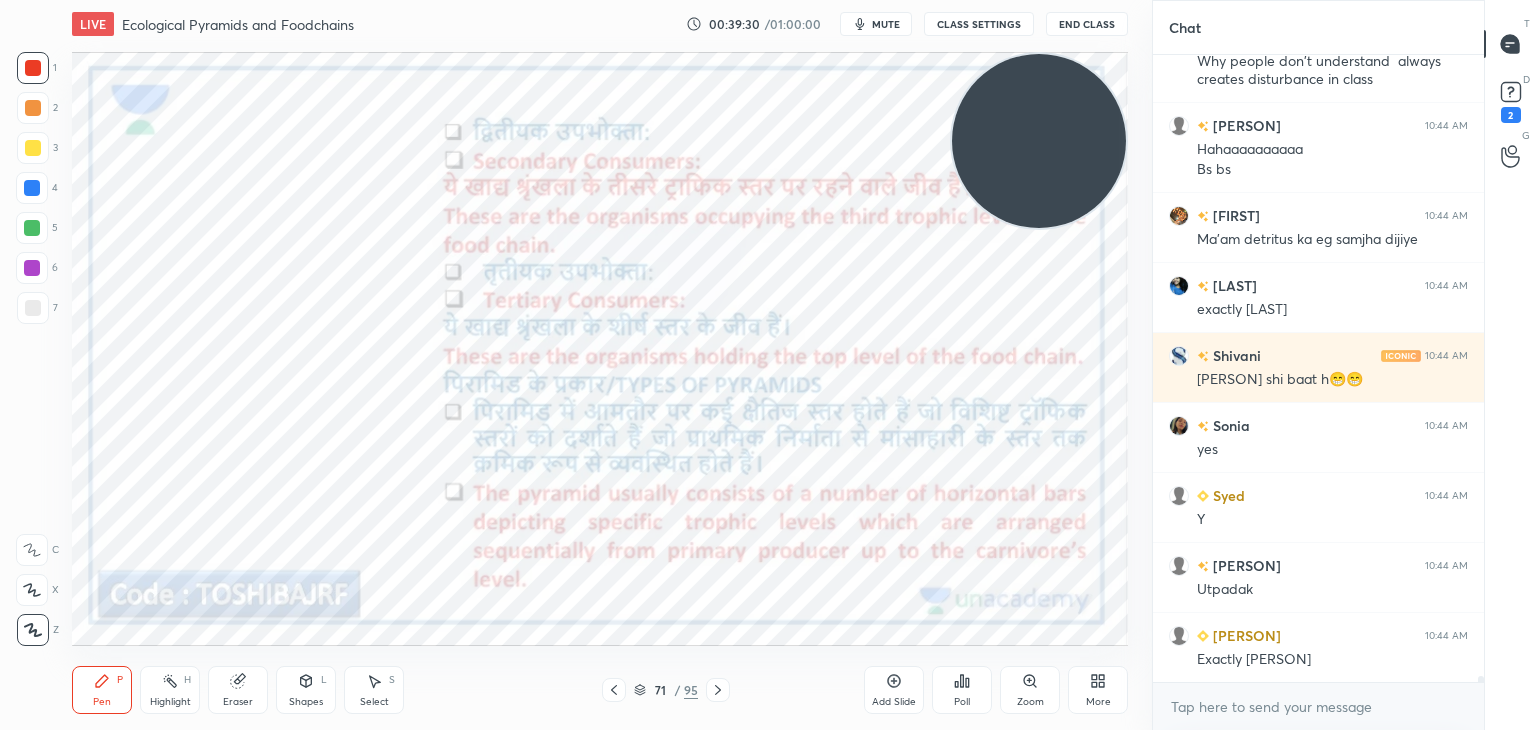 click on "Add Slide" at bounding box center [894, 690] 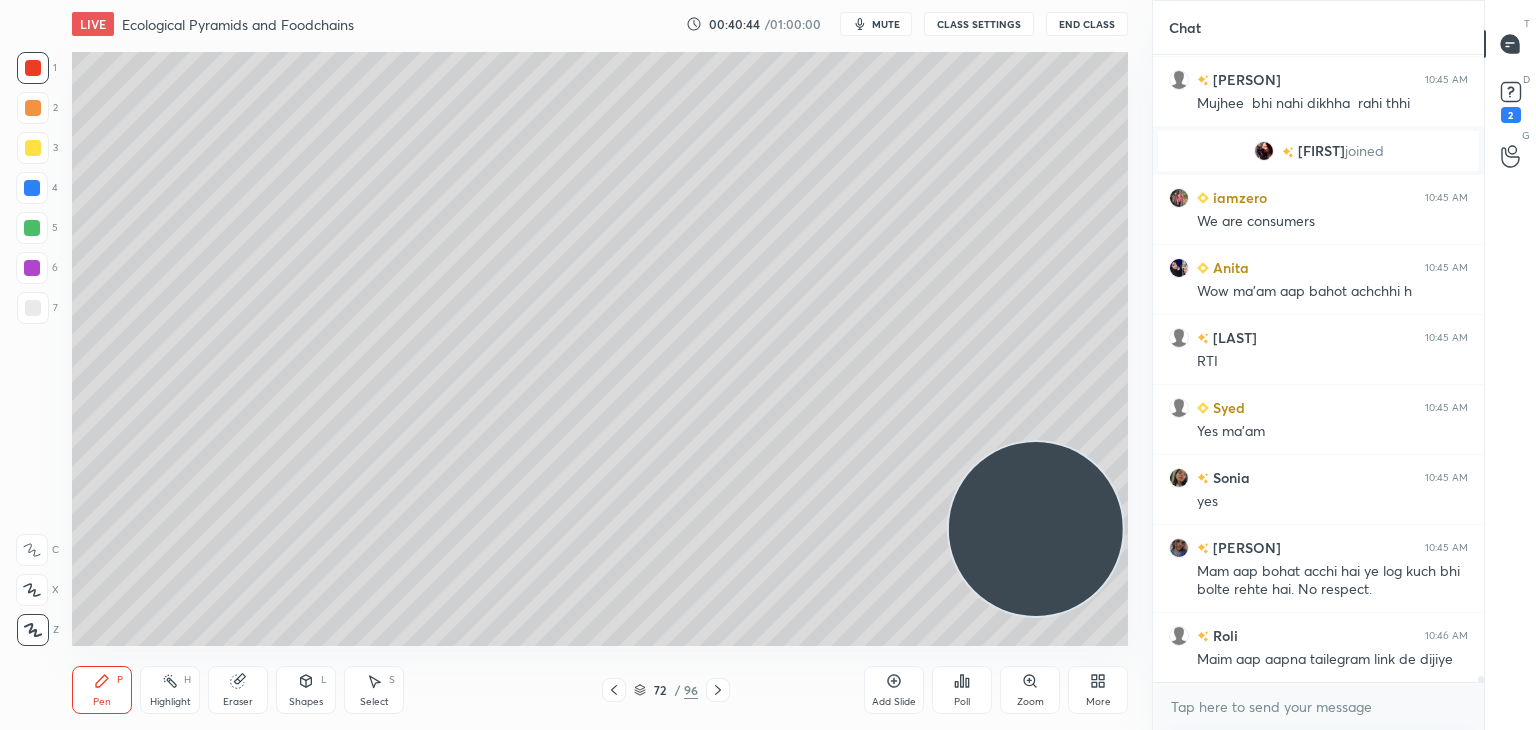 scroll, scrollTop: 68202, scrollLeft: 0, axis: vertical 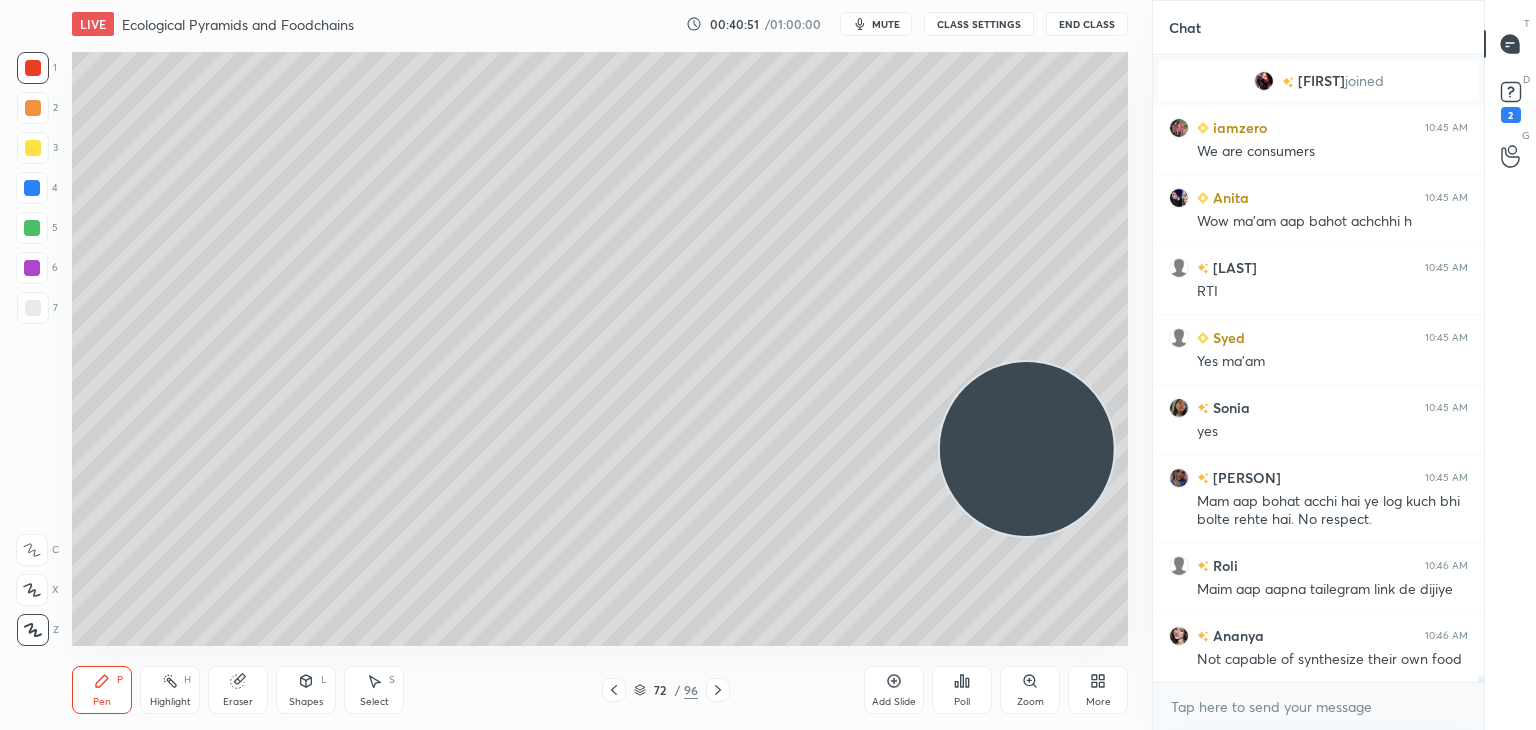 drag, startPoint x: 1013, startPoint y: 545, endPoint x: 1004, endPoint y: 465, distance: 80.50466 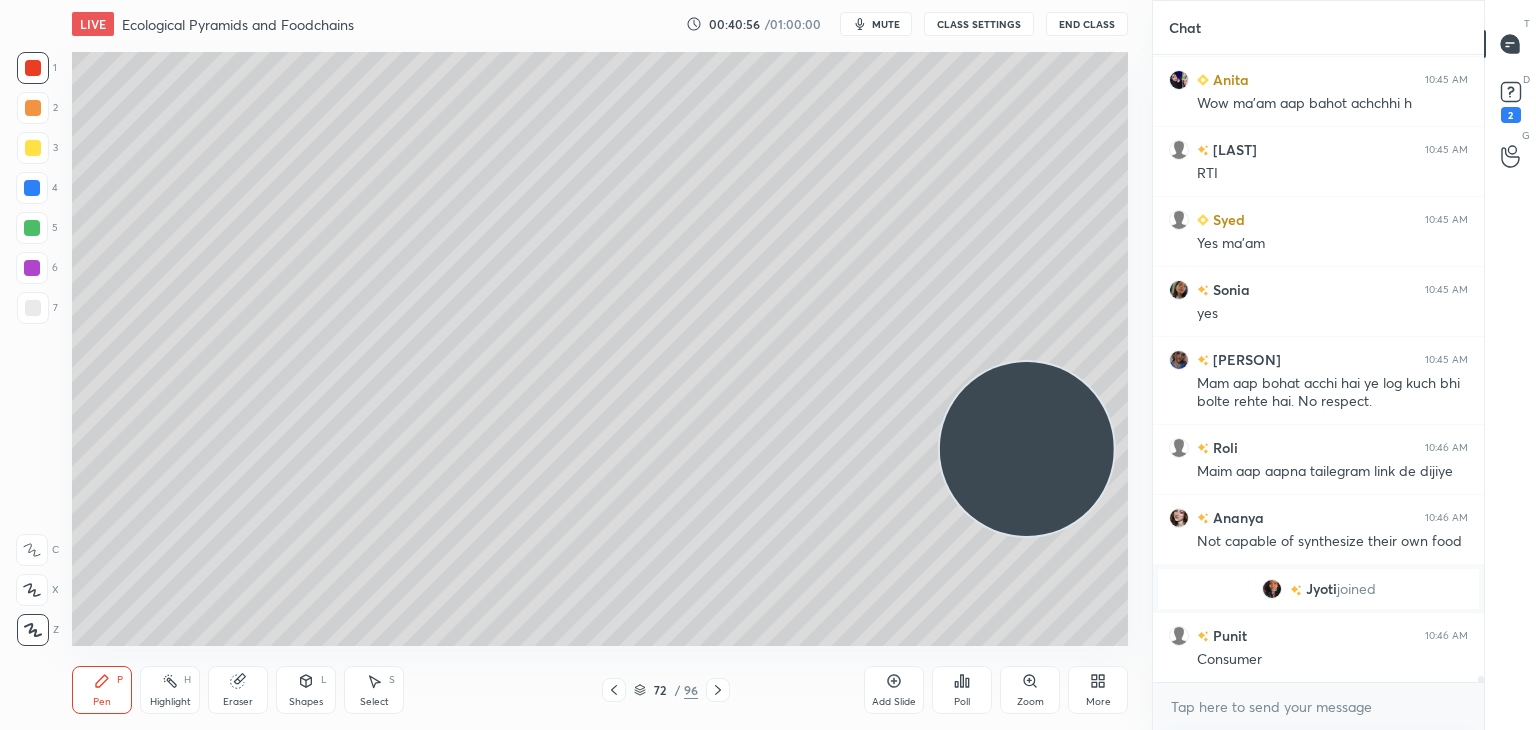 scroll, scrollTop: 68134, scrollLeft: 0, axis: vertical 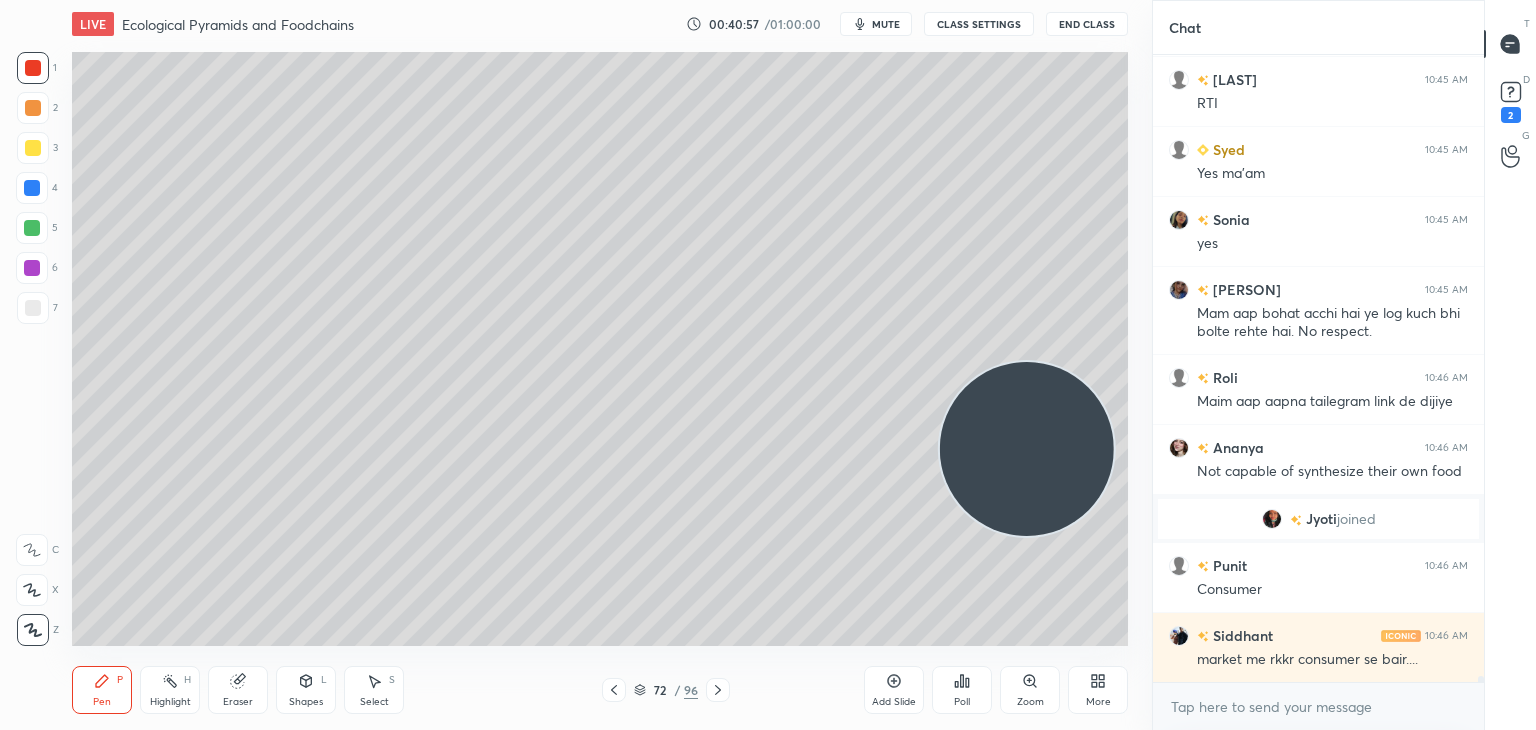click at bounding box center [33, 308] 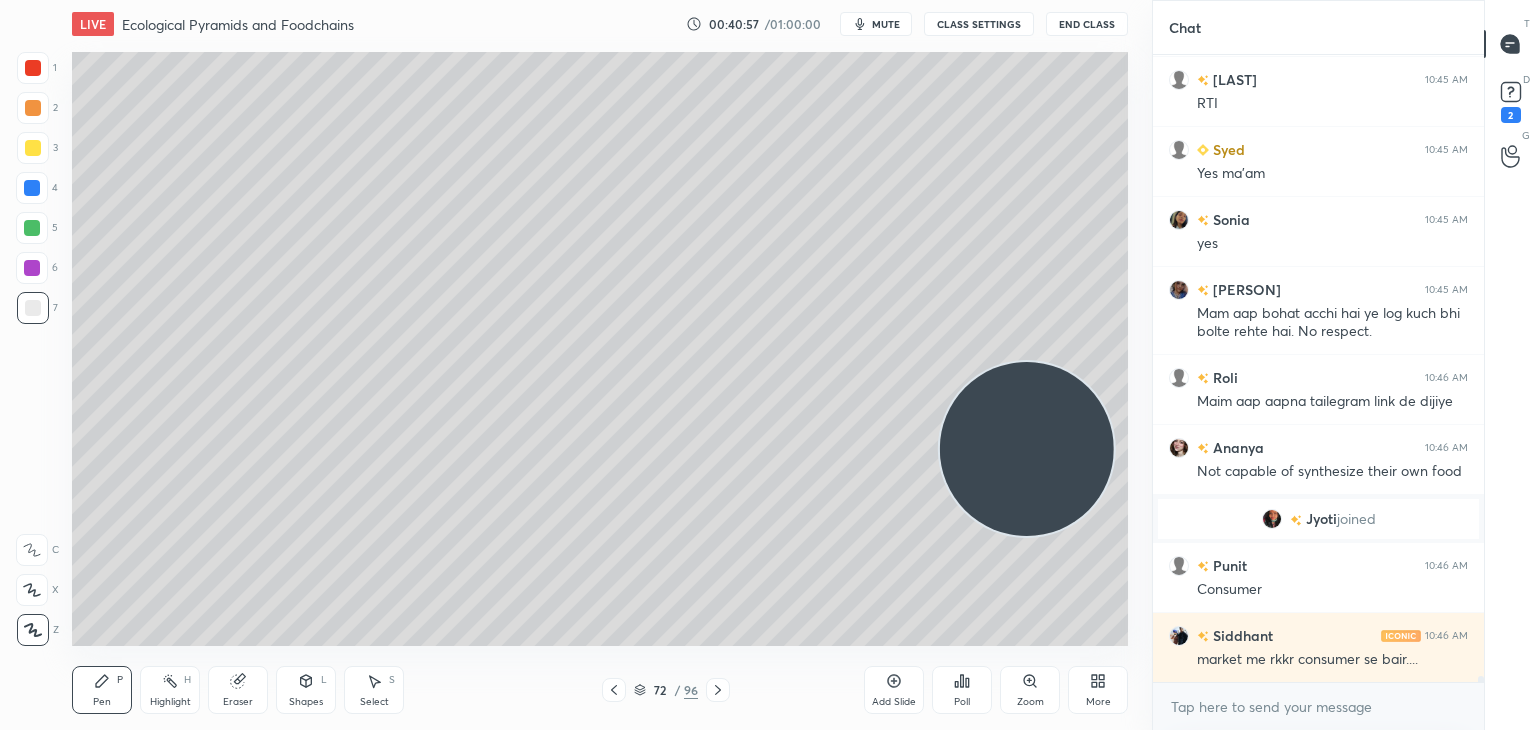 click 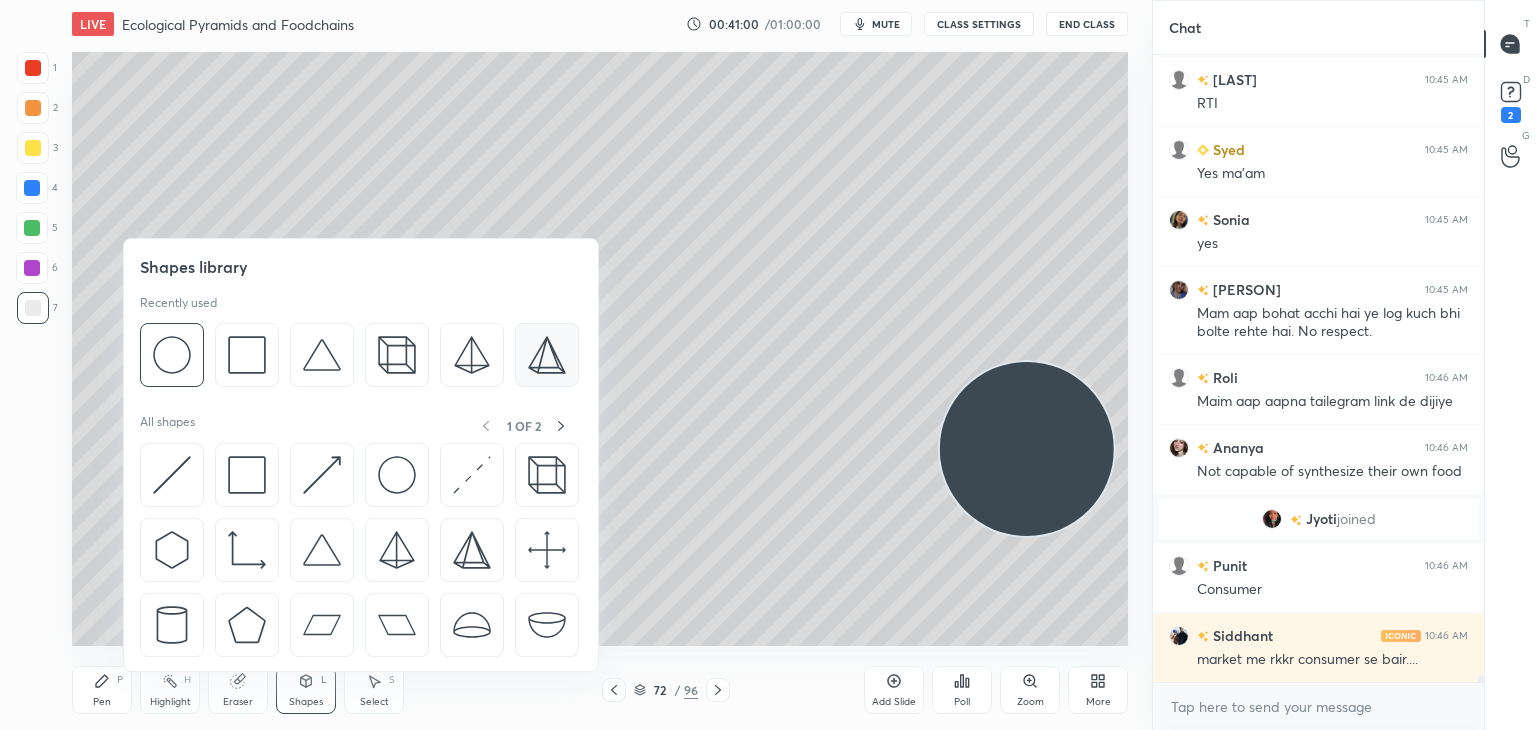 click at bounding box center (547, 355) 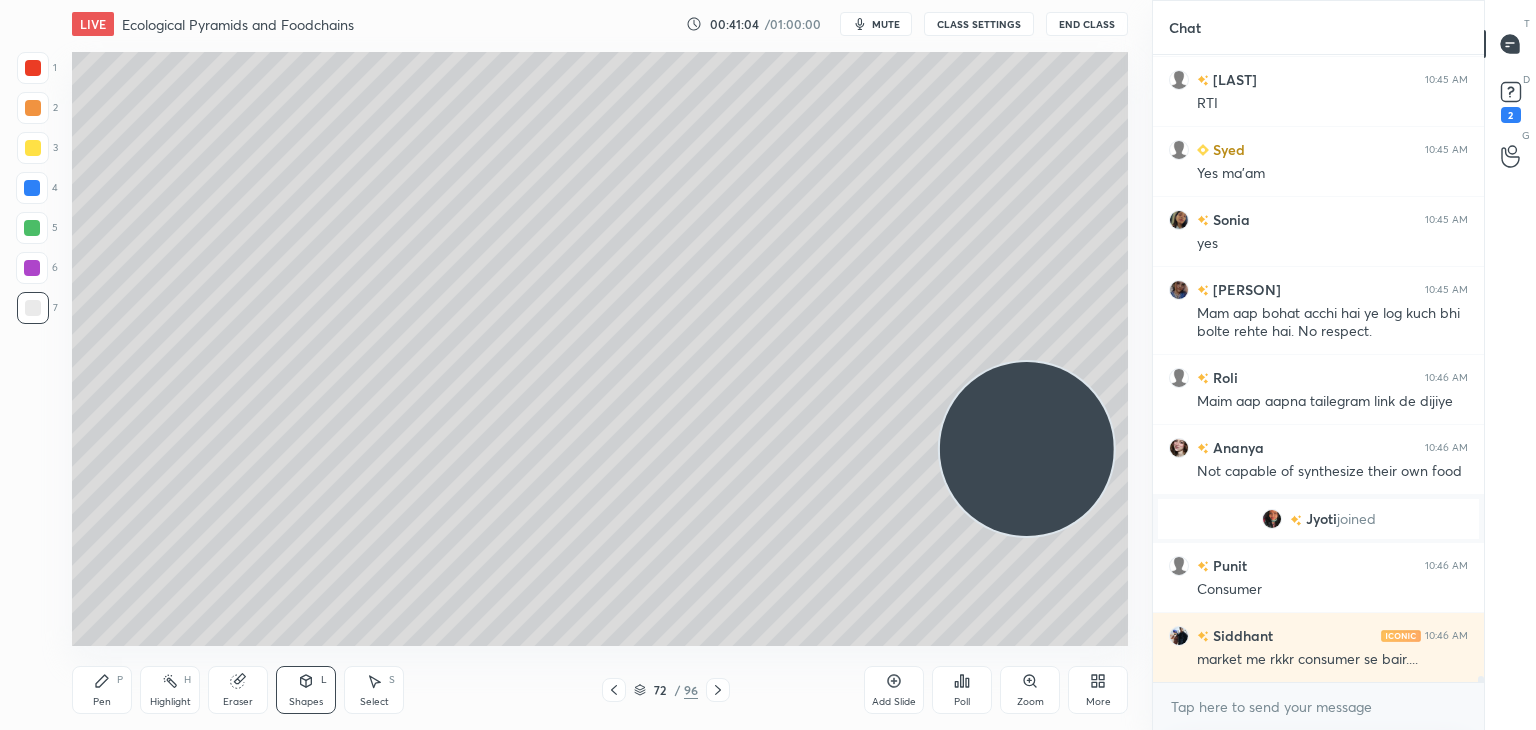 scroll, scrollTop: 68204, scrollLeft: 0, axis: vertical 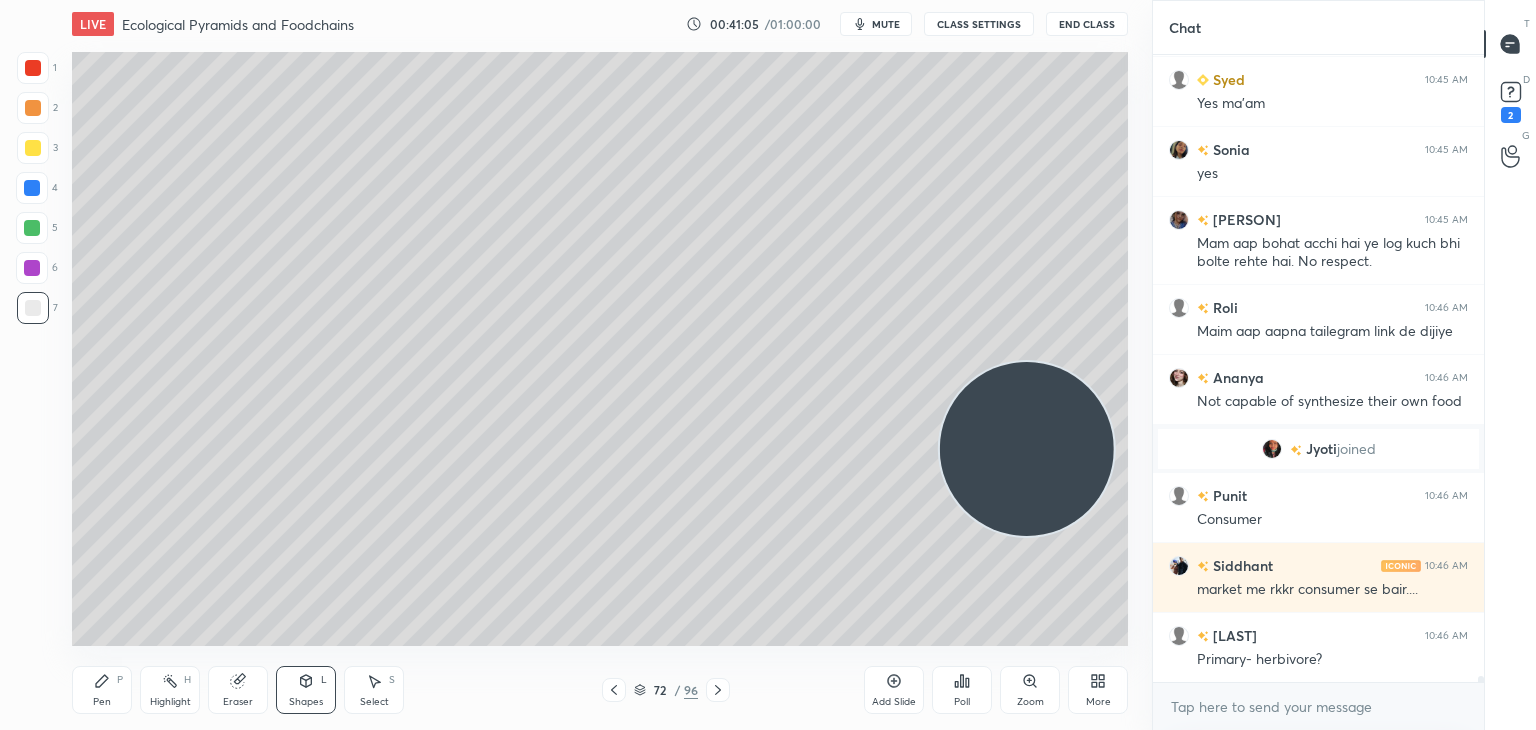 click at bounding box center [33, 68] 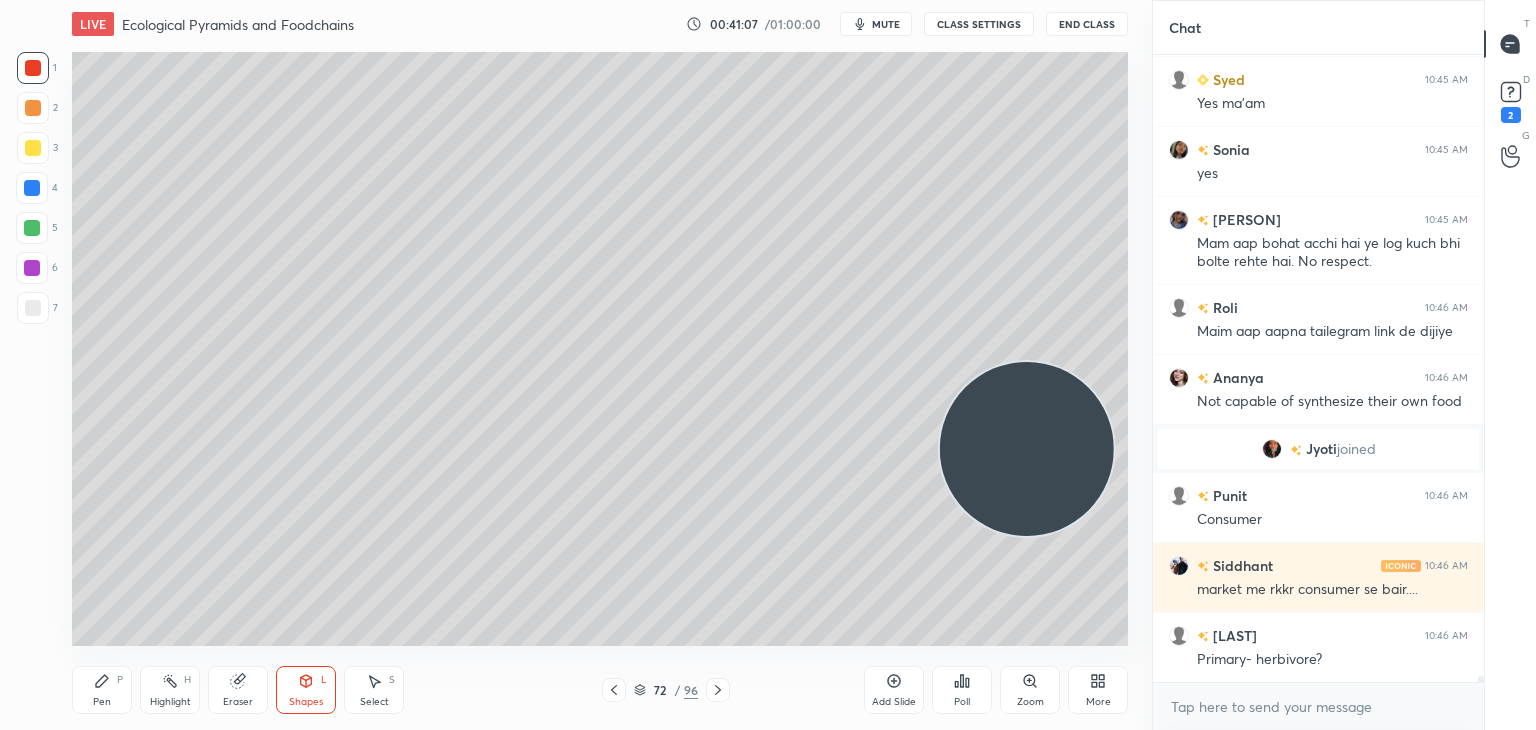 click on "Pen P" at bounding box center (102, 690) 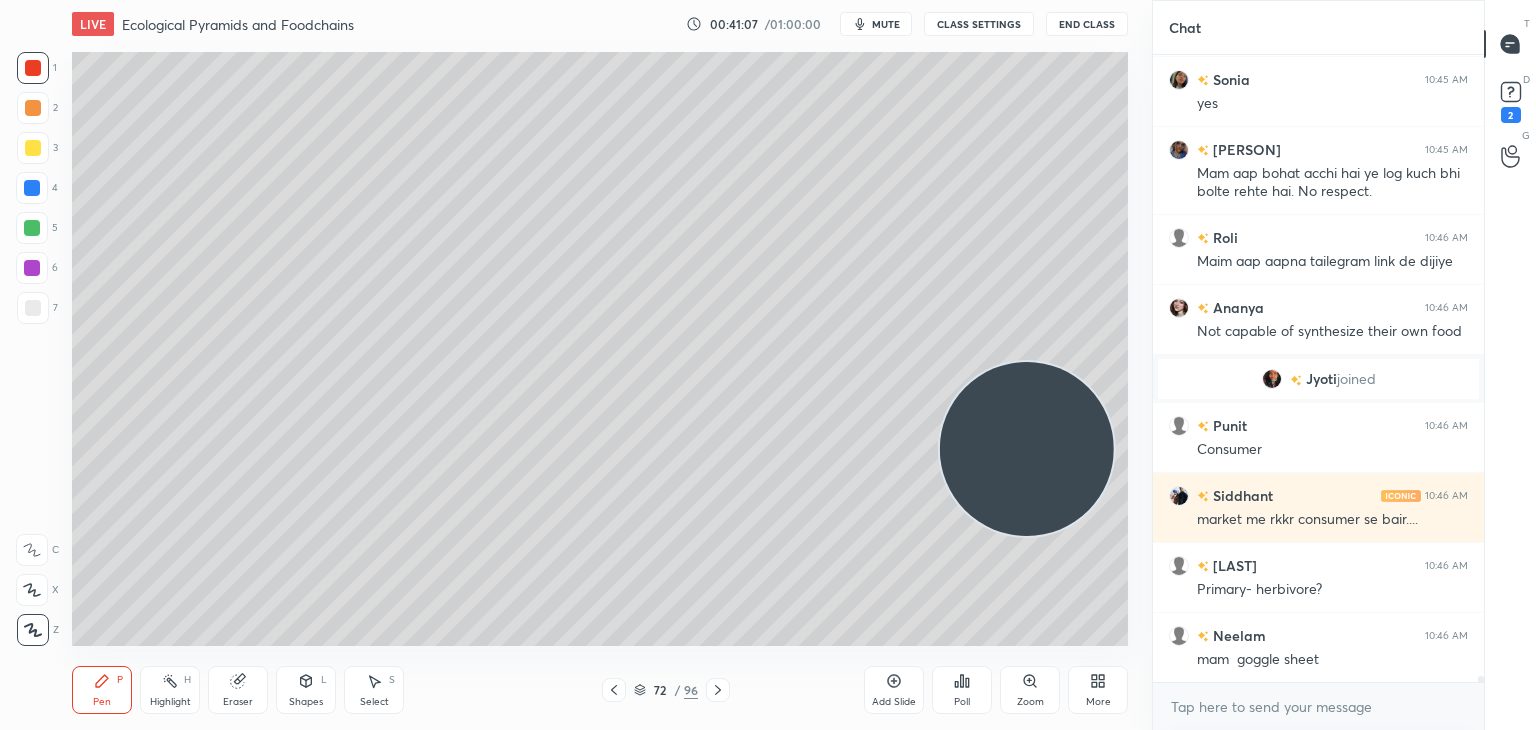 click at bounding box center (32, 228) 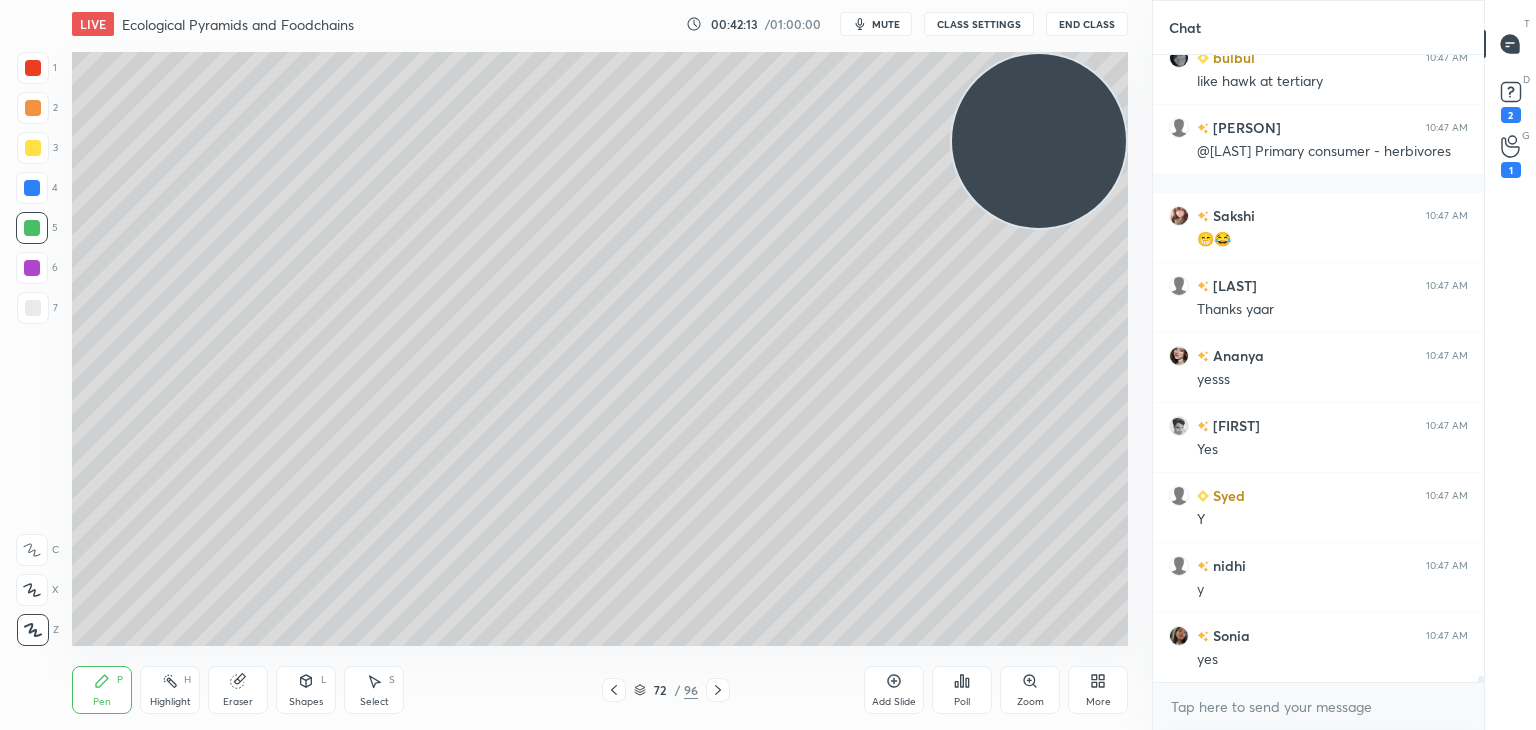 scroll, scrollTop: 69920, scrollLeft: 0, axis: vertical 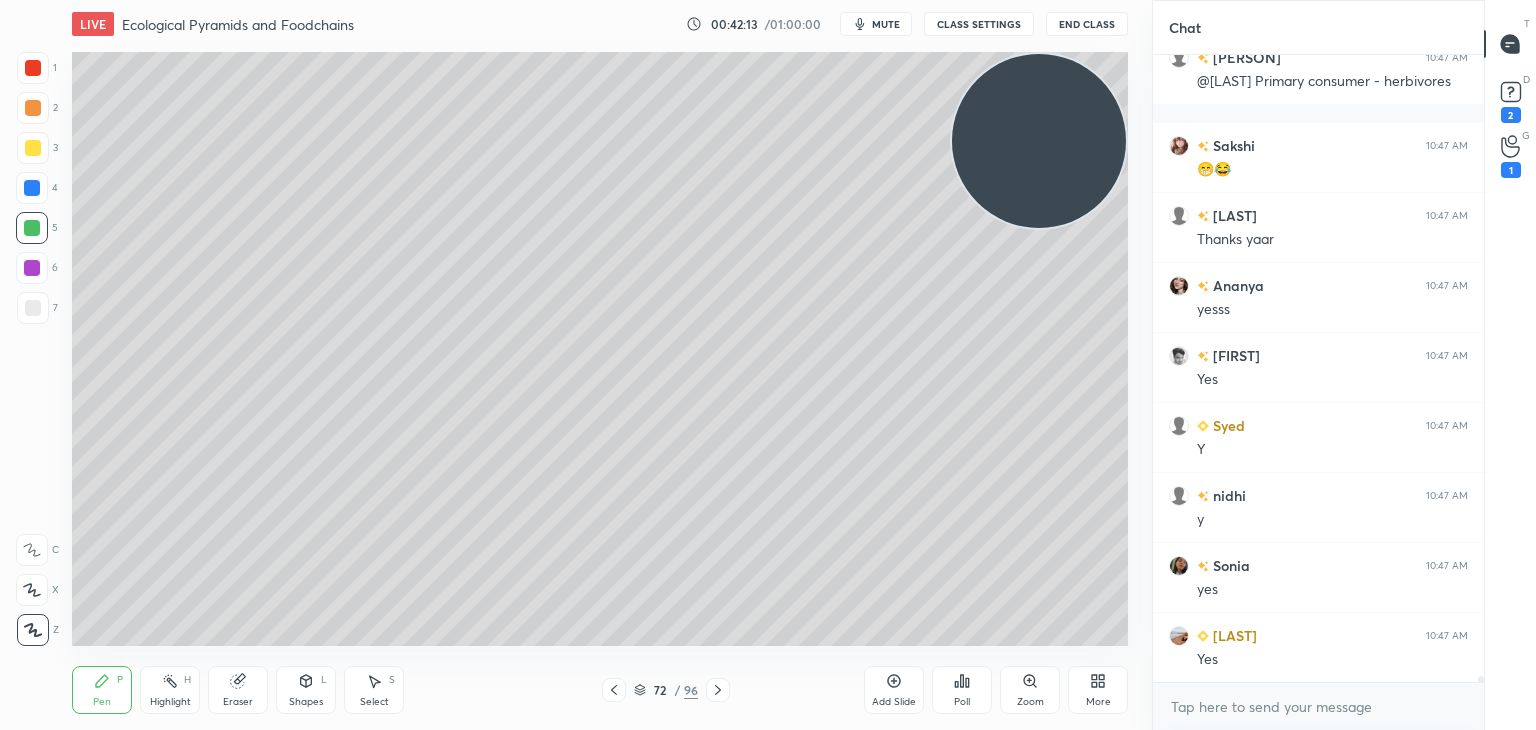 click on "Add Slide" at bounding box center [894, 702] 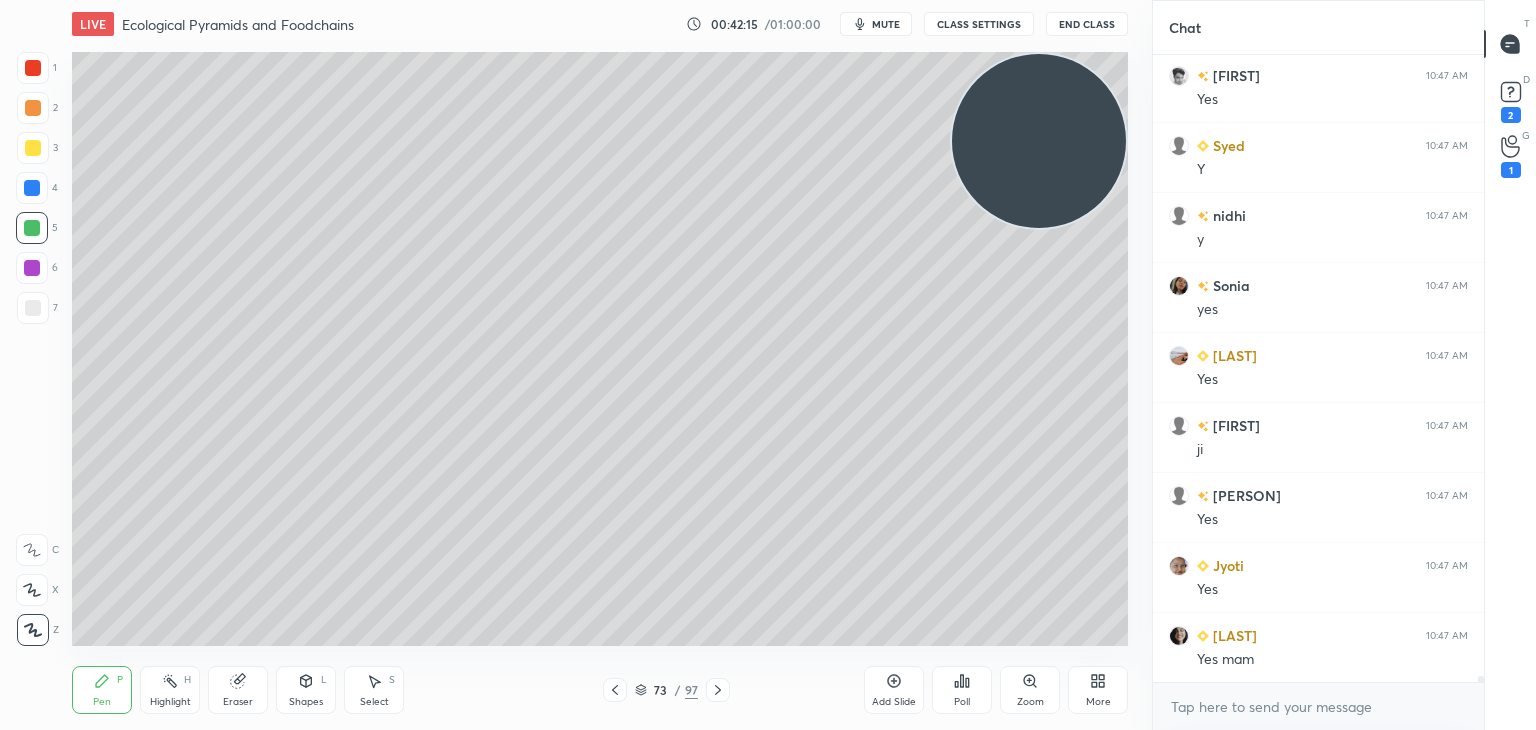 scroll, scrollTop: 70480, scrollLeft: 0, axis: vertical 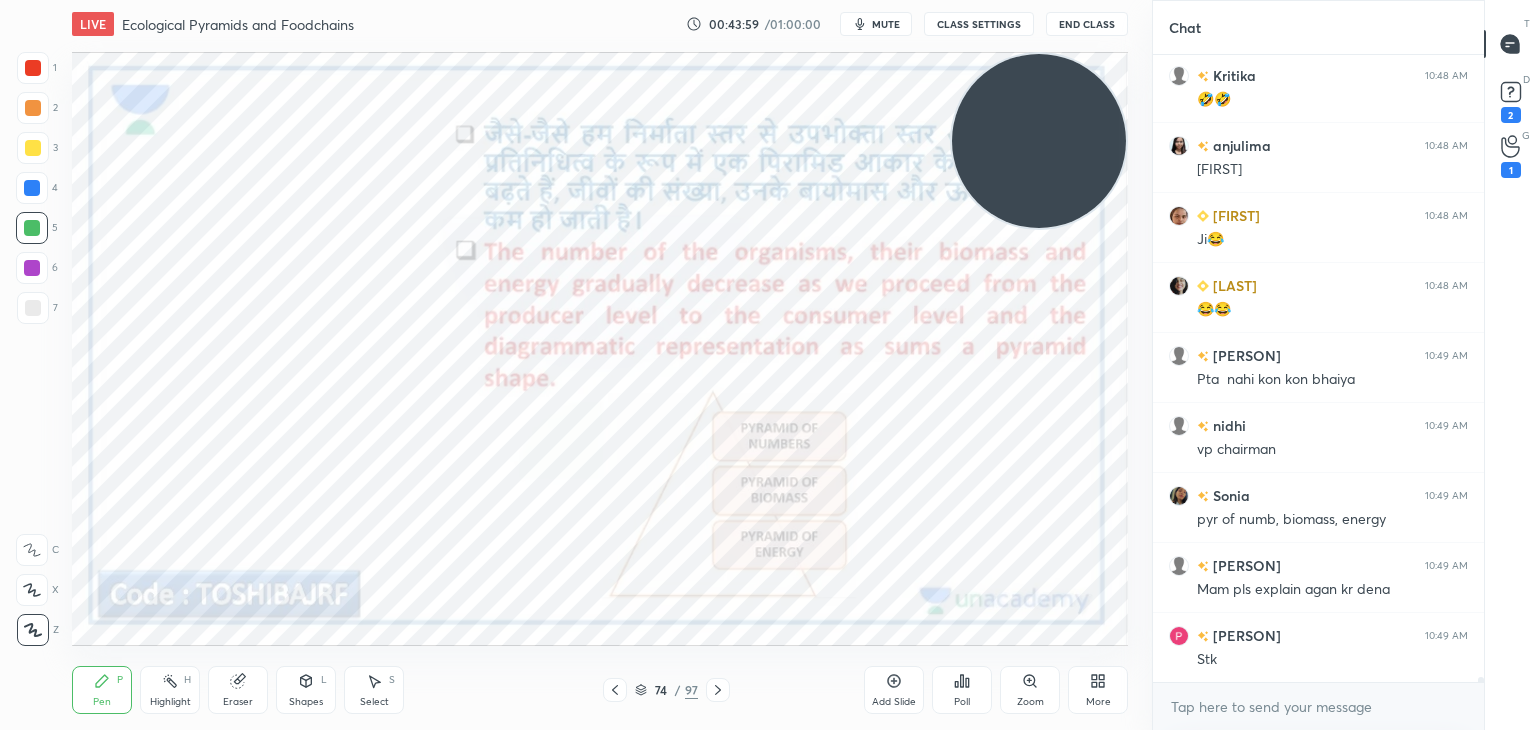 click at bounding box center (33, 68) 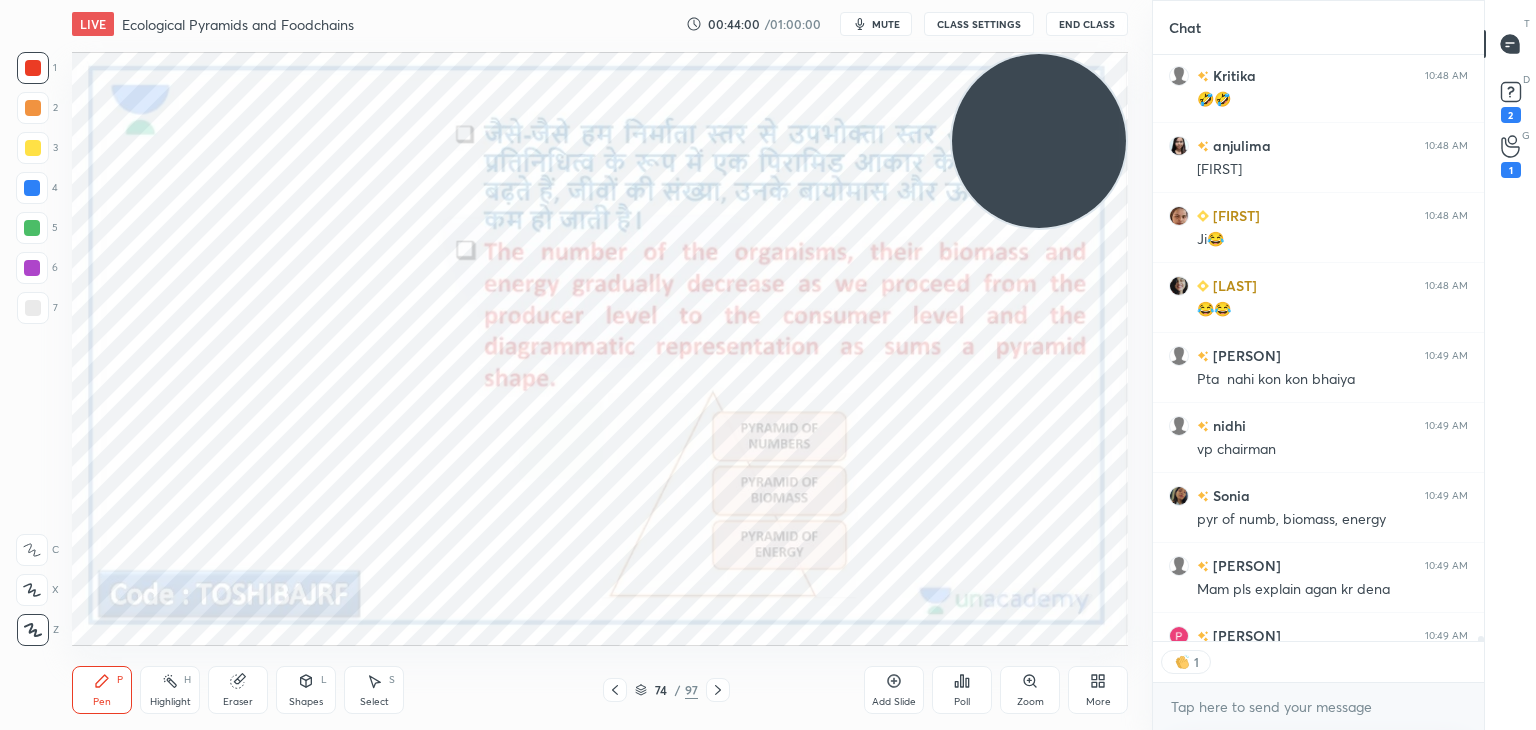scroll, scrollTop: 581, scrollLeft: 325, axis: both 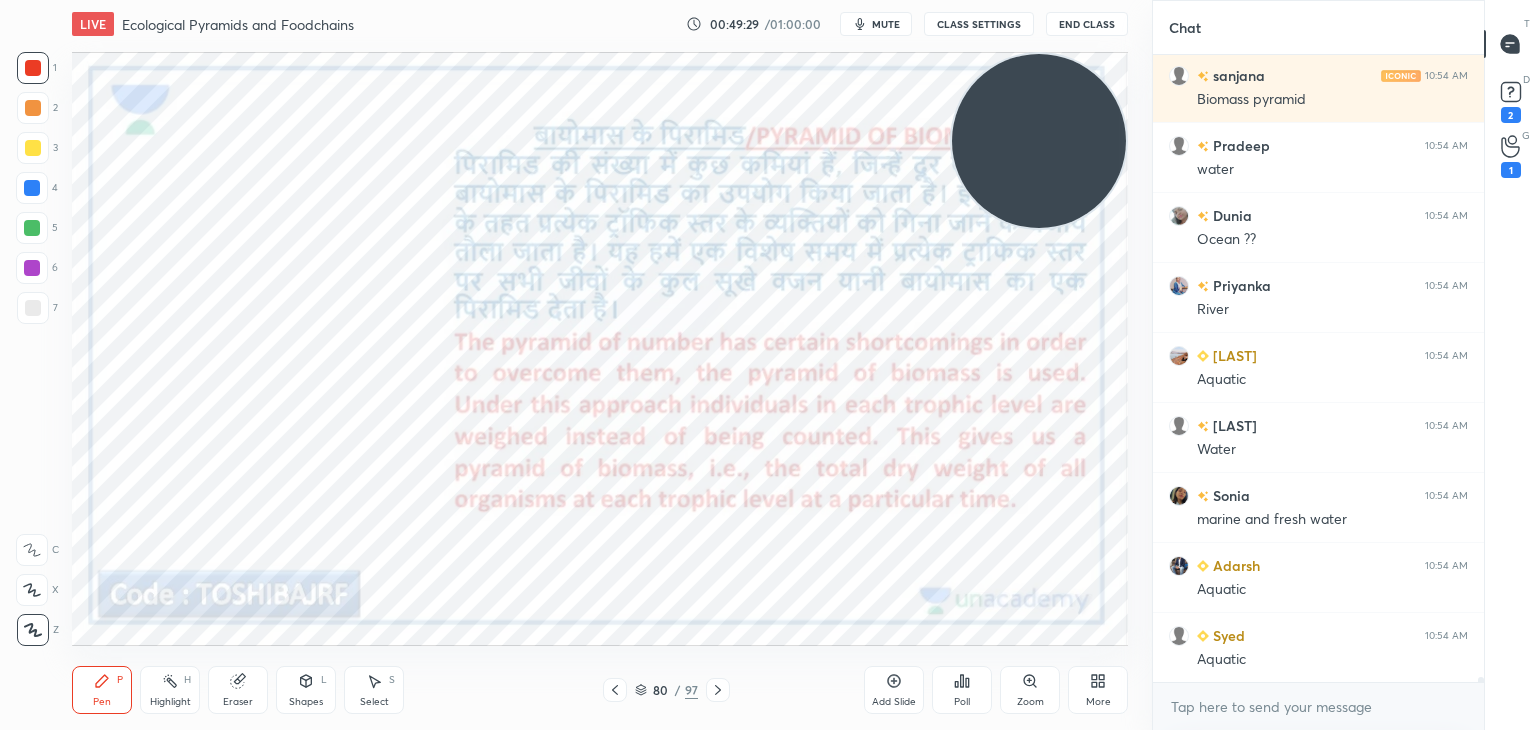 click 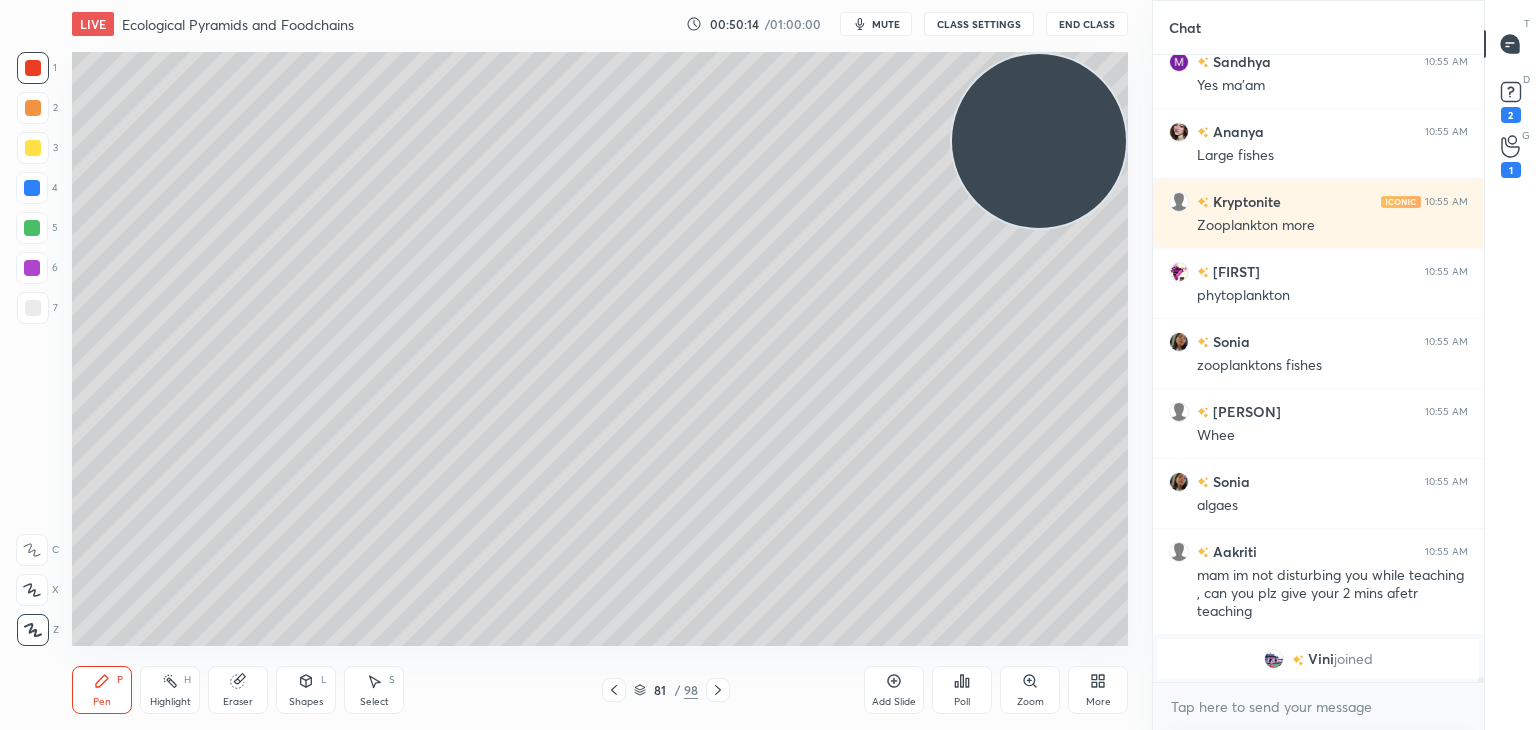 scroll, scrollTop: 81756, scrollLeft: 0, axis: vertical 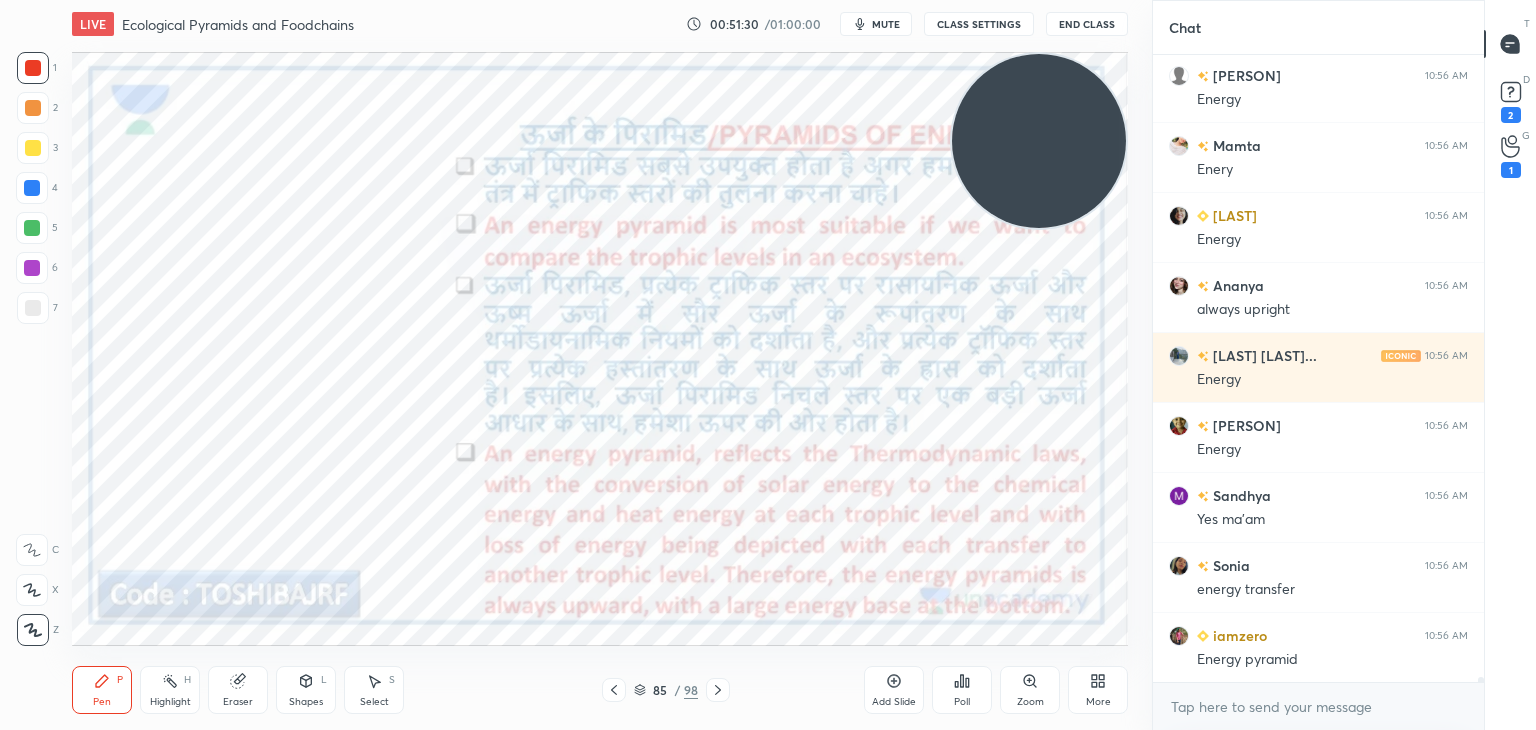 click 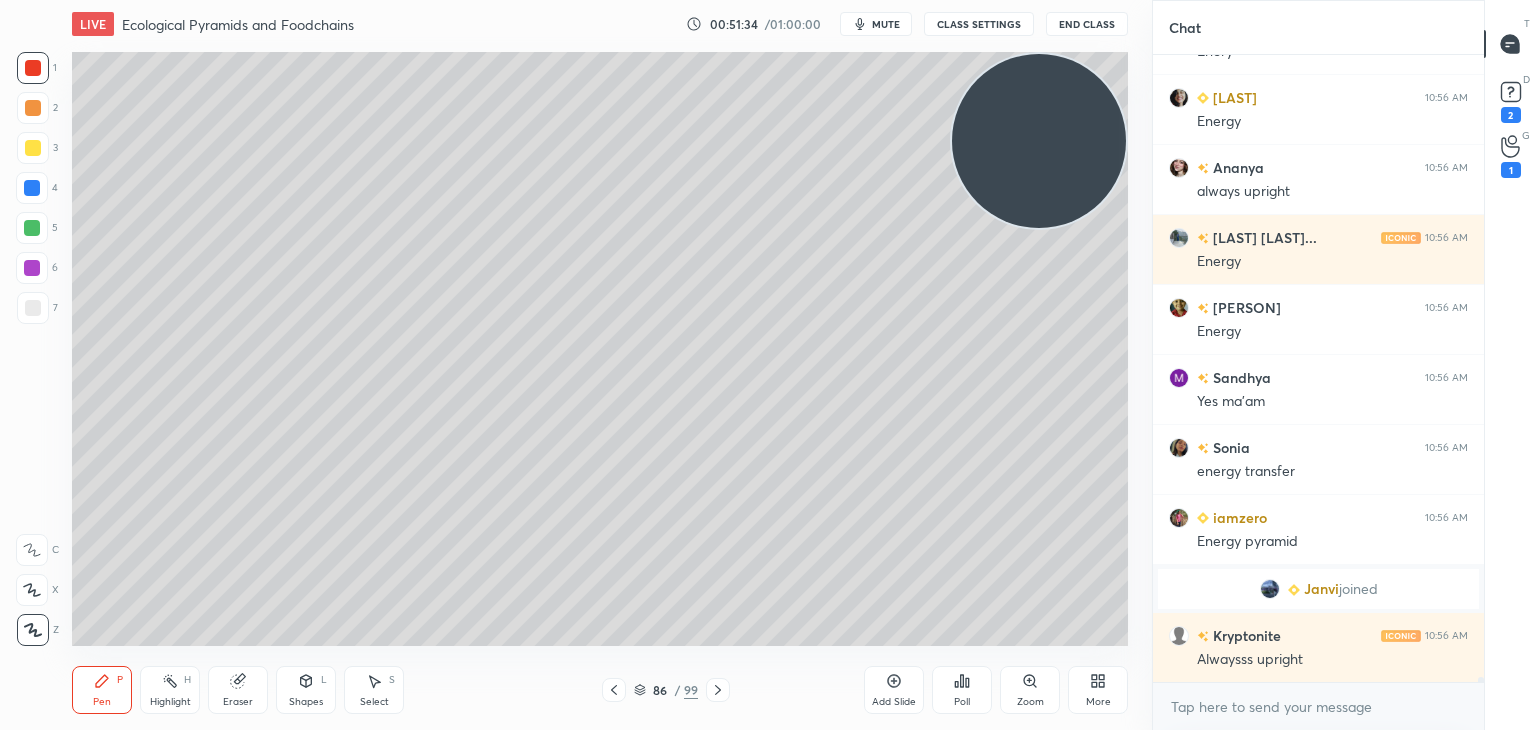 click 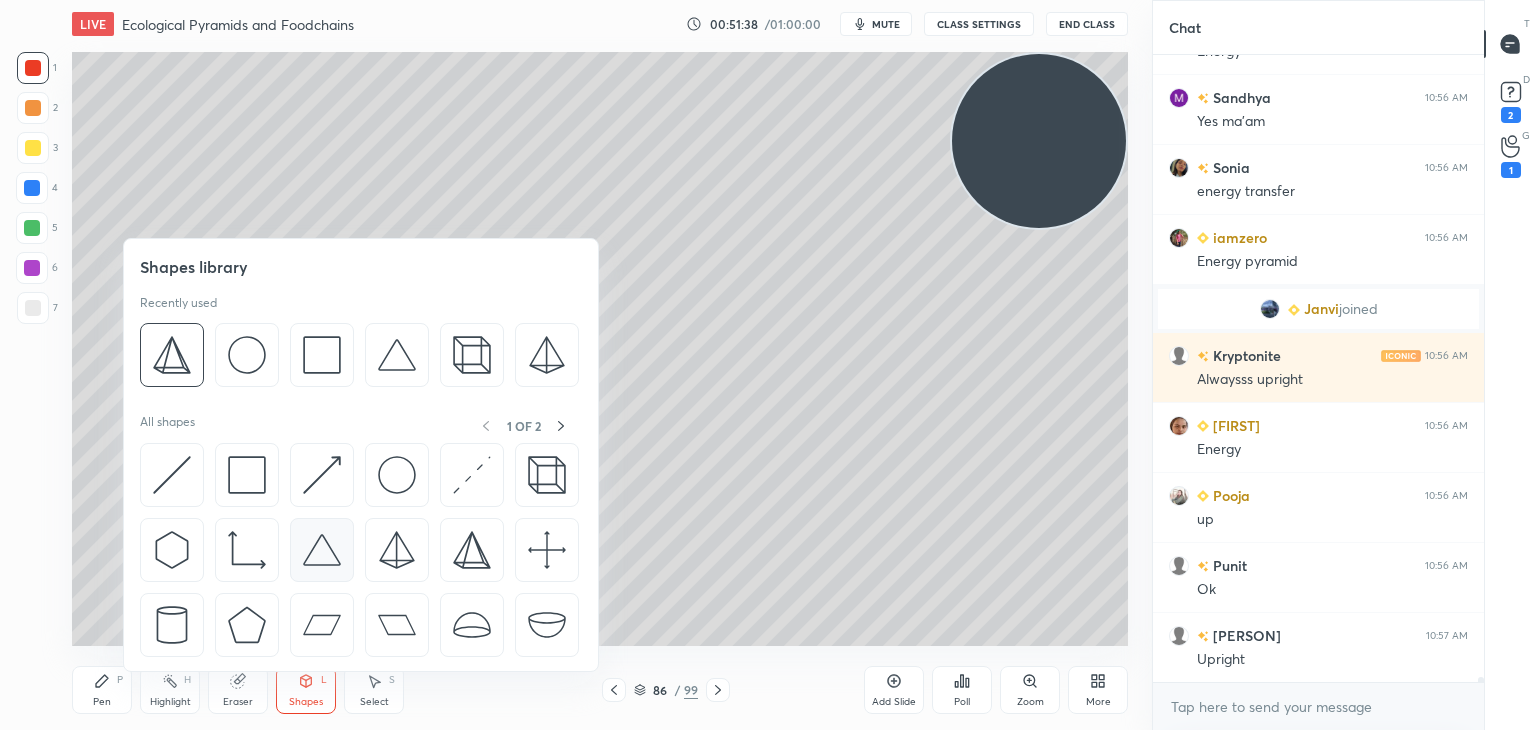 click at bounding box center (322, 550) 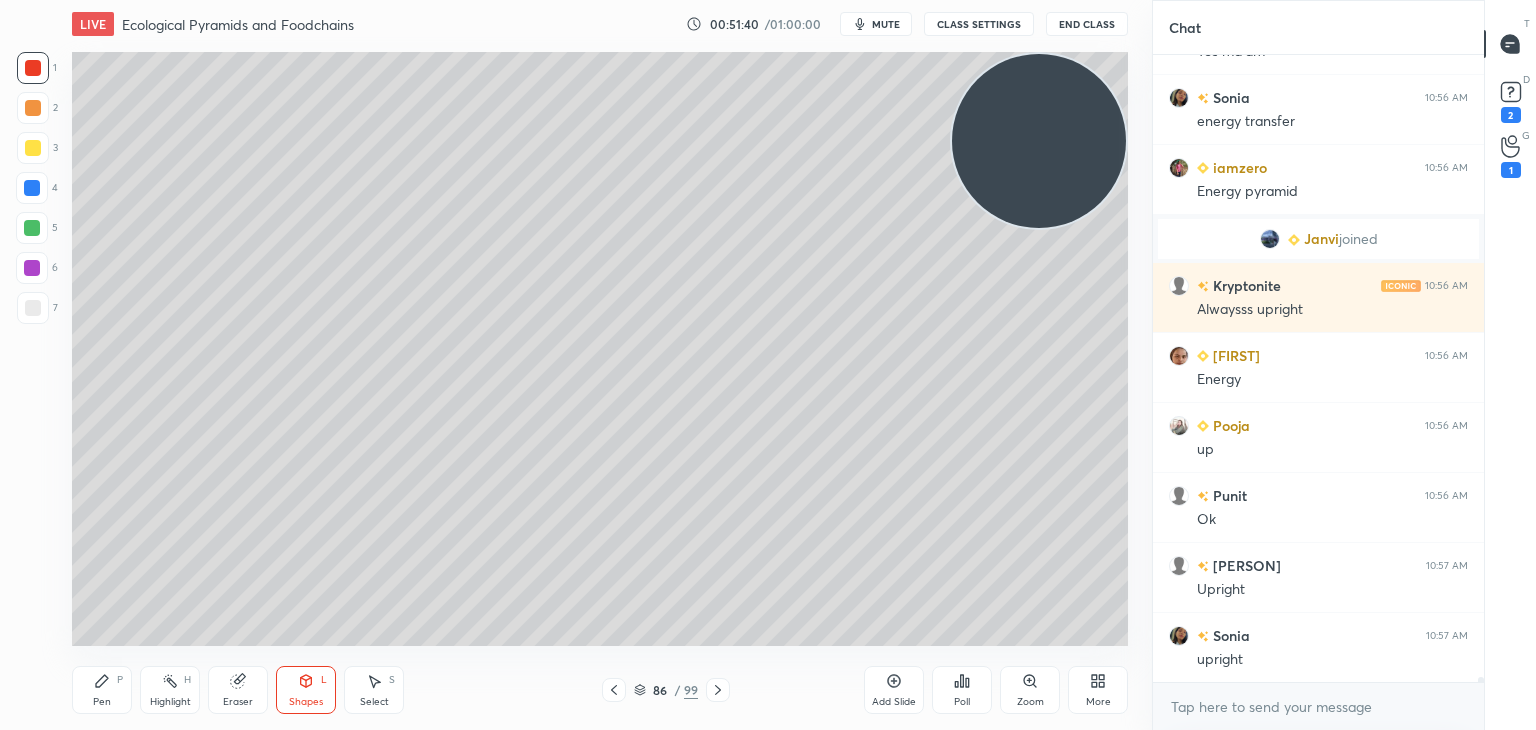 click 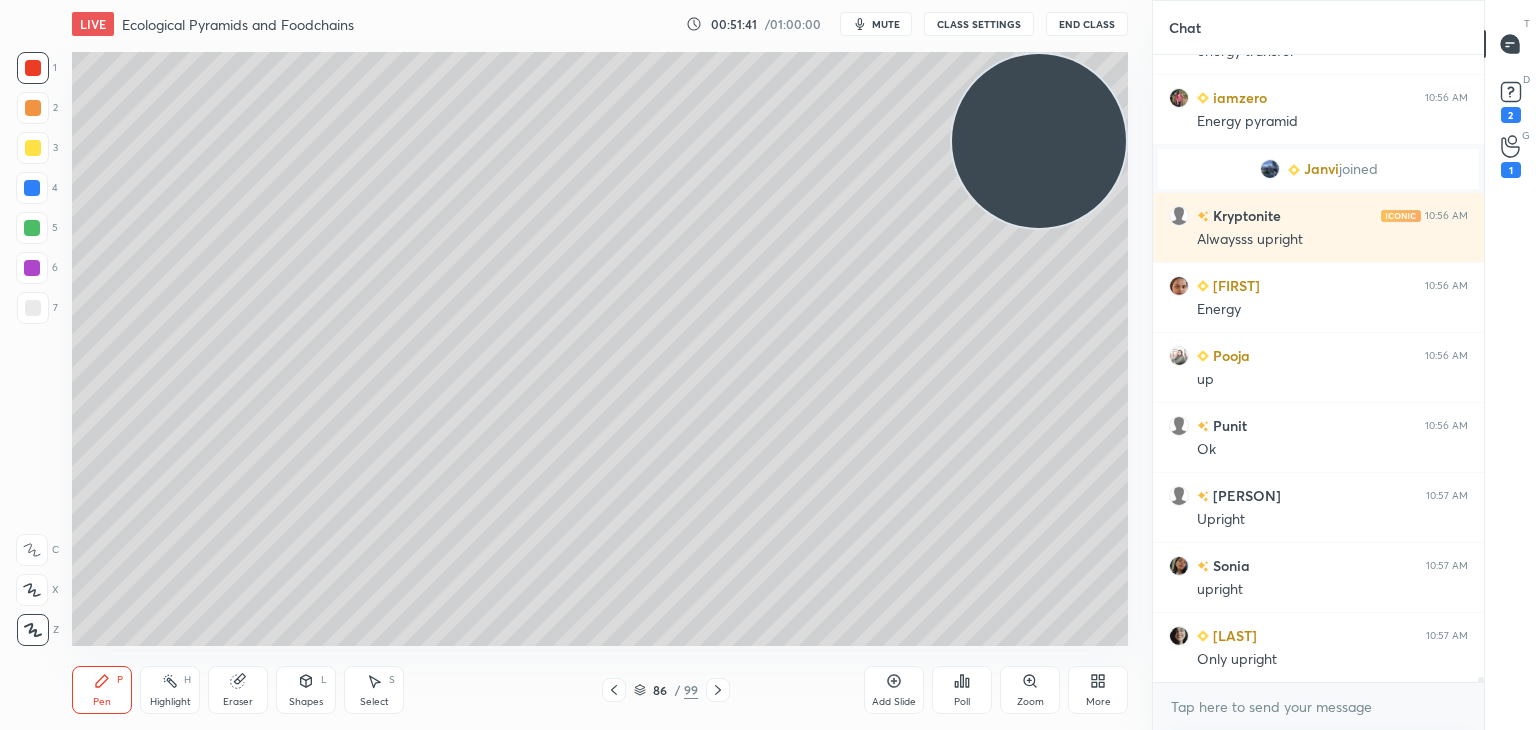 click at bounding box center (33, 308) 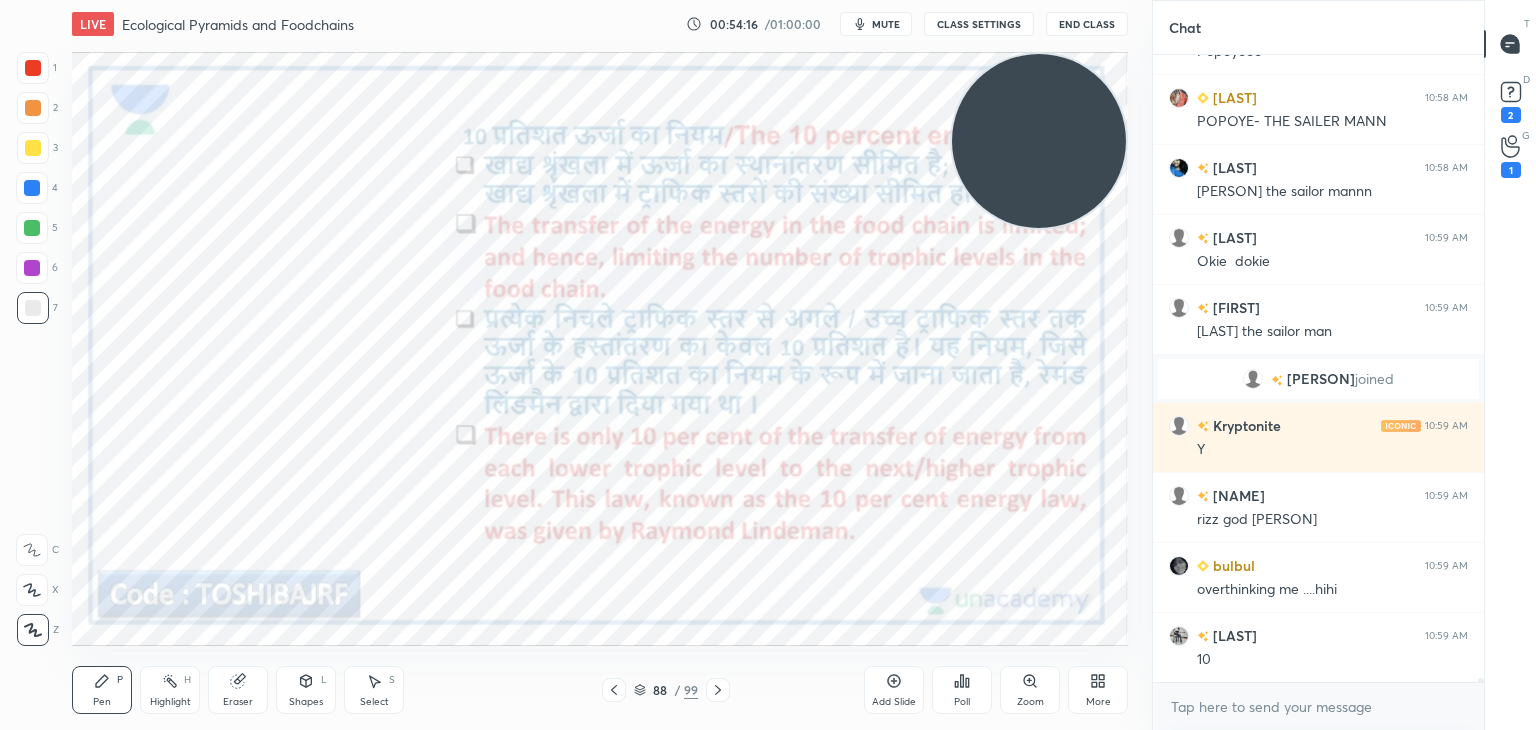 scroll, scrollTop: 89190, scrollLeft: 0, axis: vertical 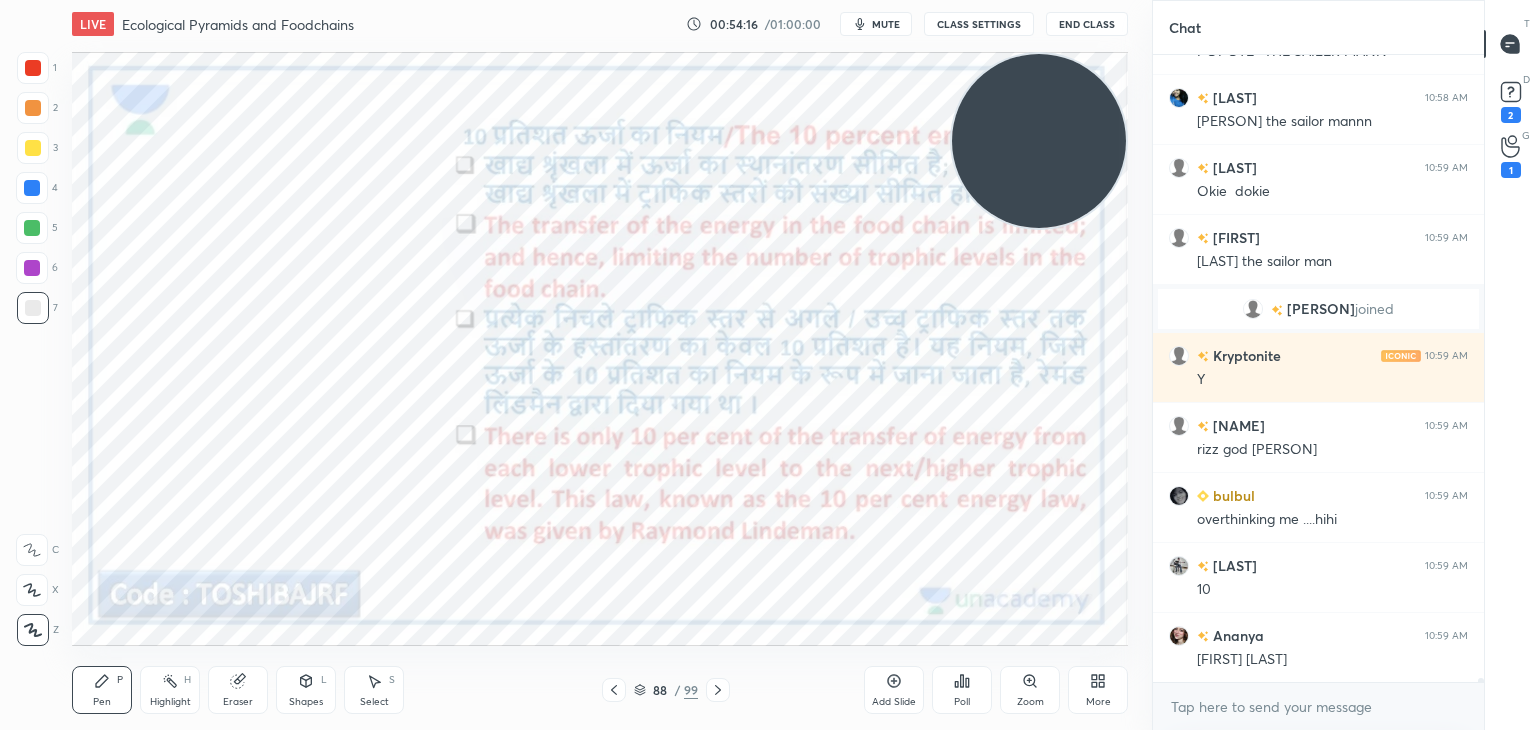 click at bounding box center [33, 68] 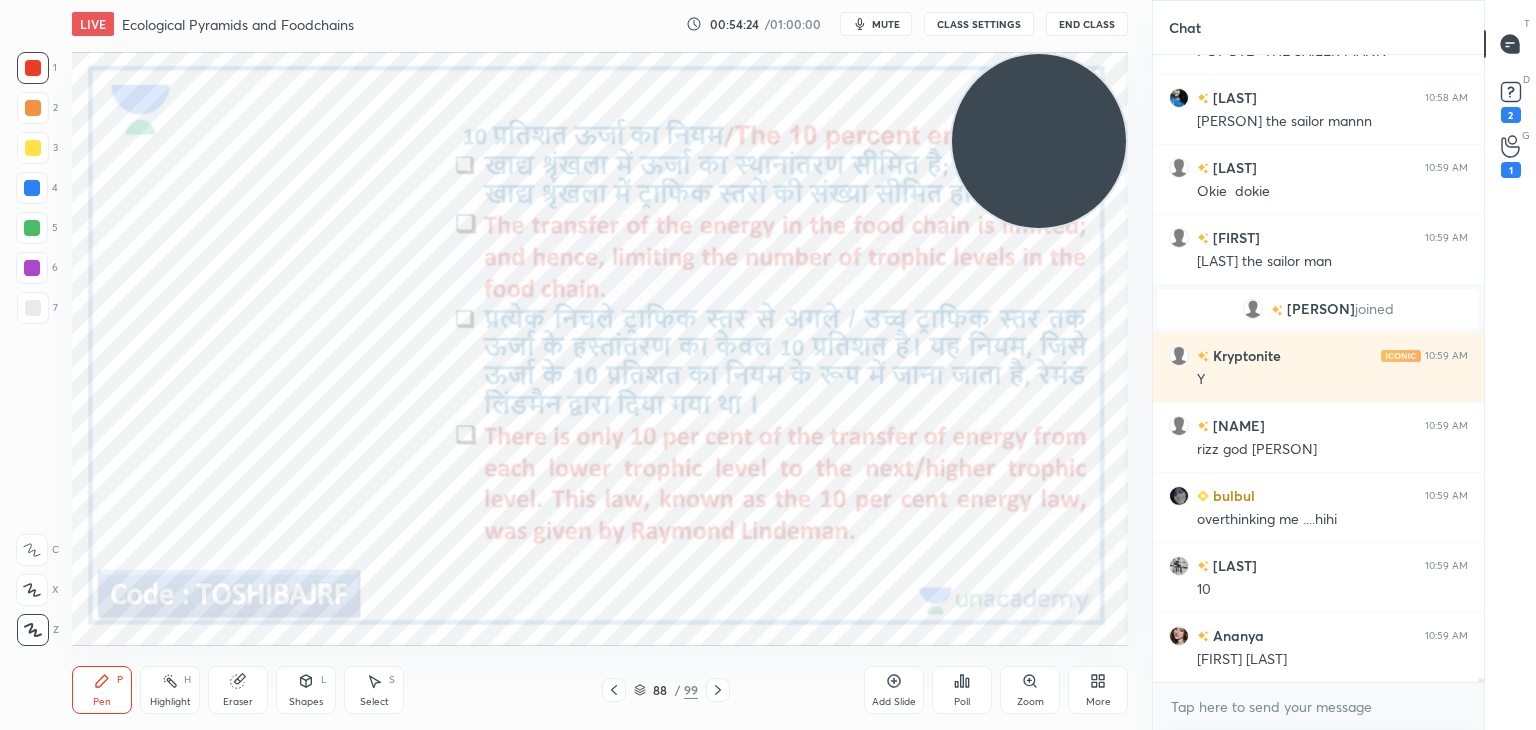 scroll, scrollTop: 581, scrollLeft: 325, axis: both 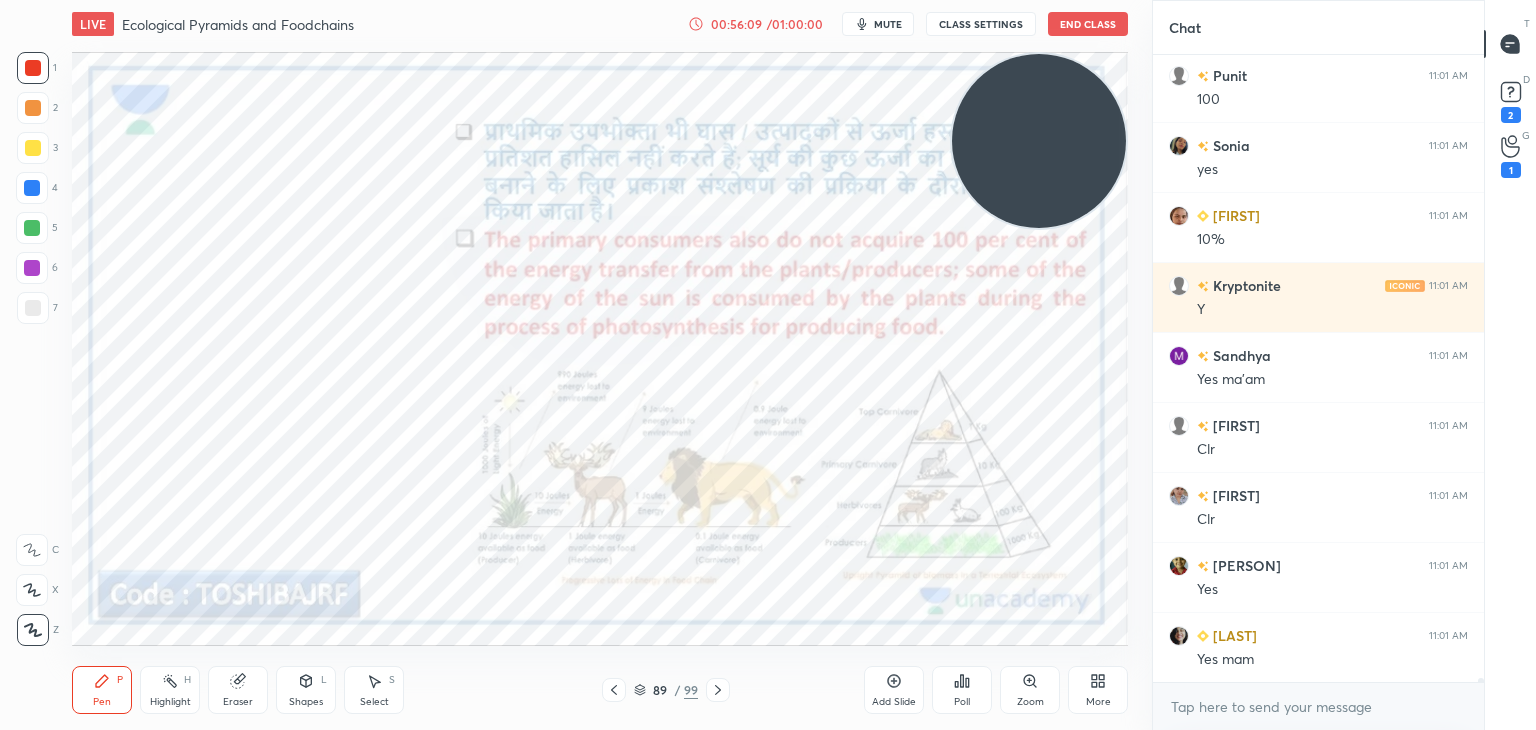 click on "Add Slide" at bounding box center (894, 690) 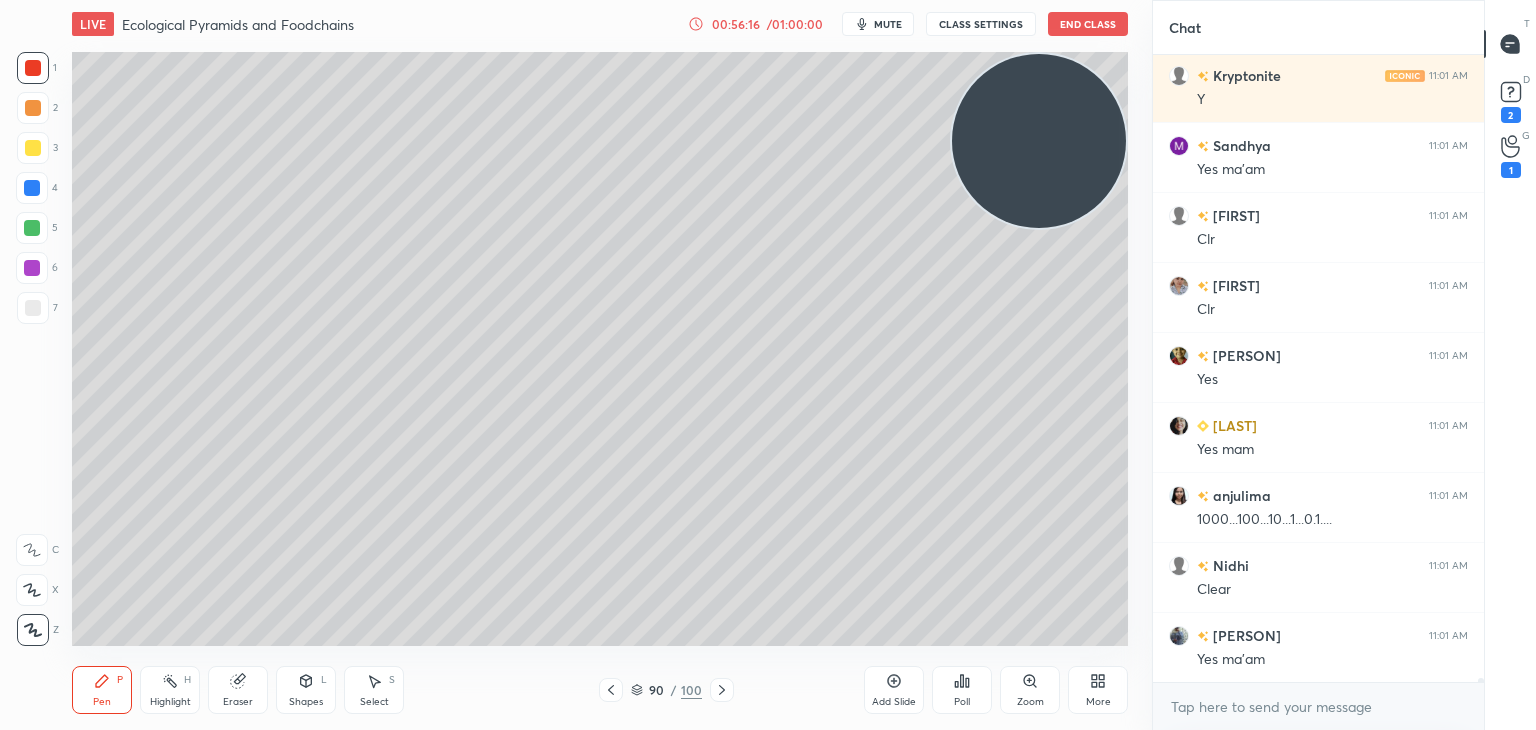 scroll, scrollTop: 92112, scrollLeft: 0, axis: vertical 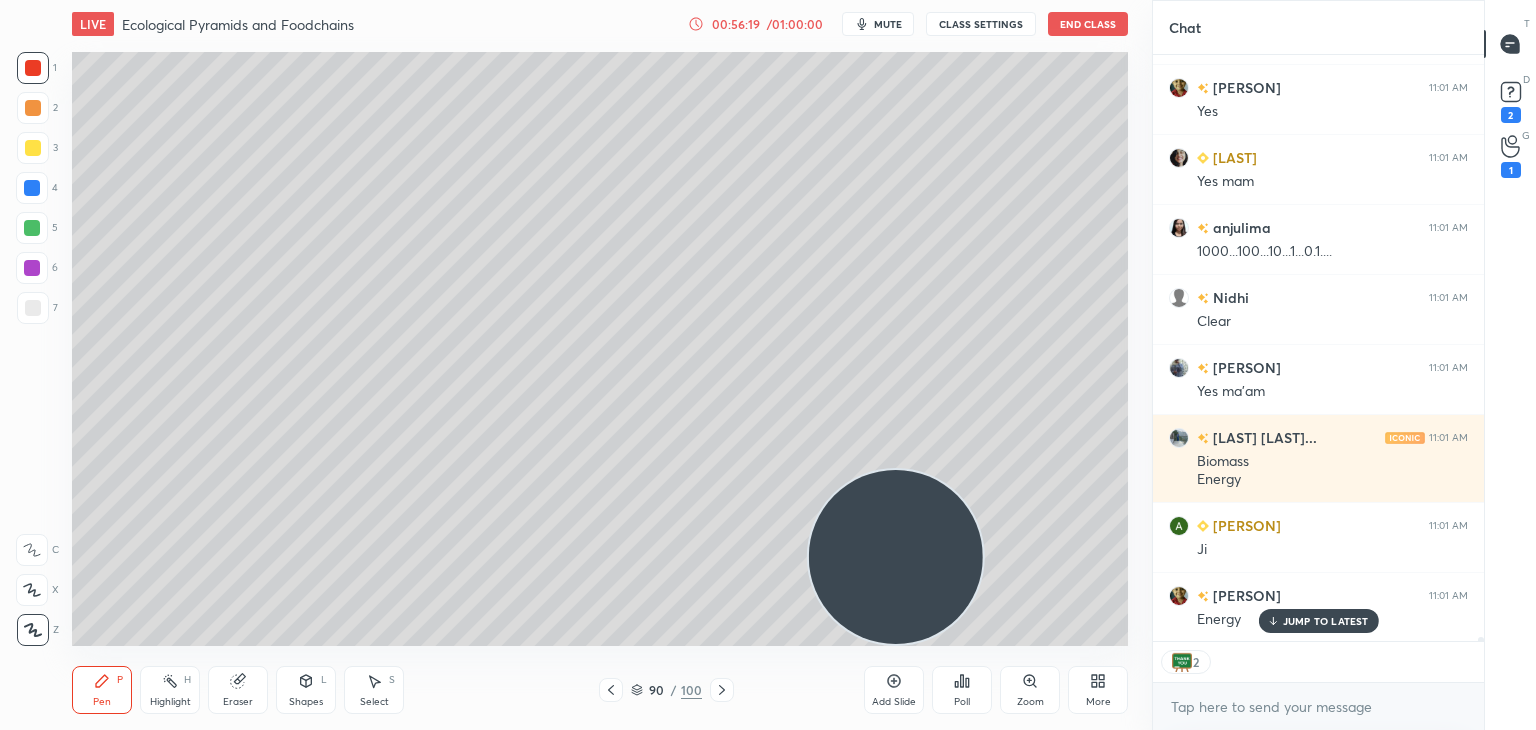 click at bounding box center [33, 308] 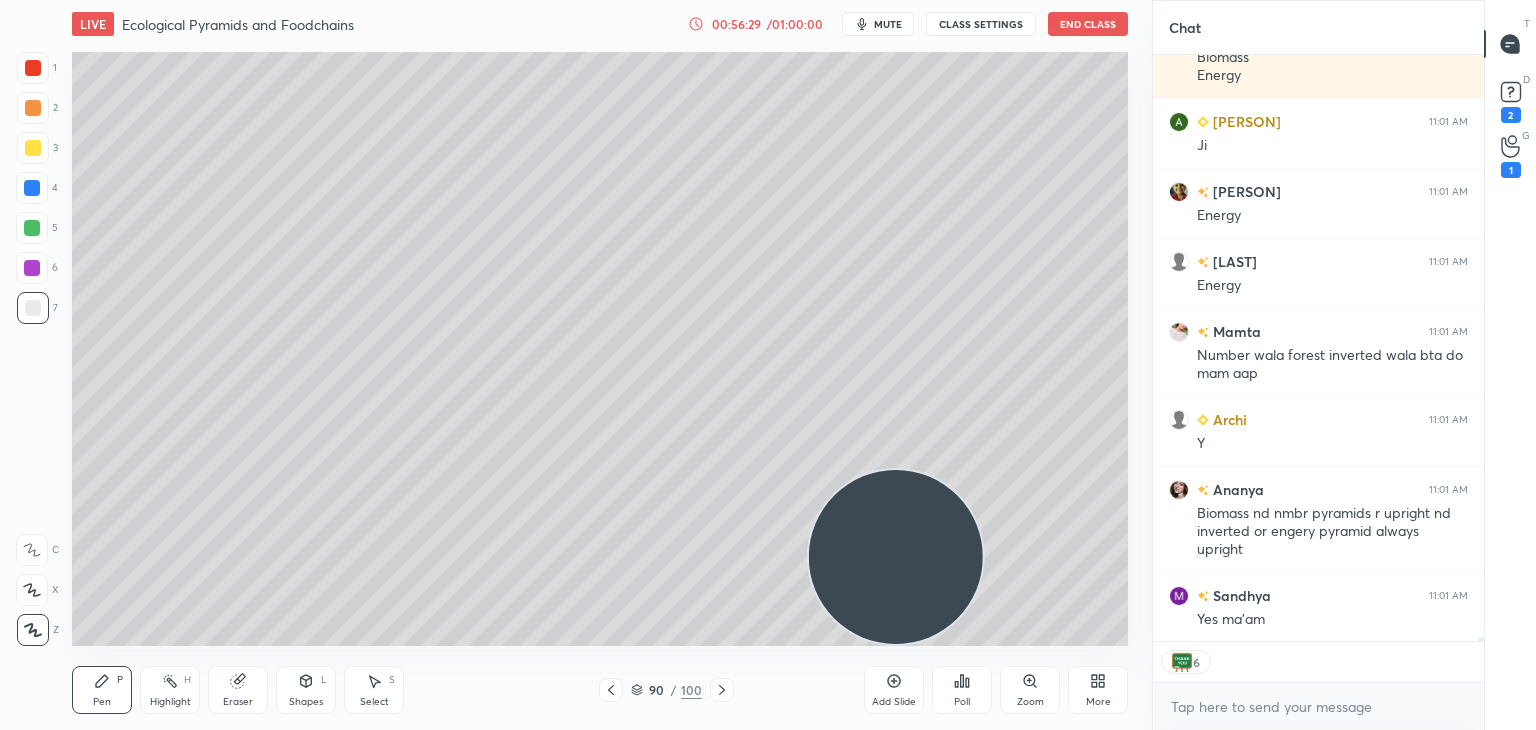 scroll, scrollTop: 92767, scrollLeft: 0, axis: vertical 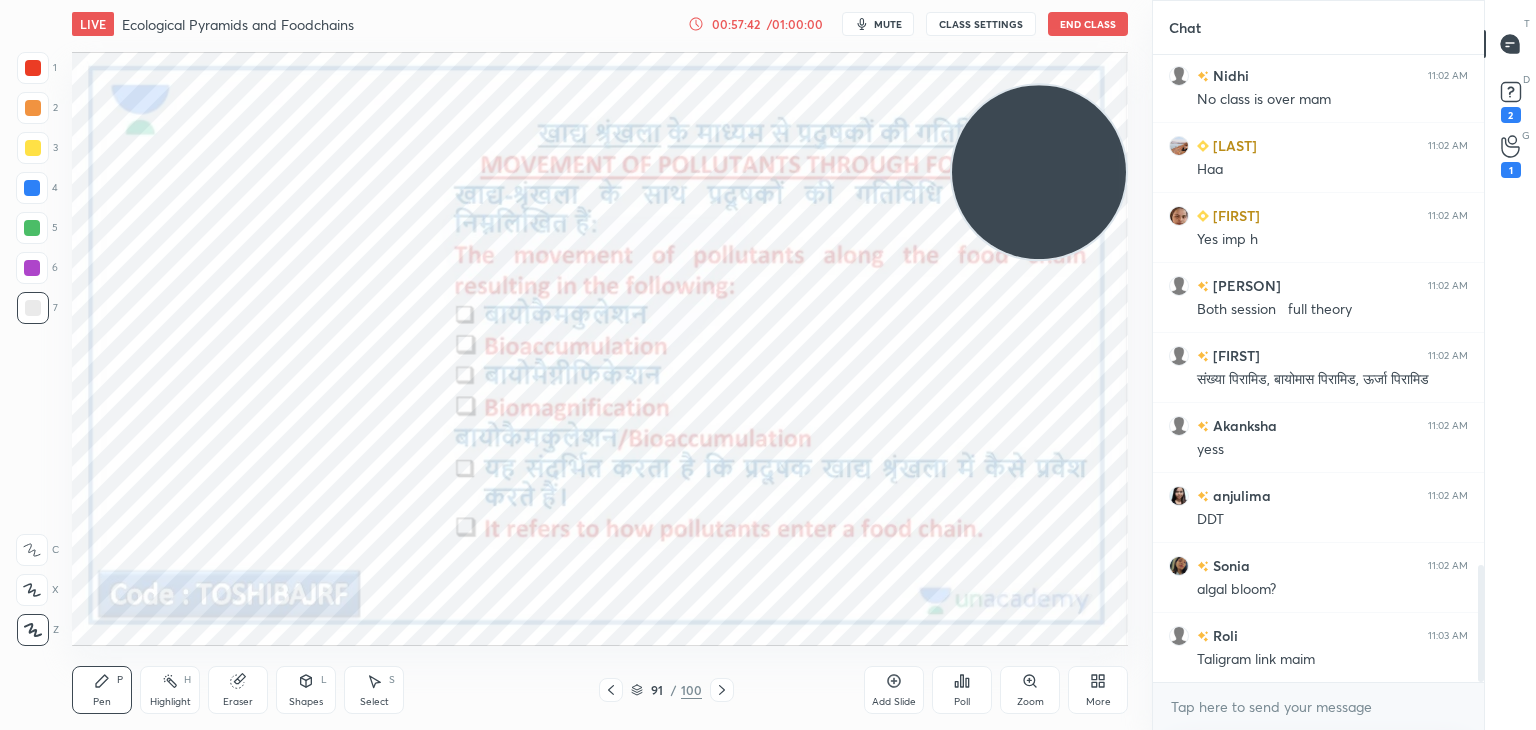 click on "Add Slide" at bounding box center [894, 702] 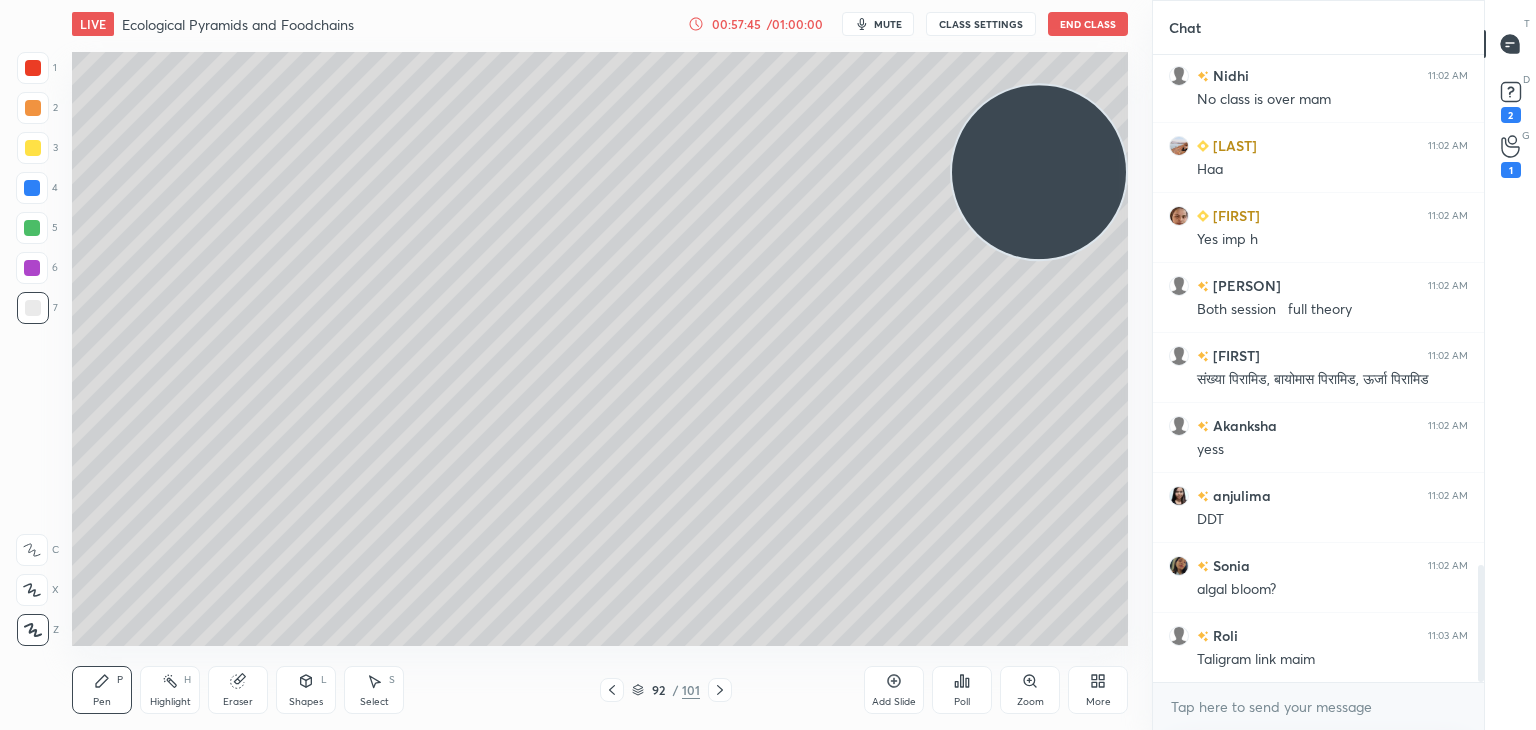 scroll, scrollTop: 2792, scrollLeft: 0, axis: vertical 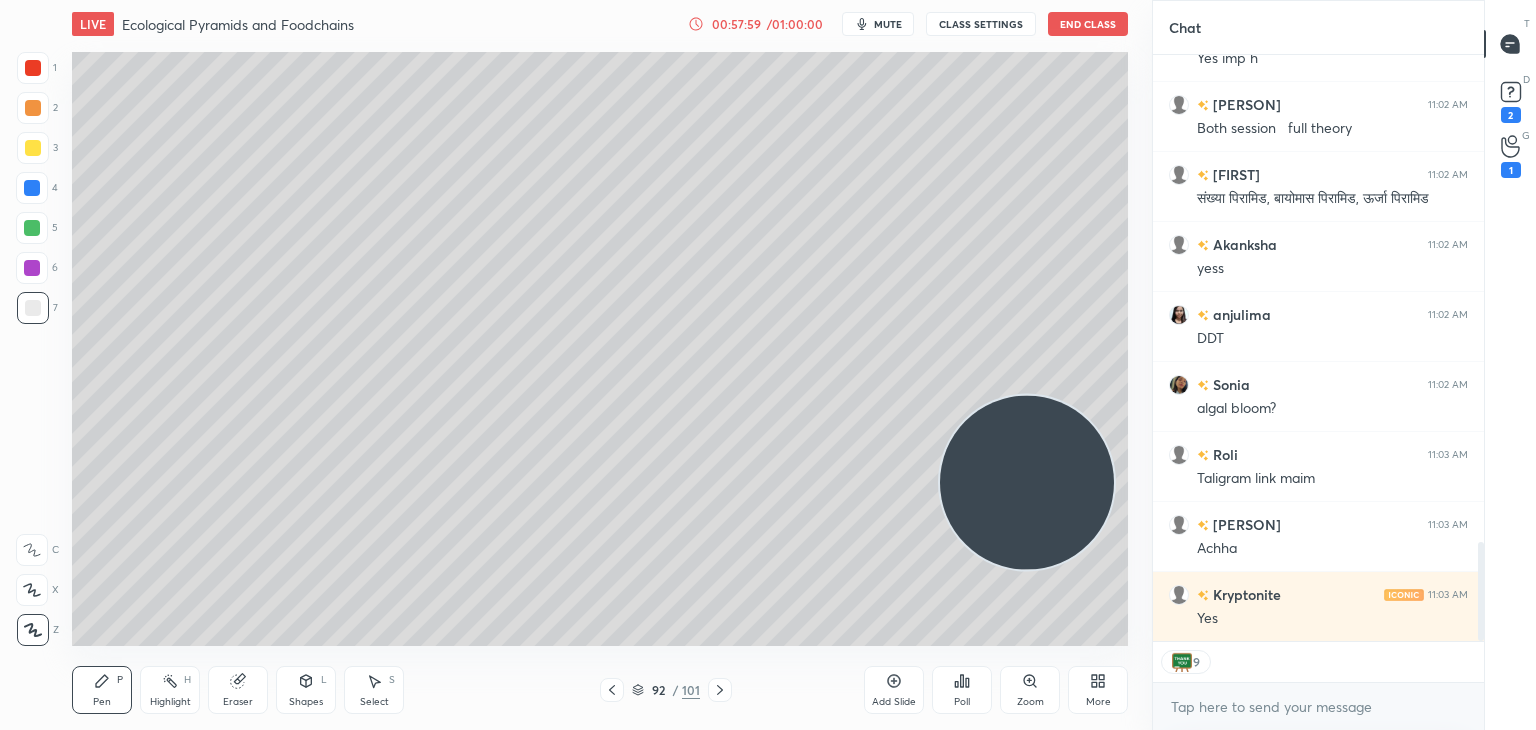 click at bounding box center [33, 68] 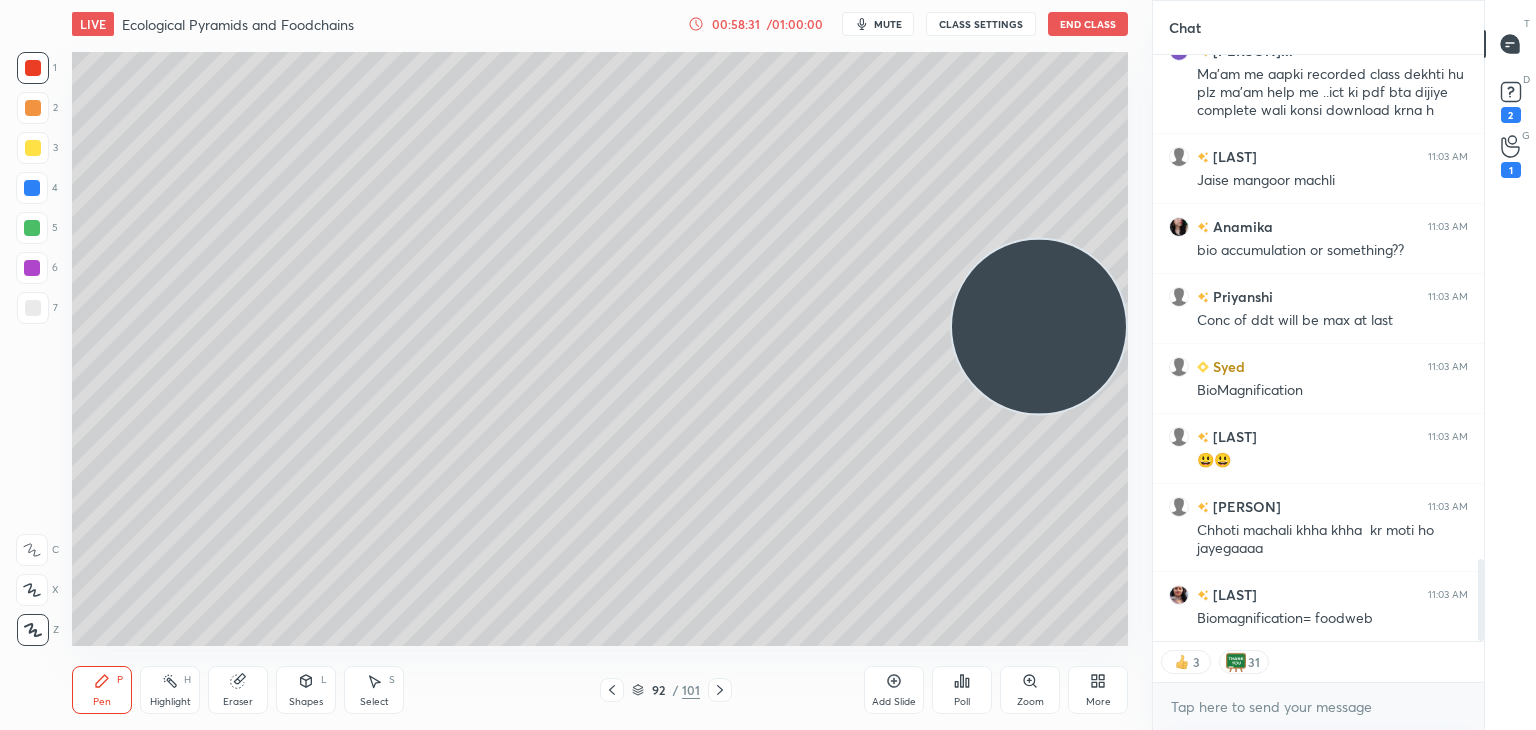 scroll, scrollTop: 3656, scrollLeft: 0, axis: vertical 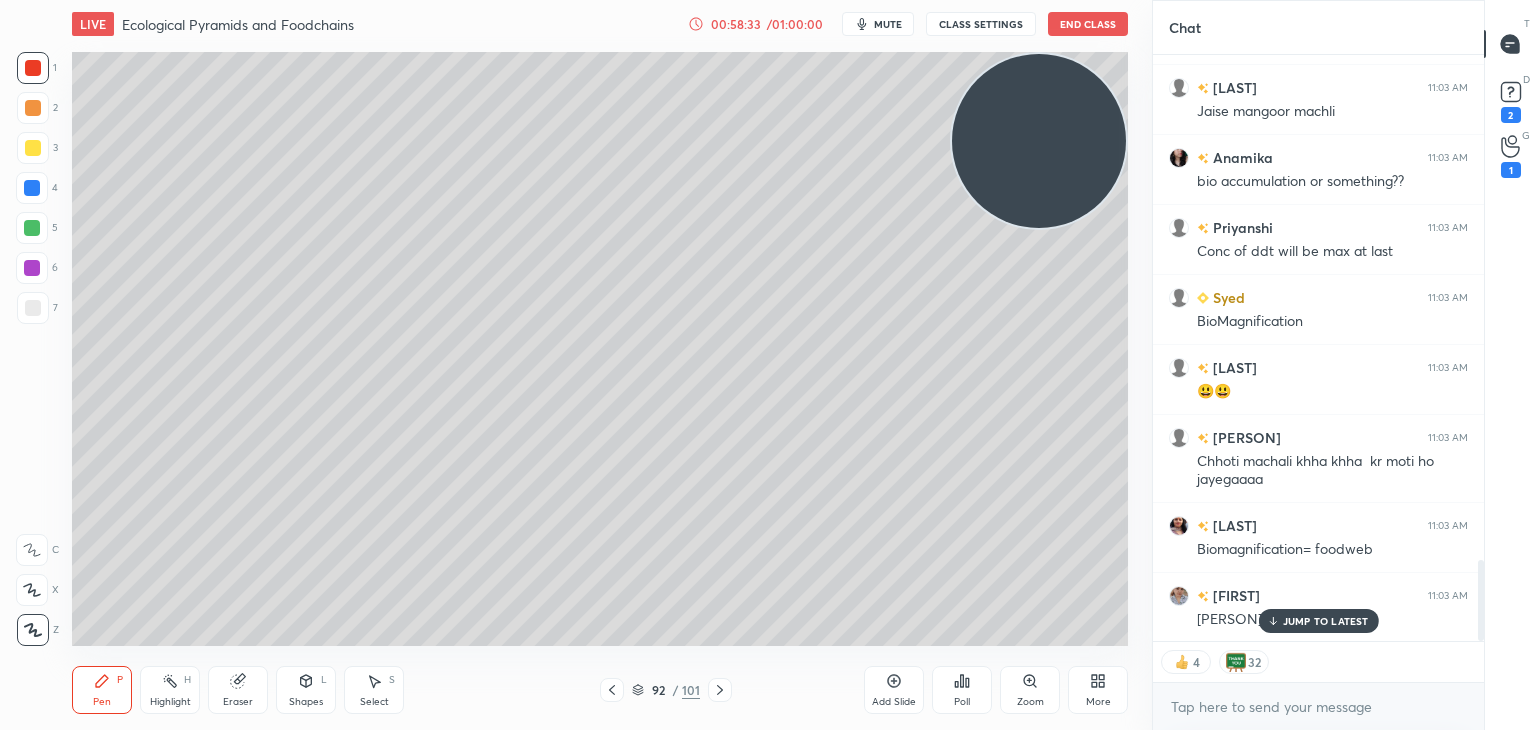 drag, startPoint x: 1013, startPoint y: 370, endPoint x: 1042, endPoint y: 79, distance: 292.44144 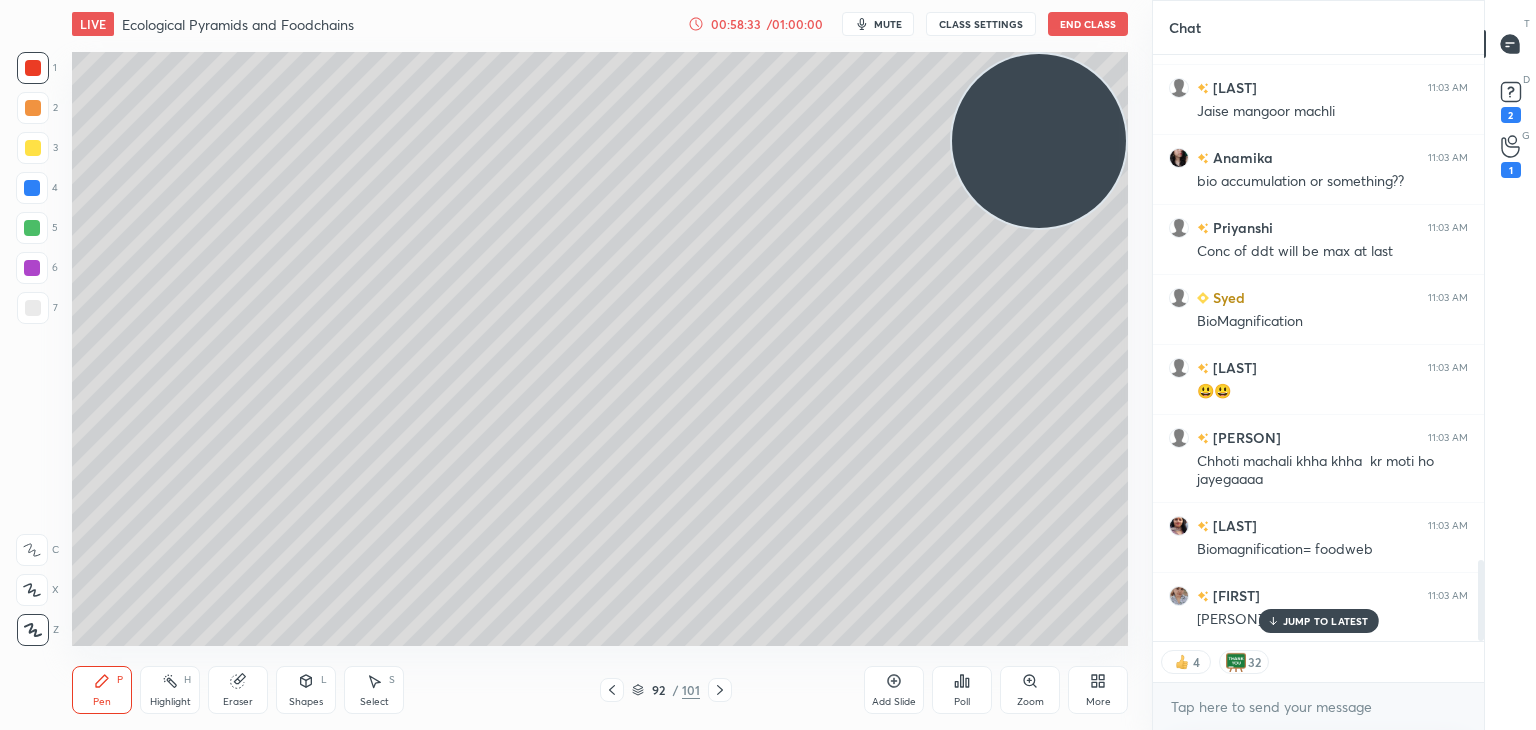click at bounding box center (1039, 141) 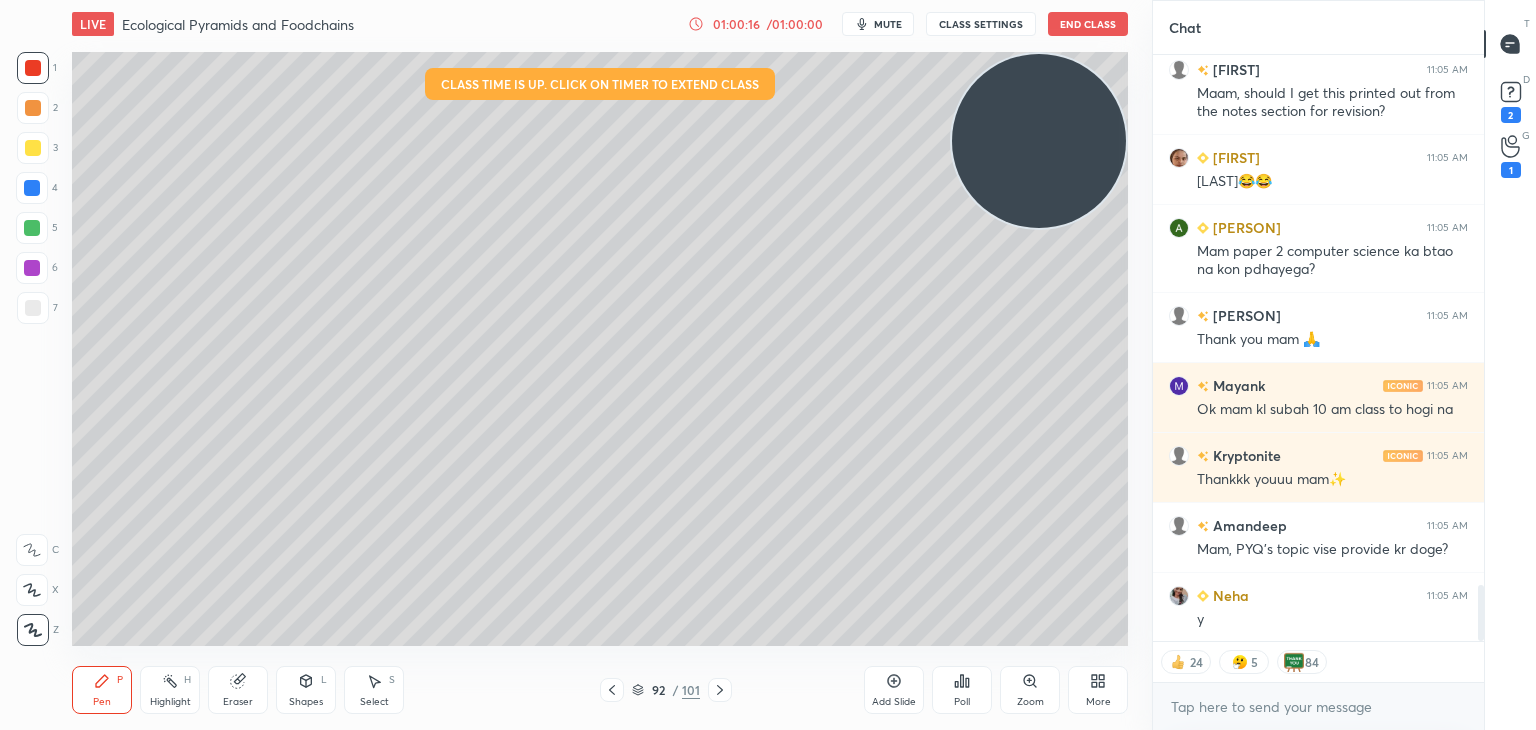scroll, scrollTop: 5579, scrollLeft: 0, axis: vertical 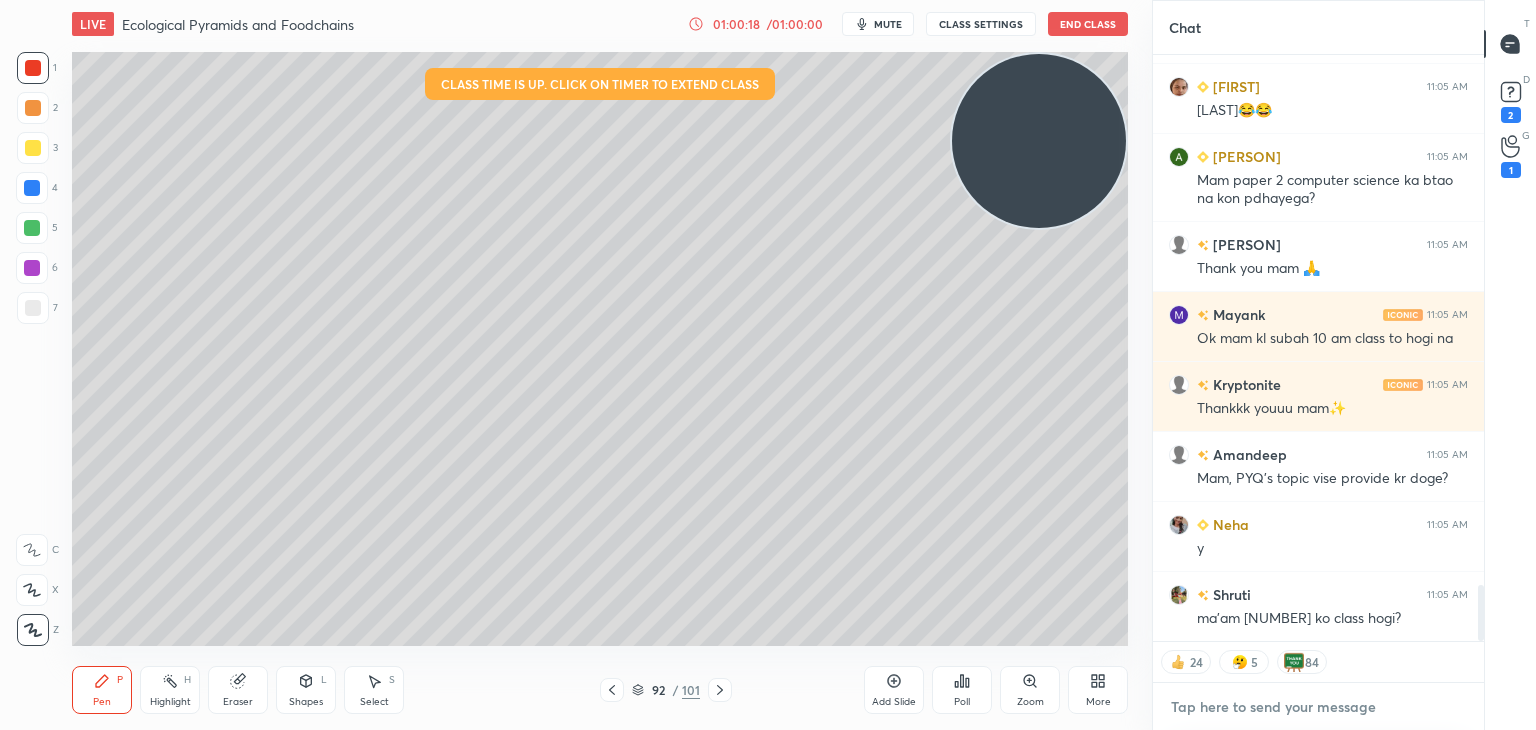 click at bounding box center [1318, 707] 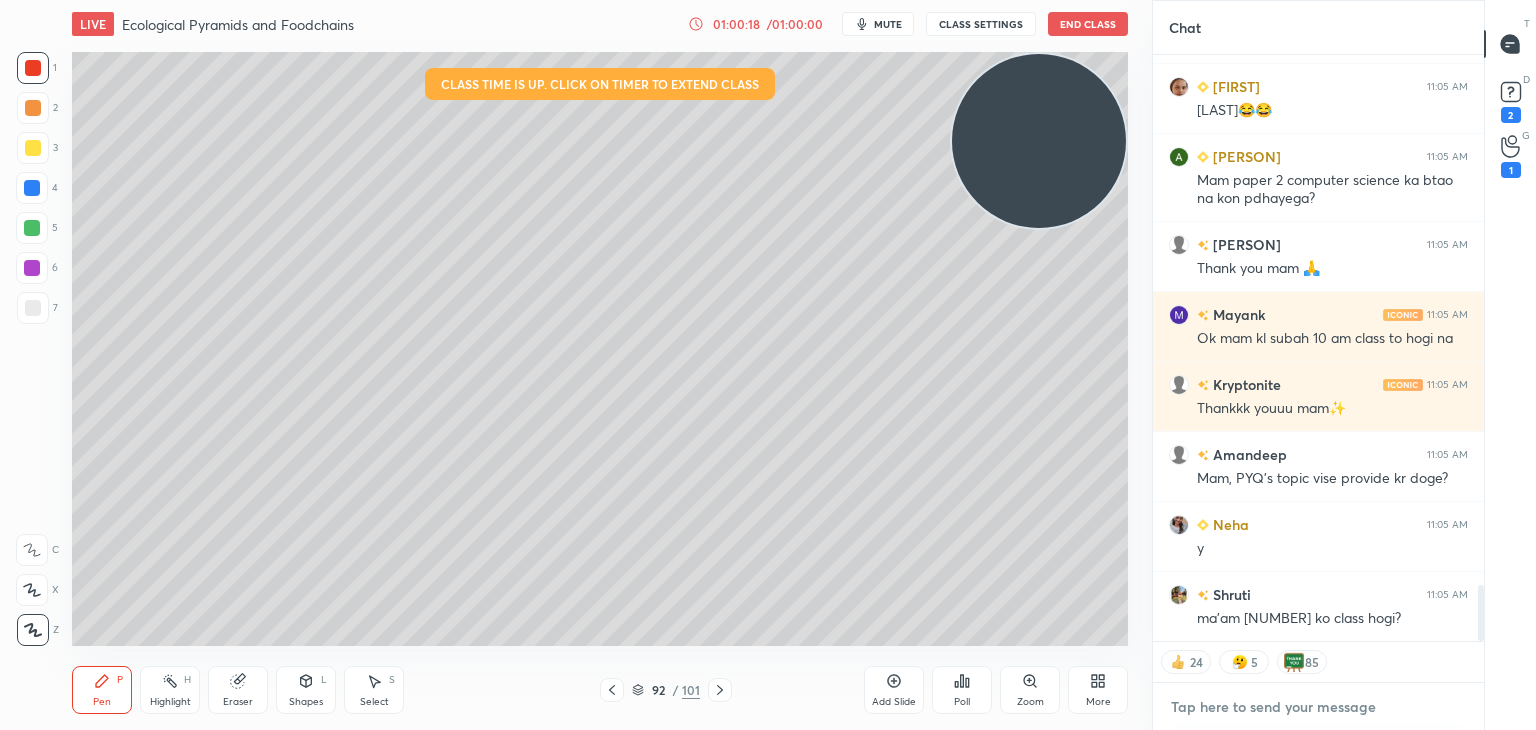 paste on "https://t.me/+xoSexqsEaV44MzQ1" 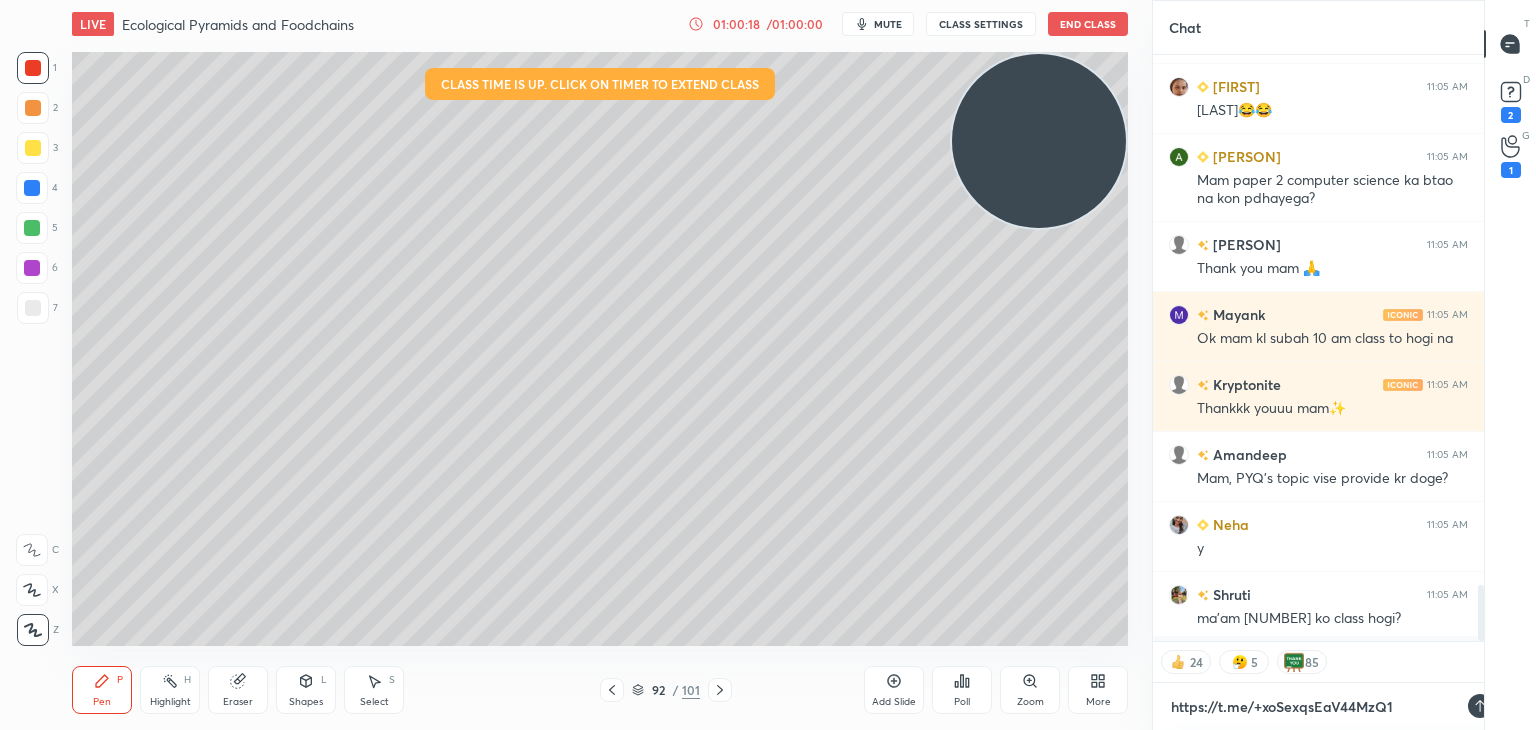 scroll, scrollTop: 576, scrollLeft: 325, axis: both 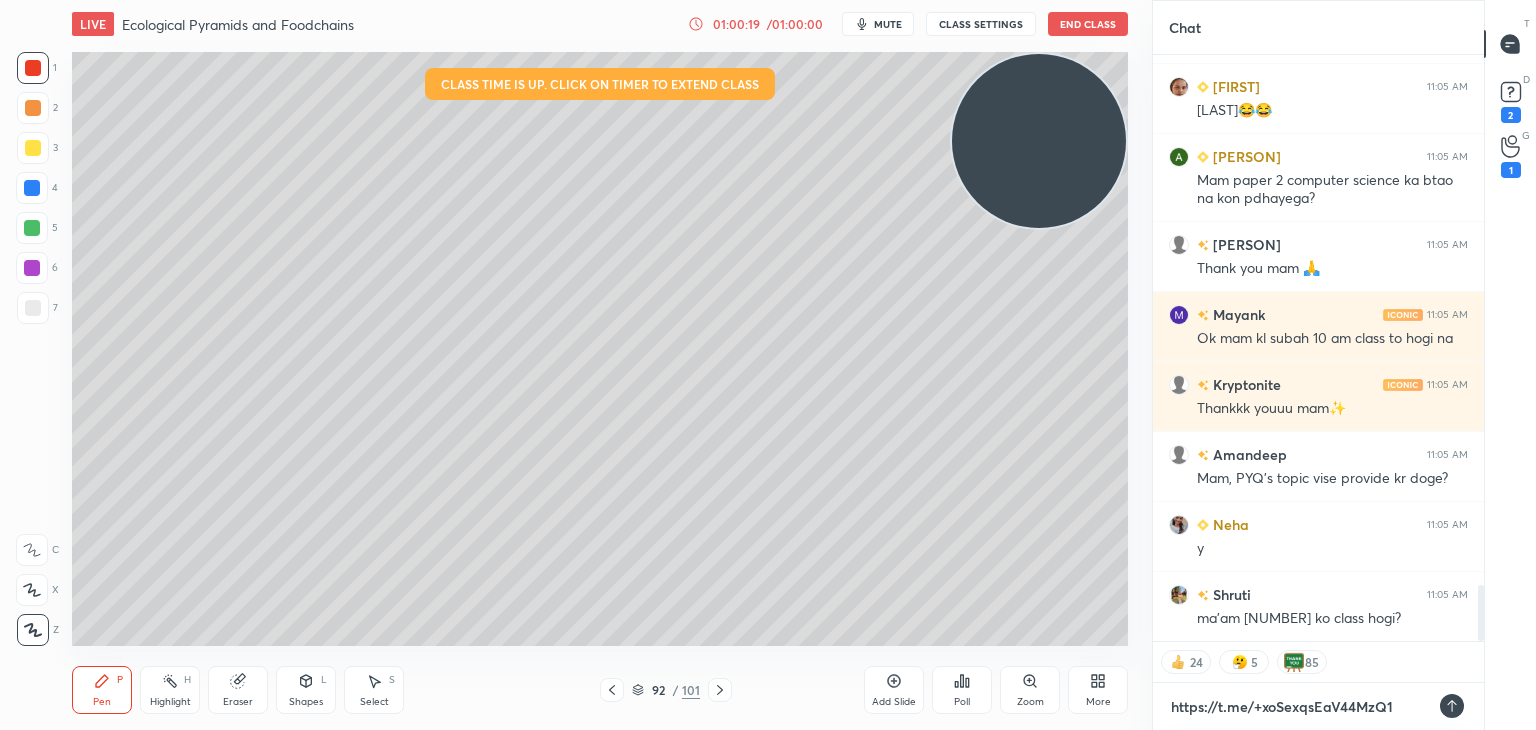 type 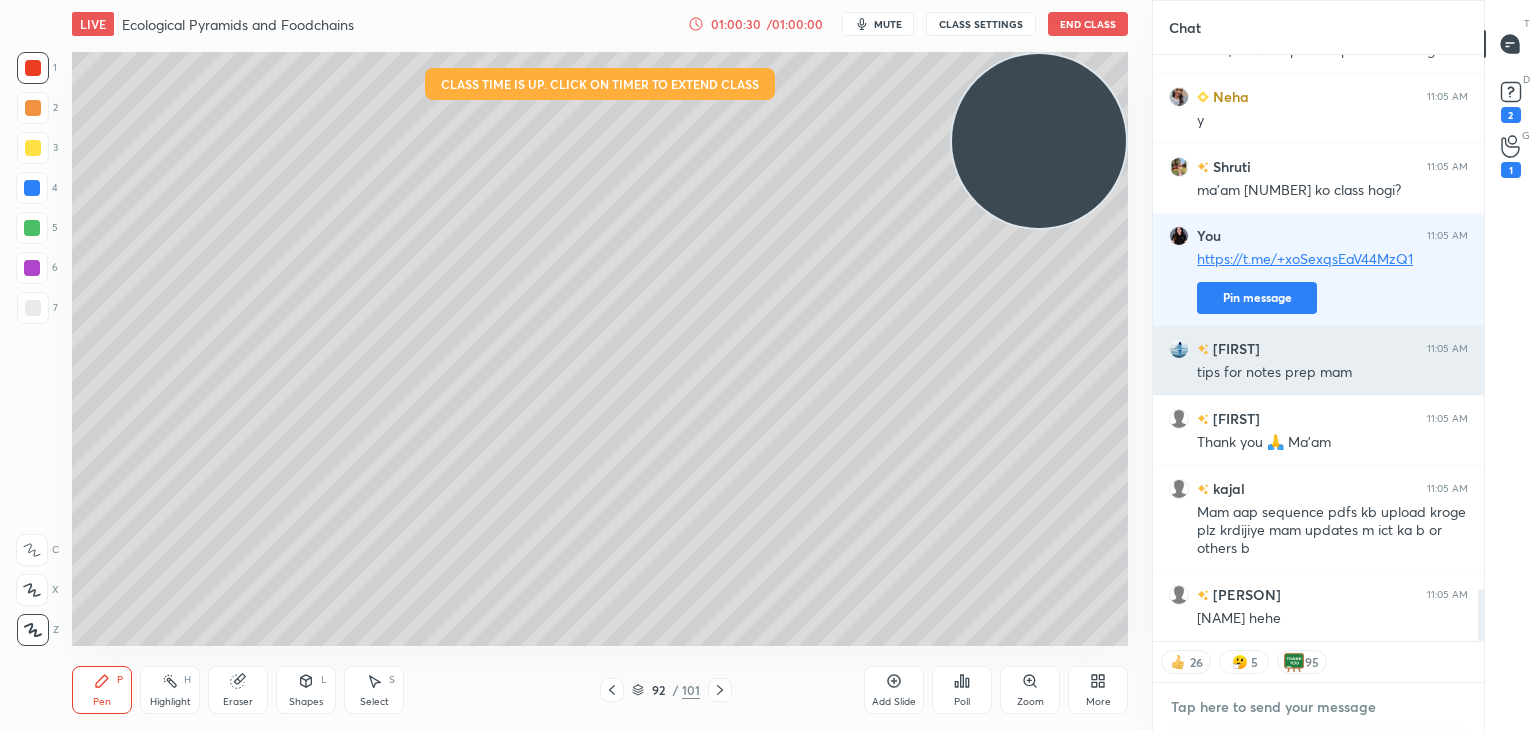 scroll, scrollTop: 6076, scrollLeft: 0, axis: vertical 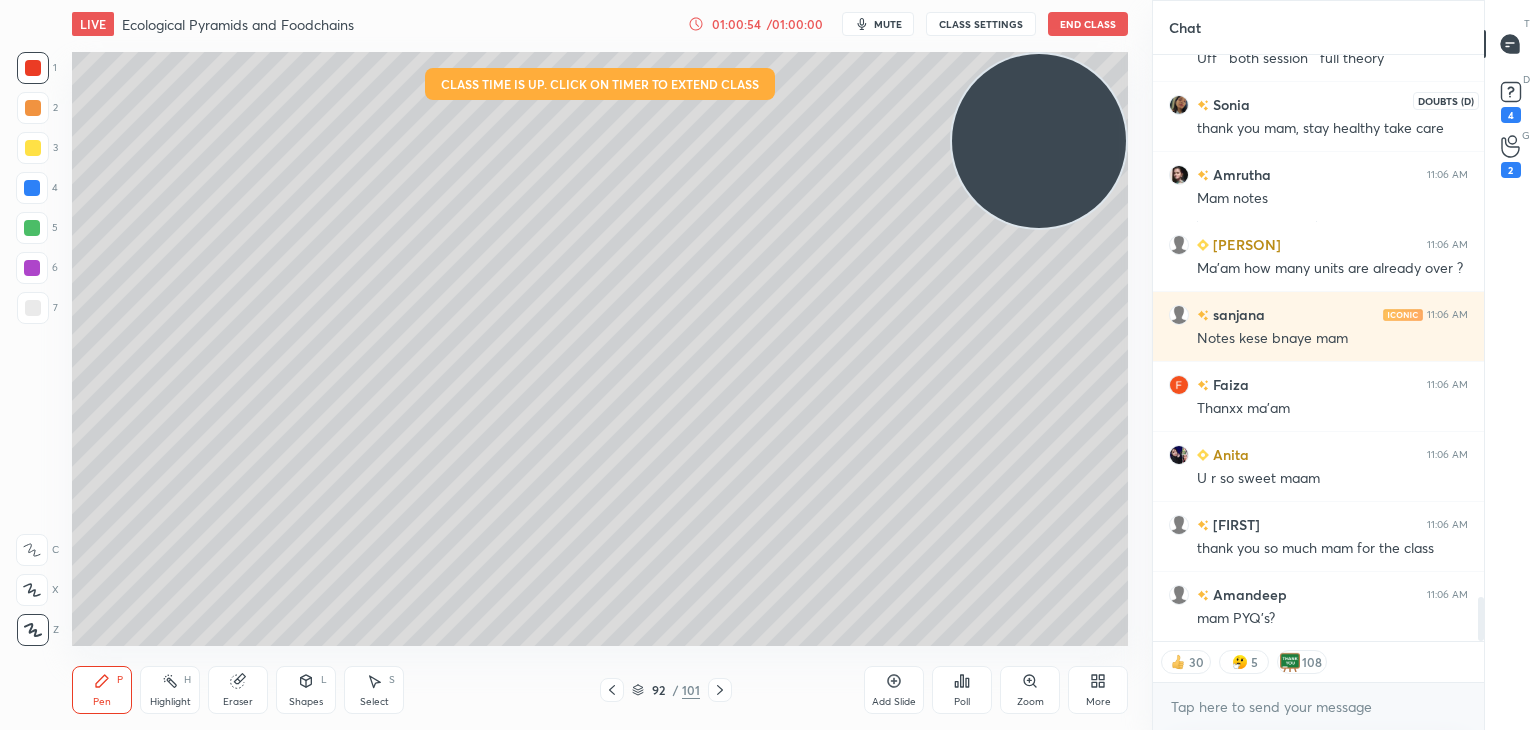click 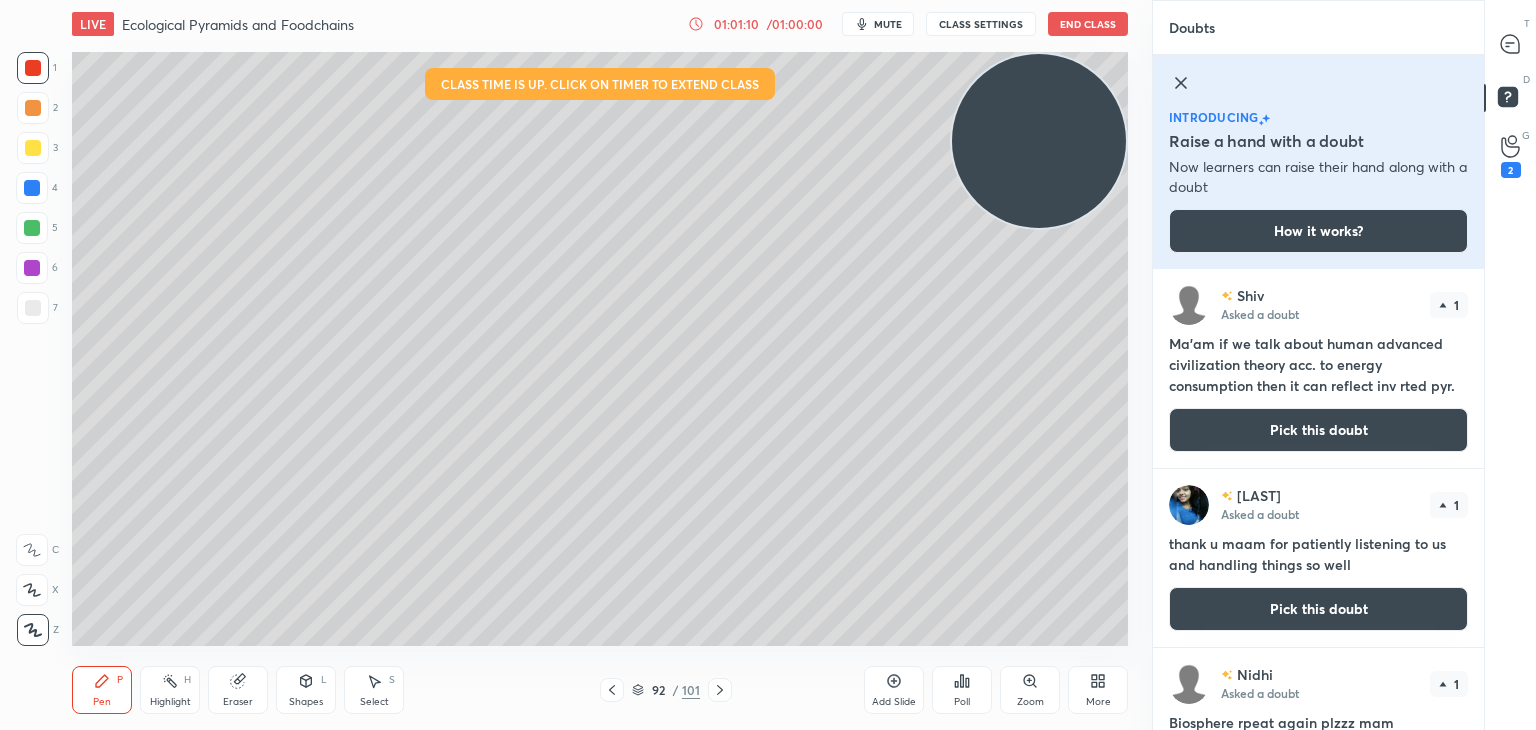 click on "D Doubts (D)" at bounding box center (1510, 100) 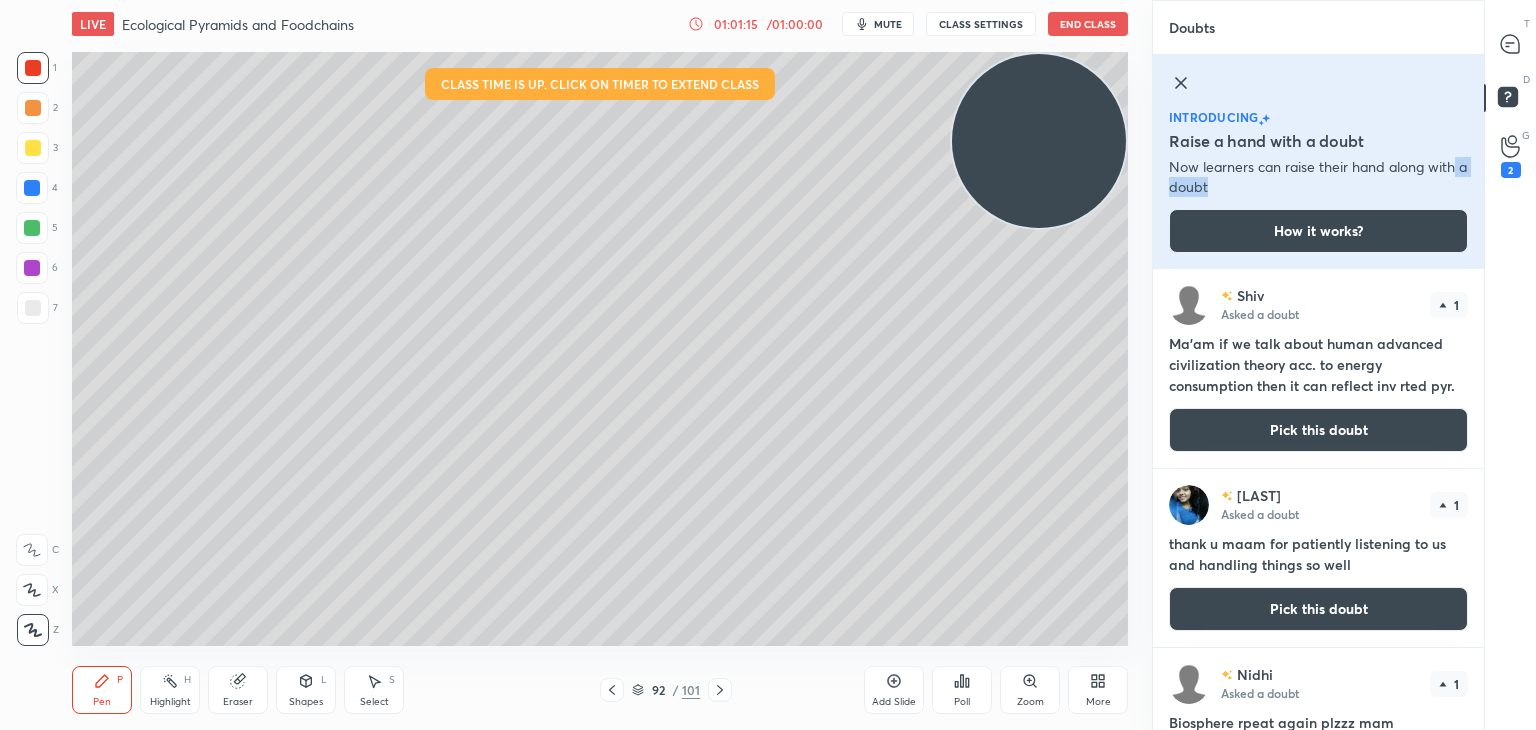 drag, startPoint x: 1476, startPoint y: 142, endPoint x: 1482, endPoint y: 181, distance: 39.45884 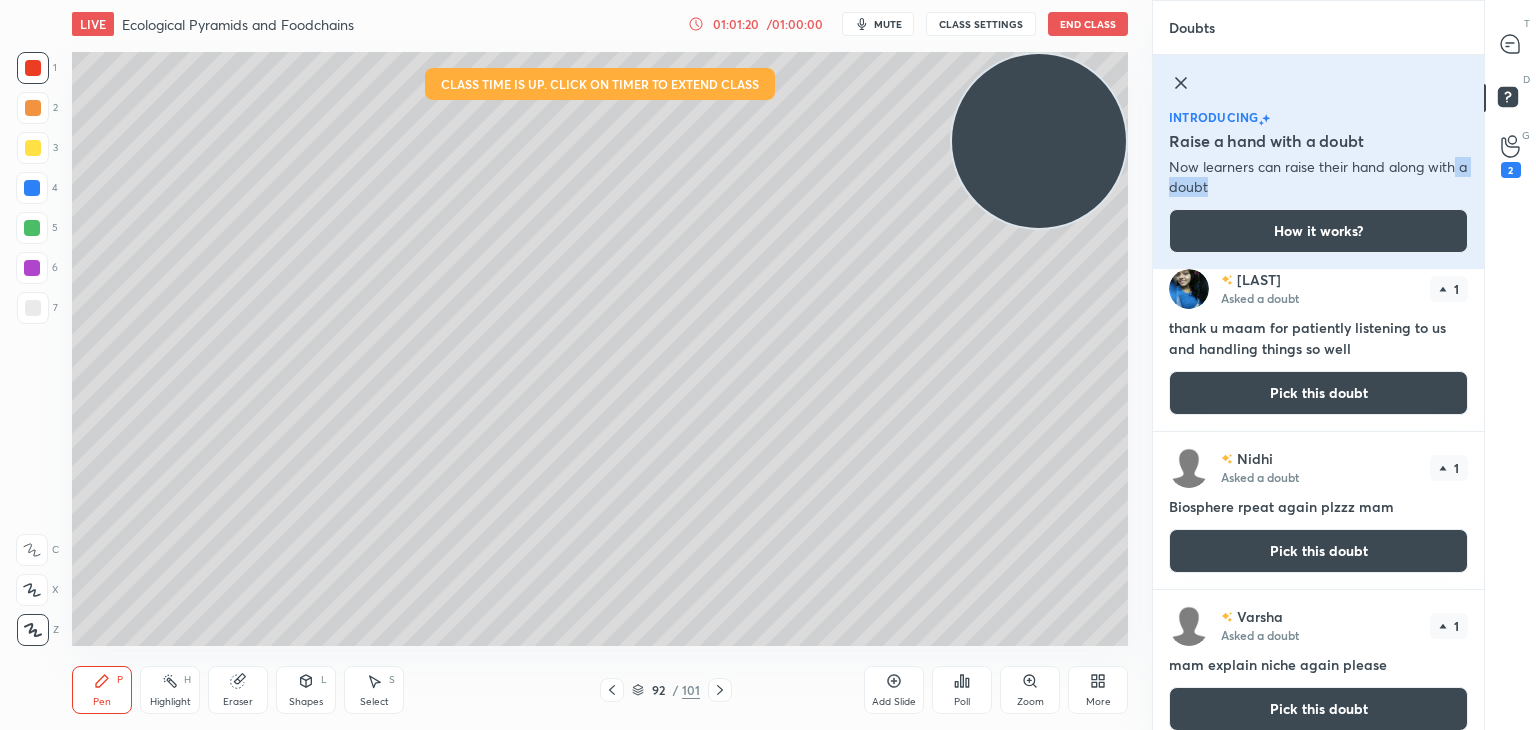scroll, scrollTop: 234, scrollLeft: 0, axis: vertical 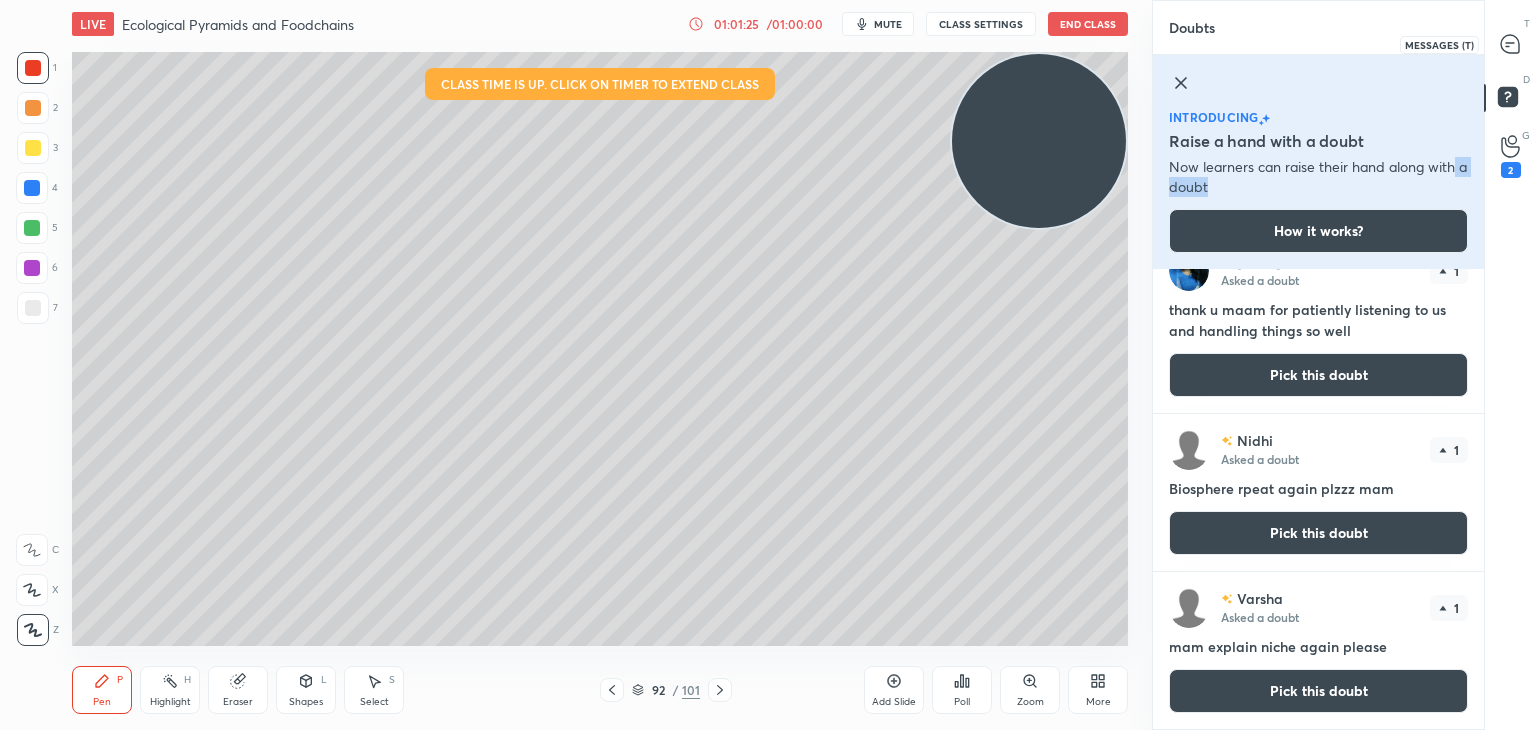 click 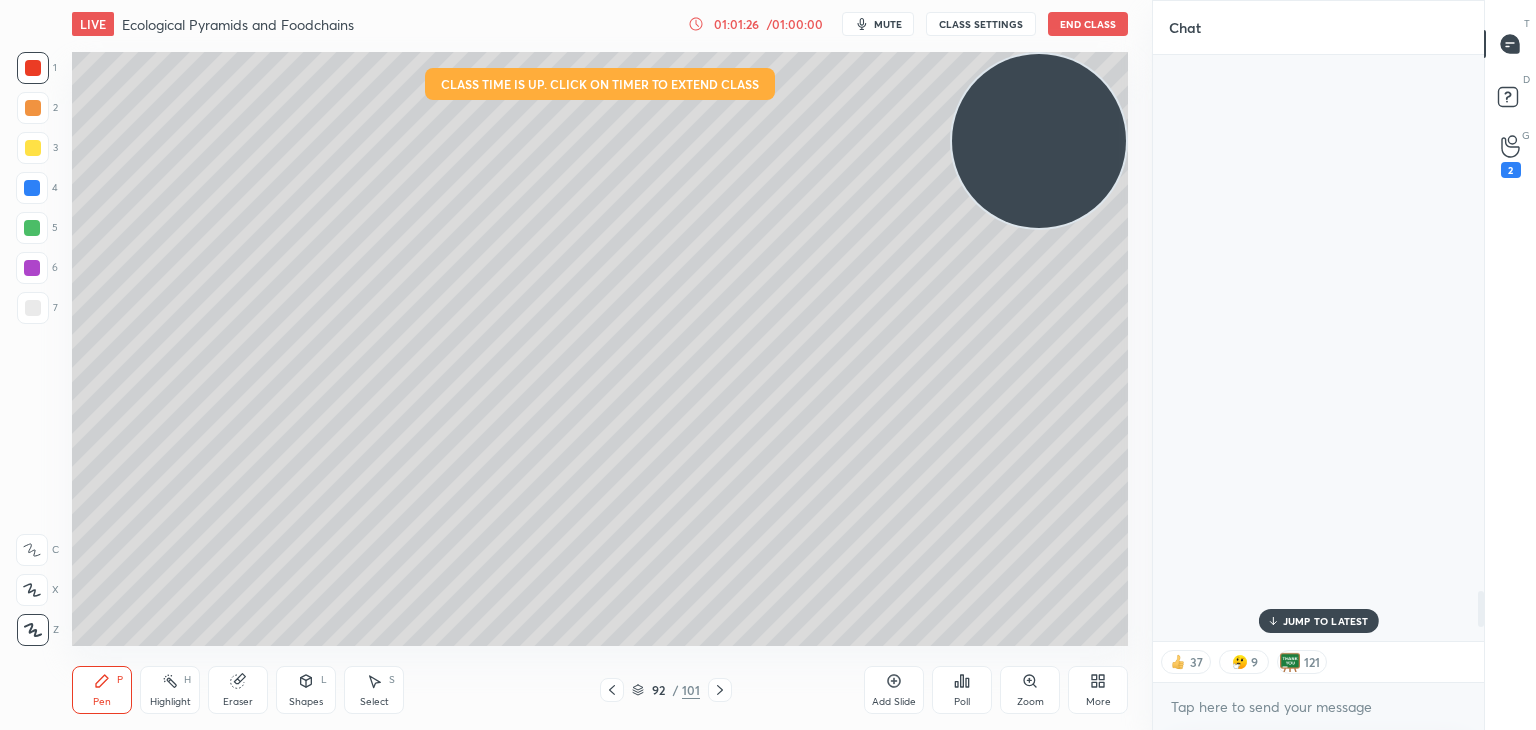 scroll, scrollTop: 8532, scrollLeft: 0, axis: vertical 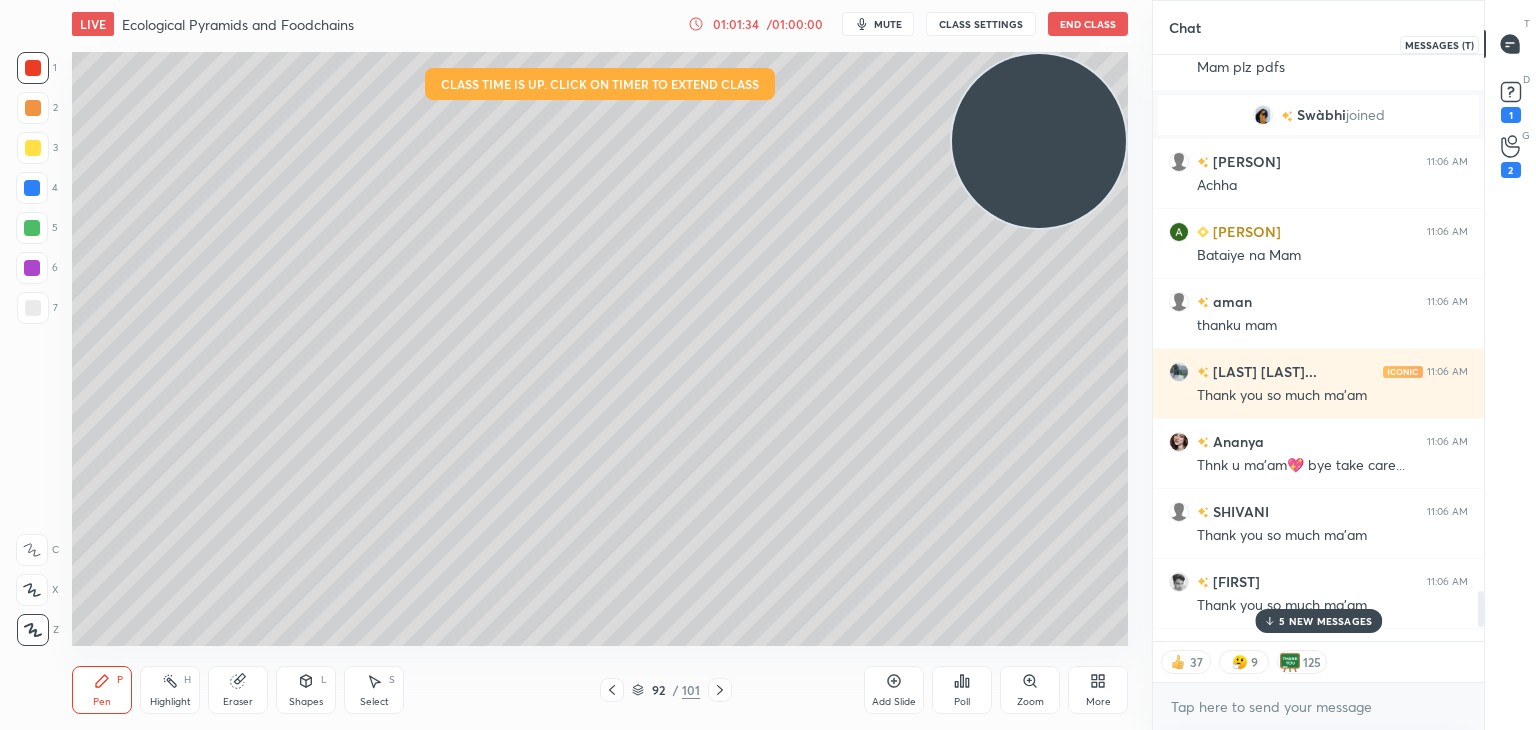 click 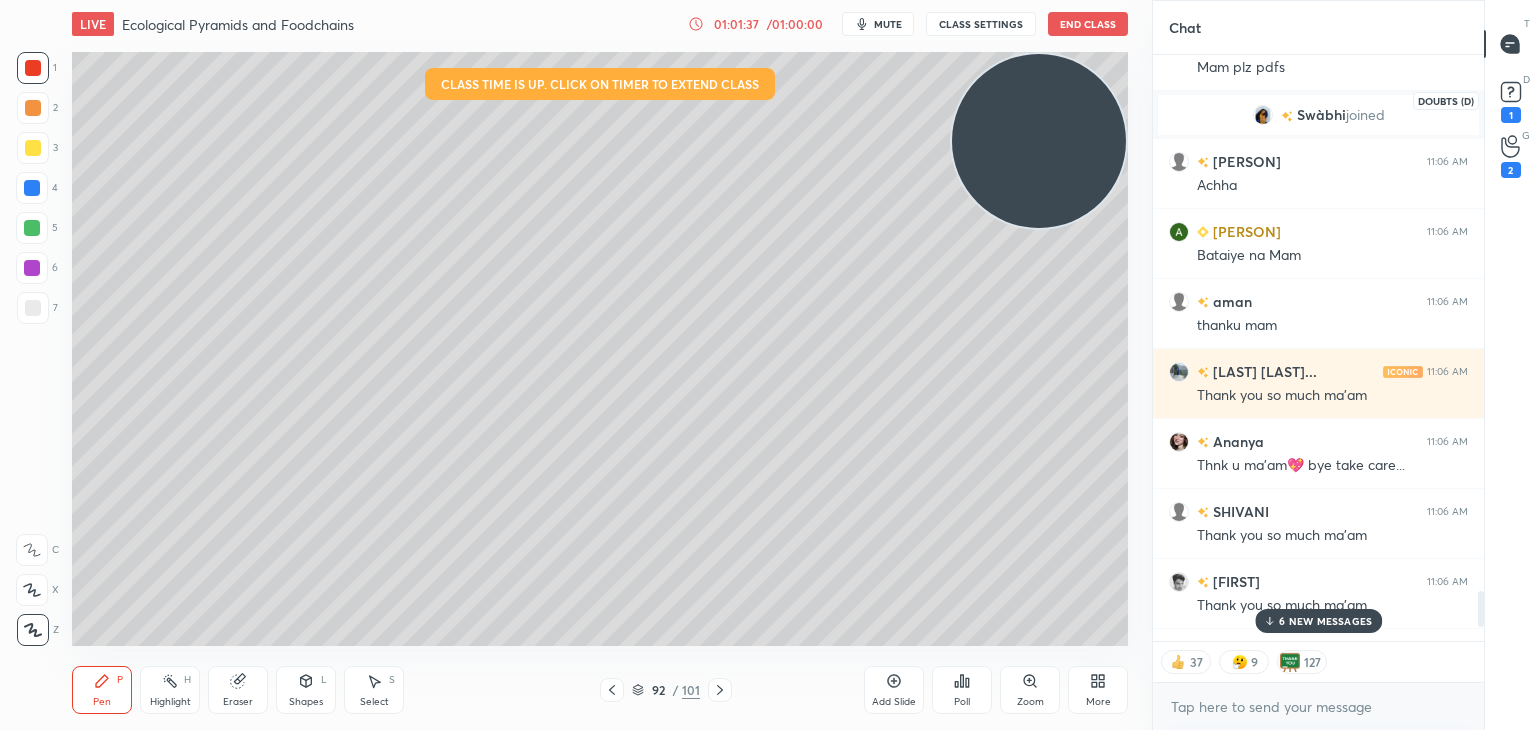 click 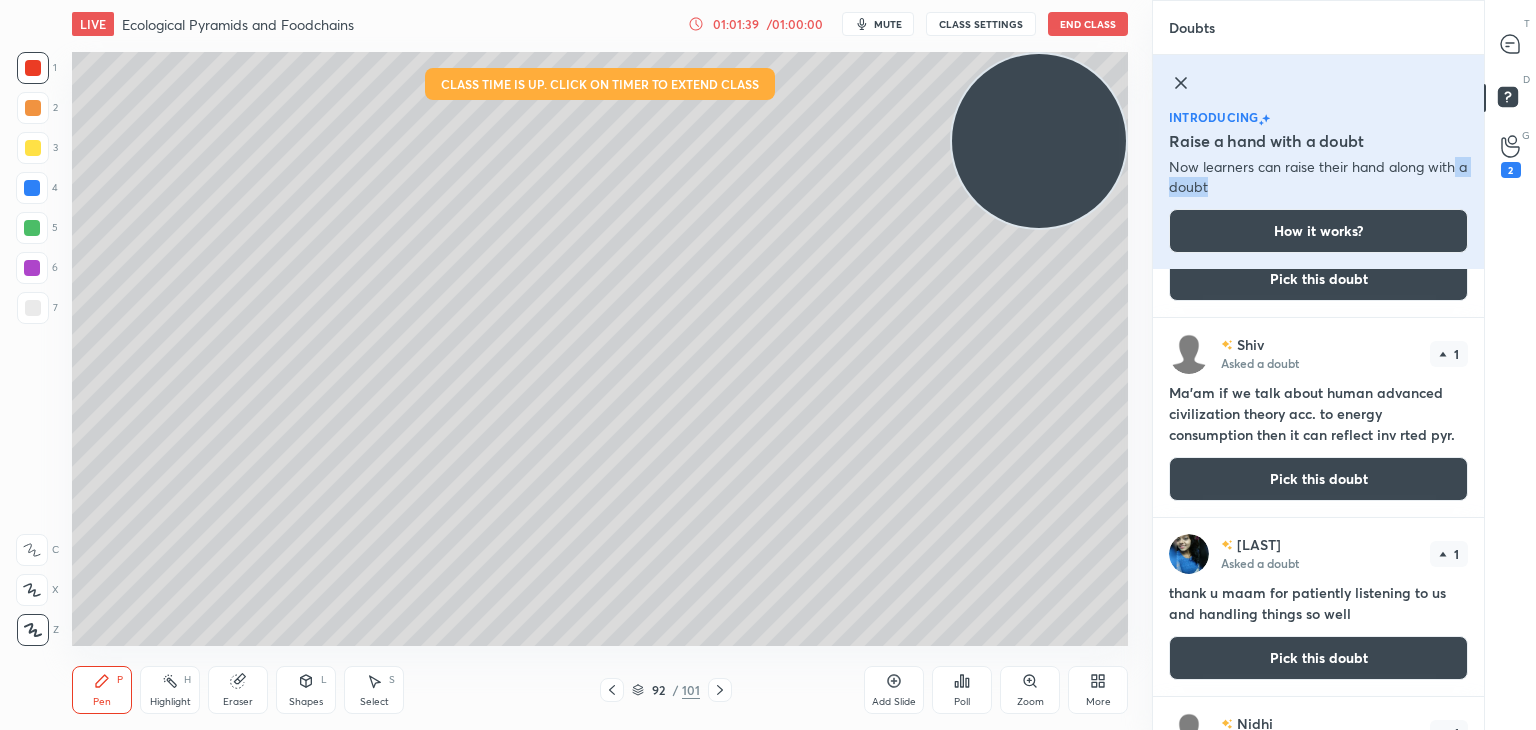 scroll, scrollTop: 143, scrollLeft: 0, axis: vertical 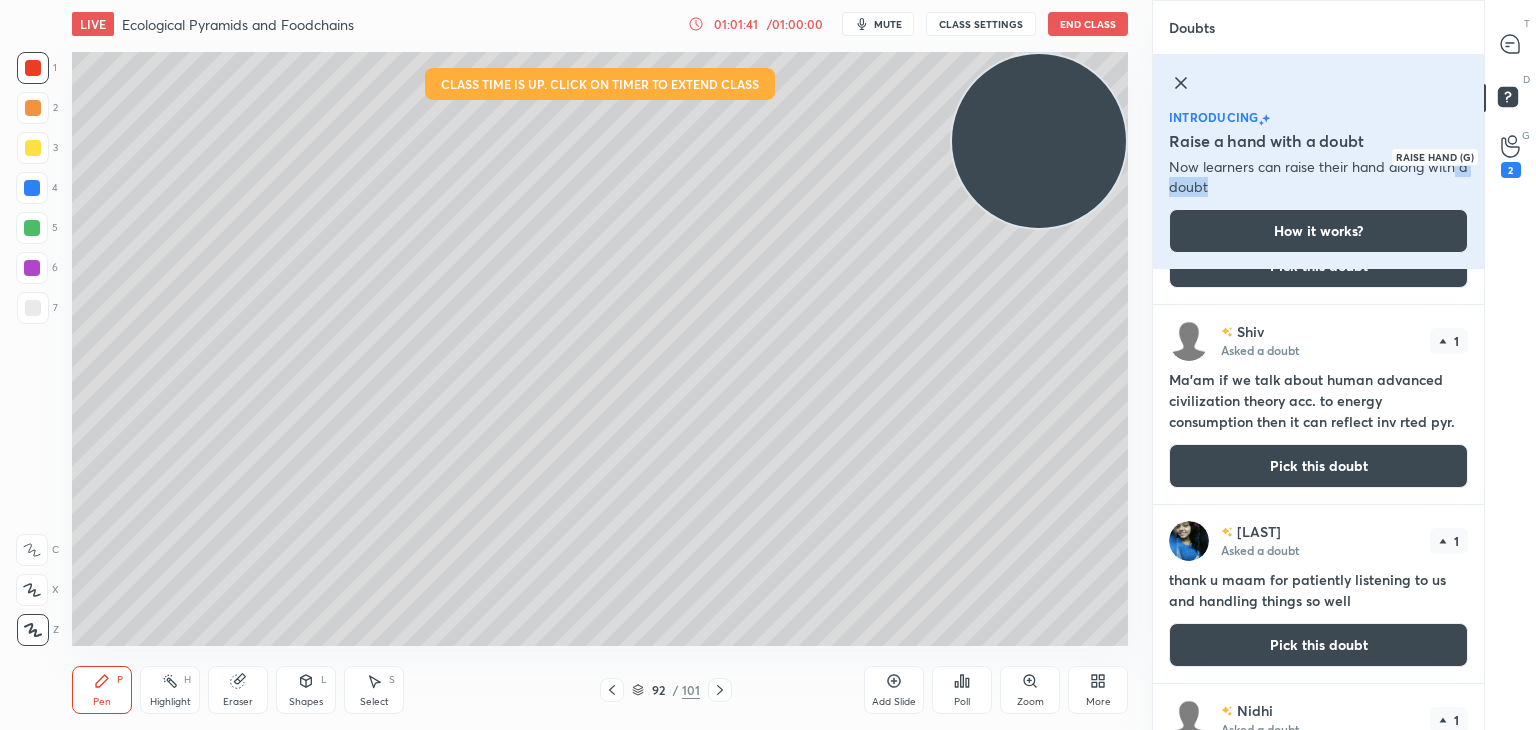click on "2" at bounding box center (1511, 156) 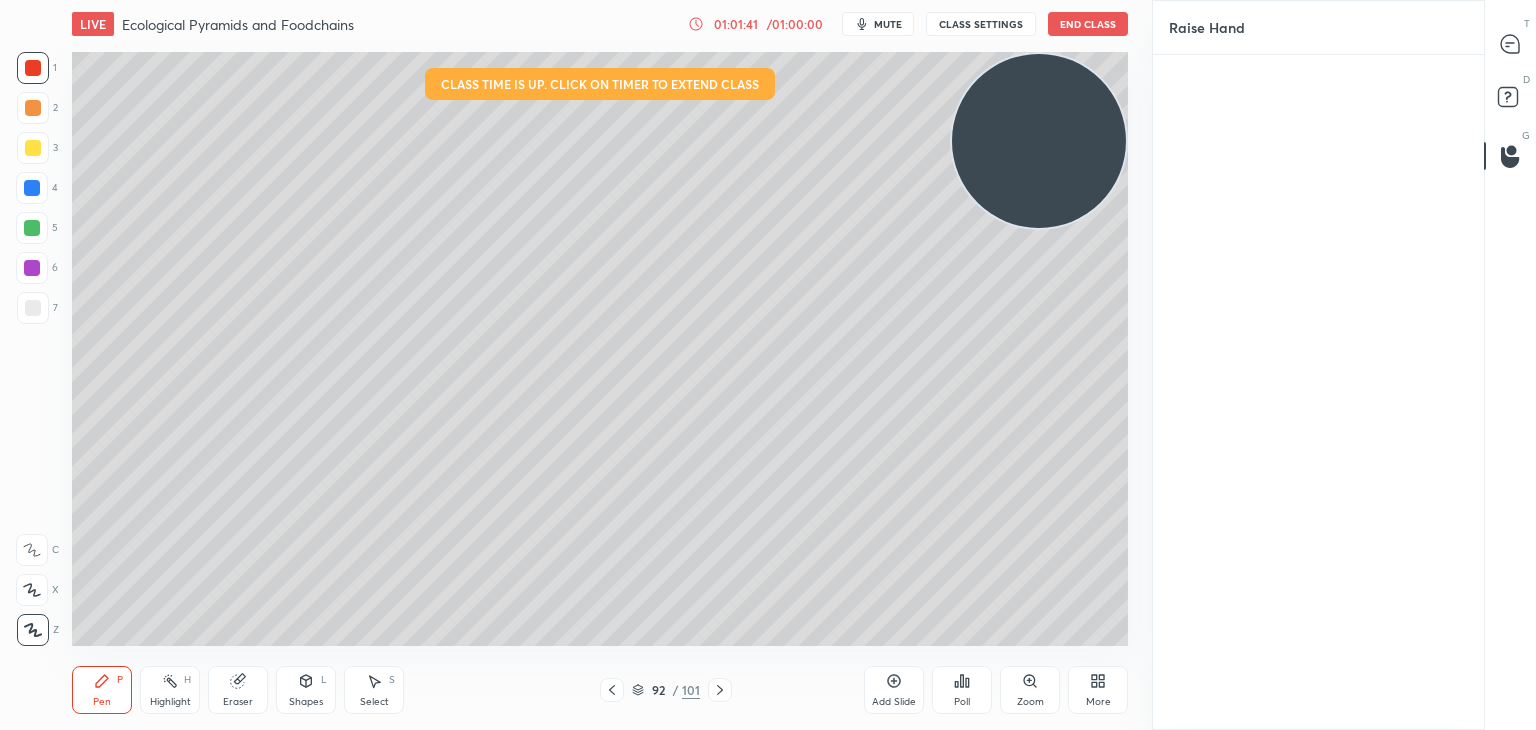 scroll, scrollTop: 669, scrollLeft: 325, axis: both 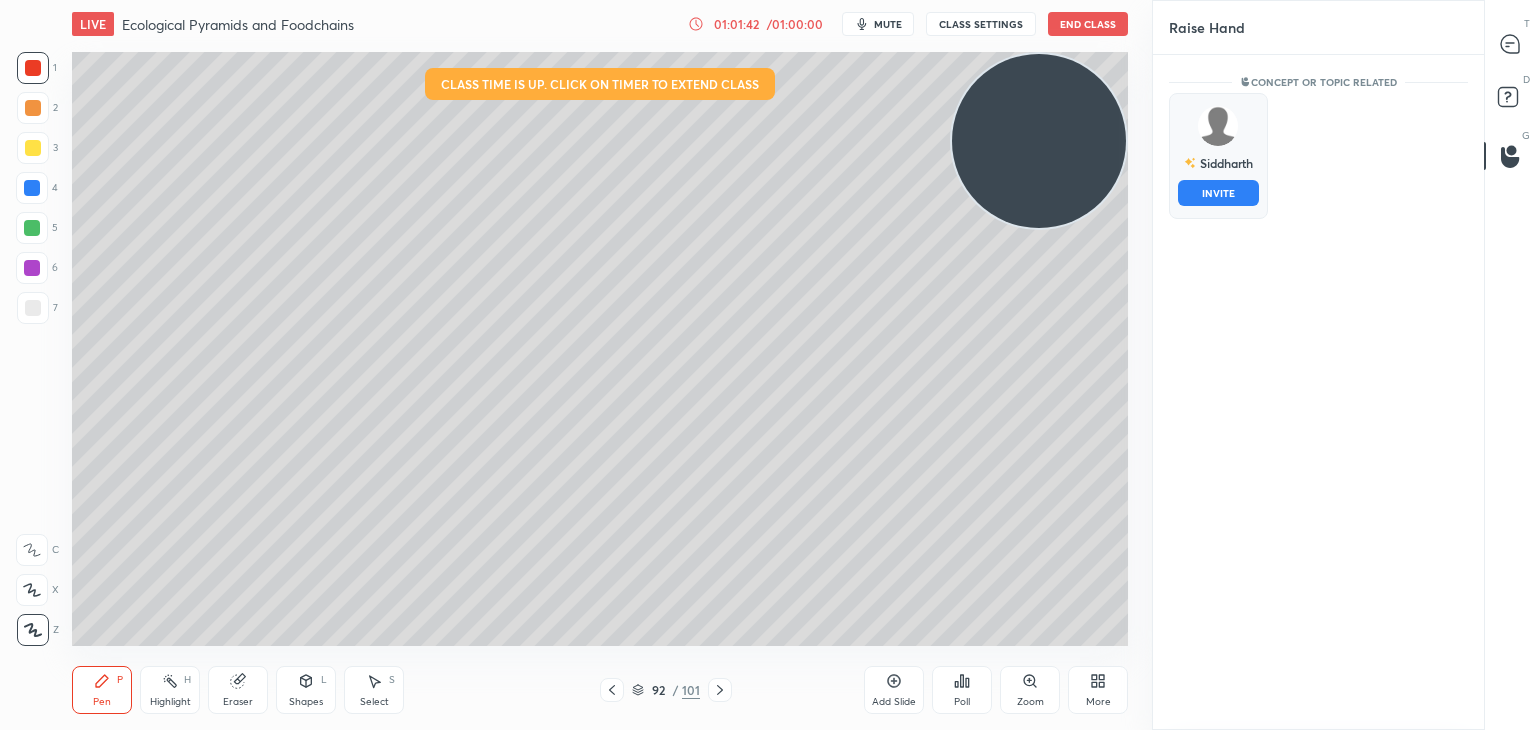 click on "[PERSON] INVITE" at bounding box center [1218, 156] 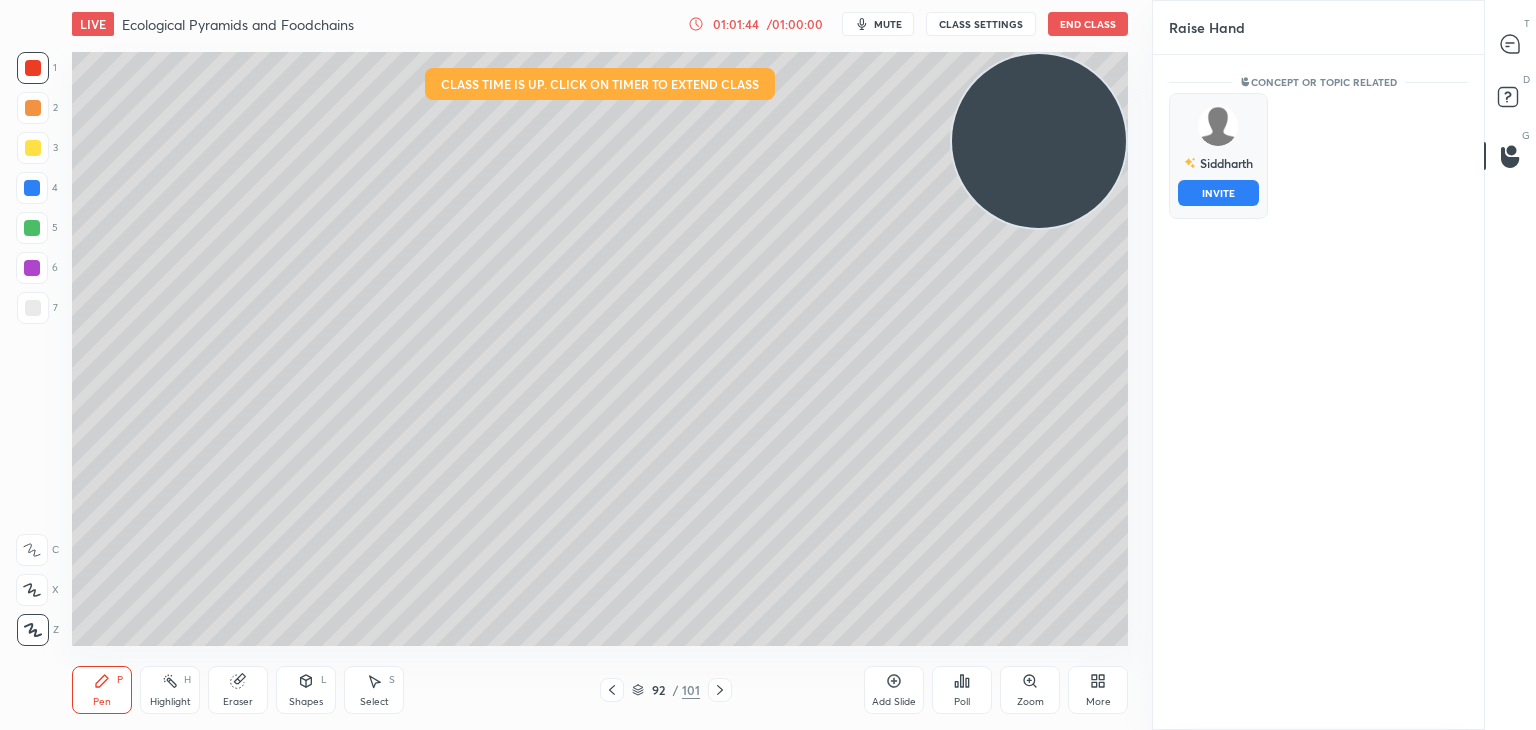 click on "INVITE" at bounding box center (1218, 193) 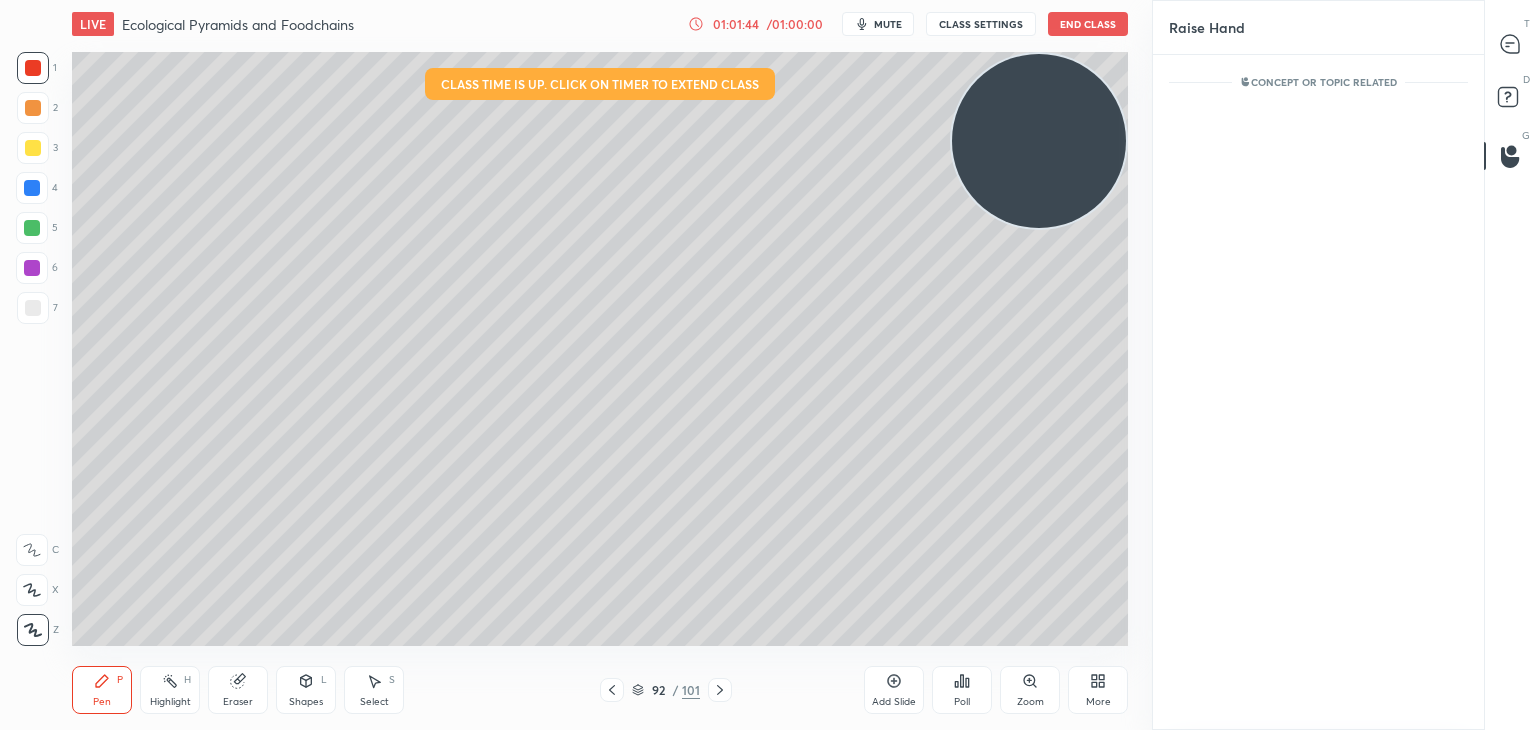 scroll, scrollTop: 589, scrollLeft: 325, axis: both 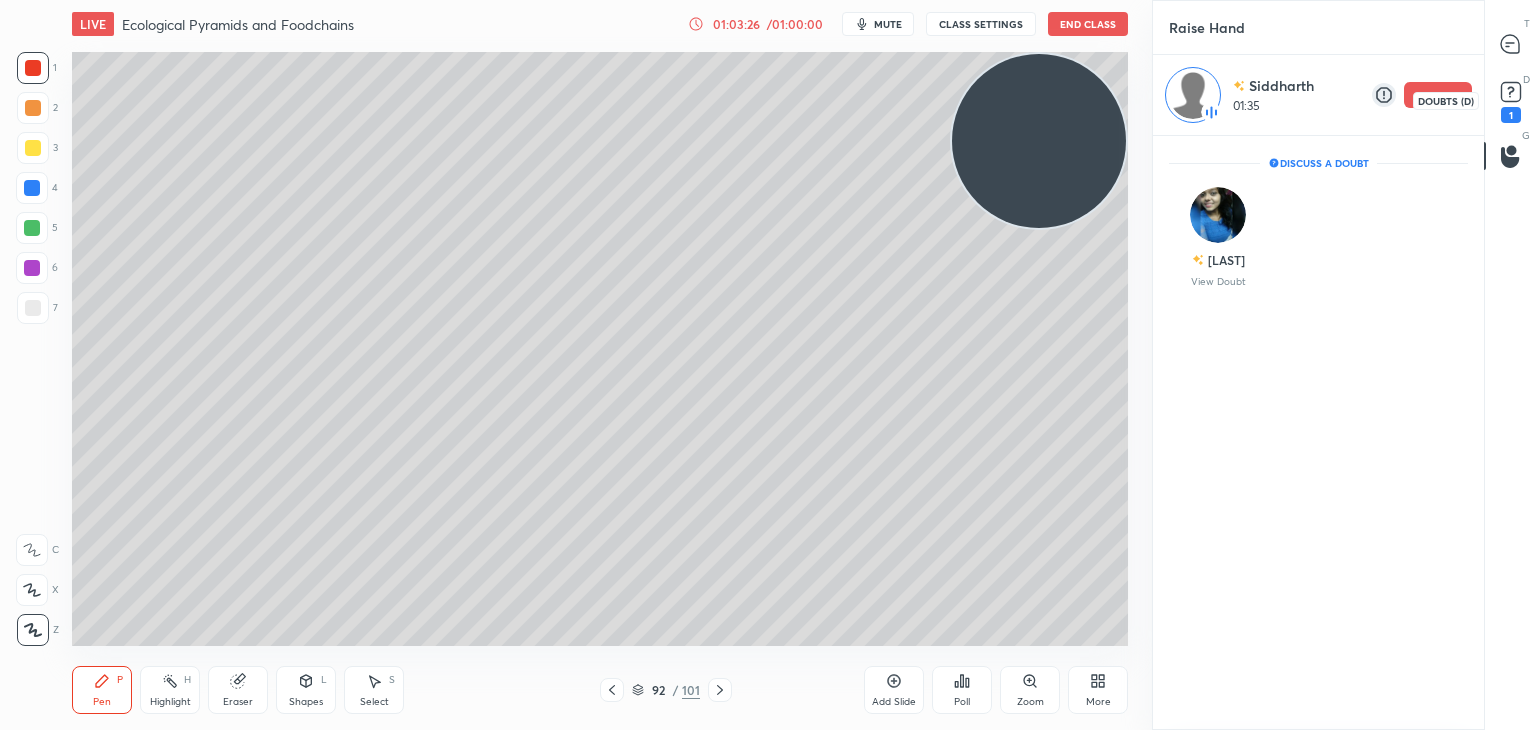 click 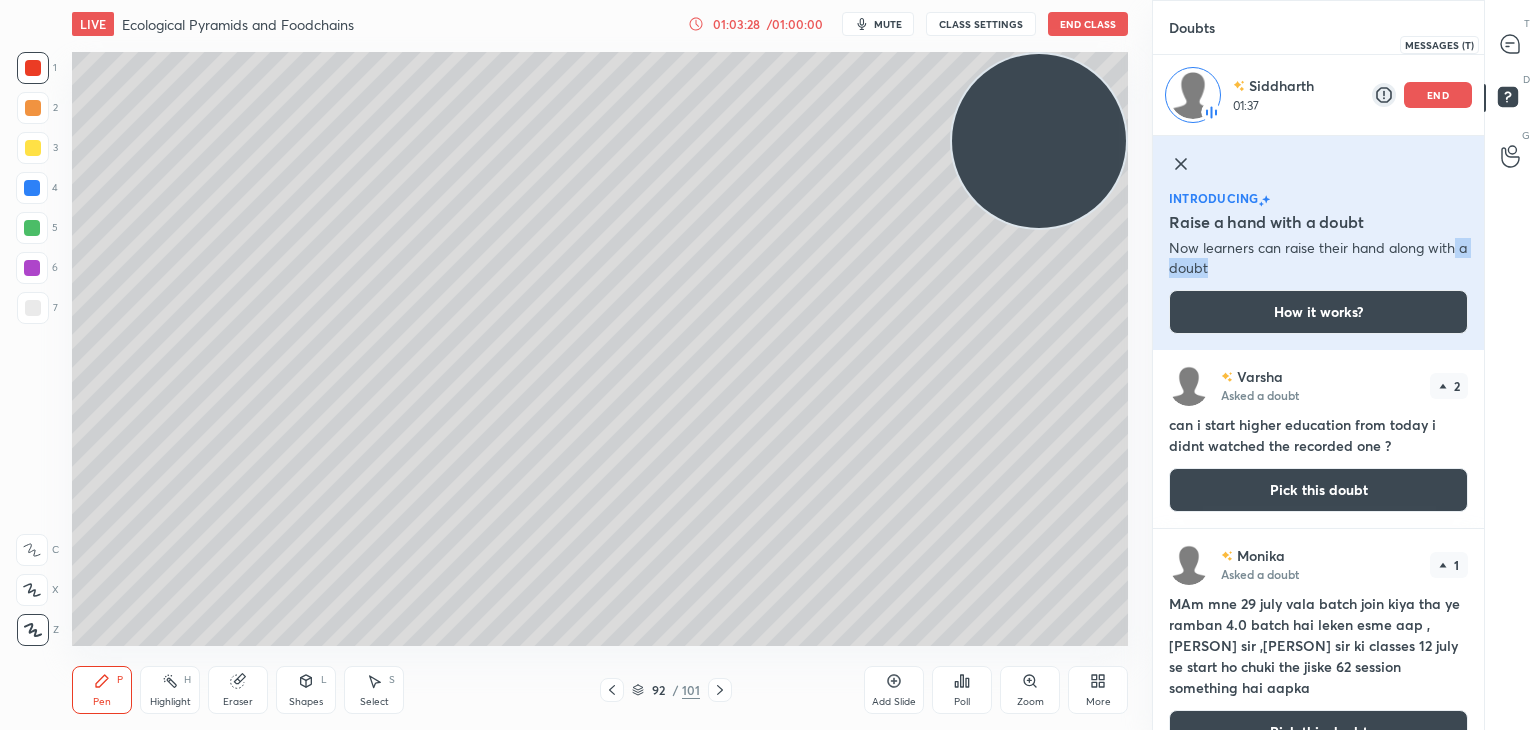 click 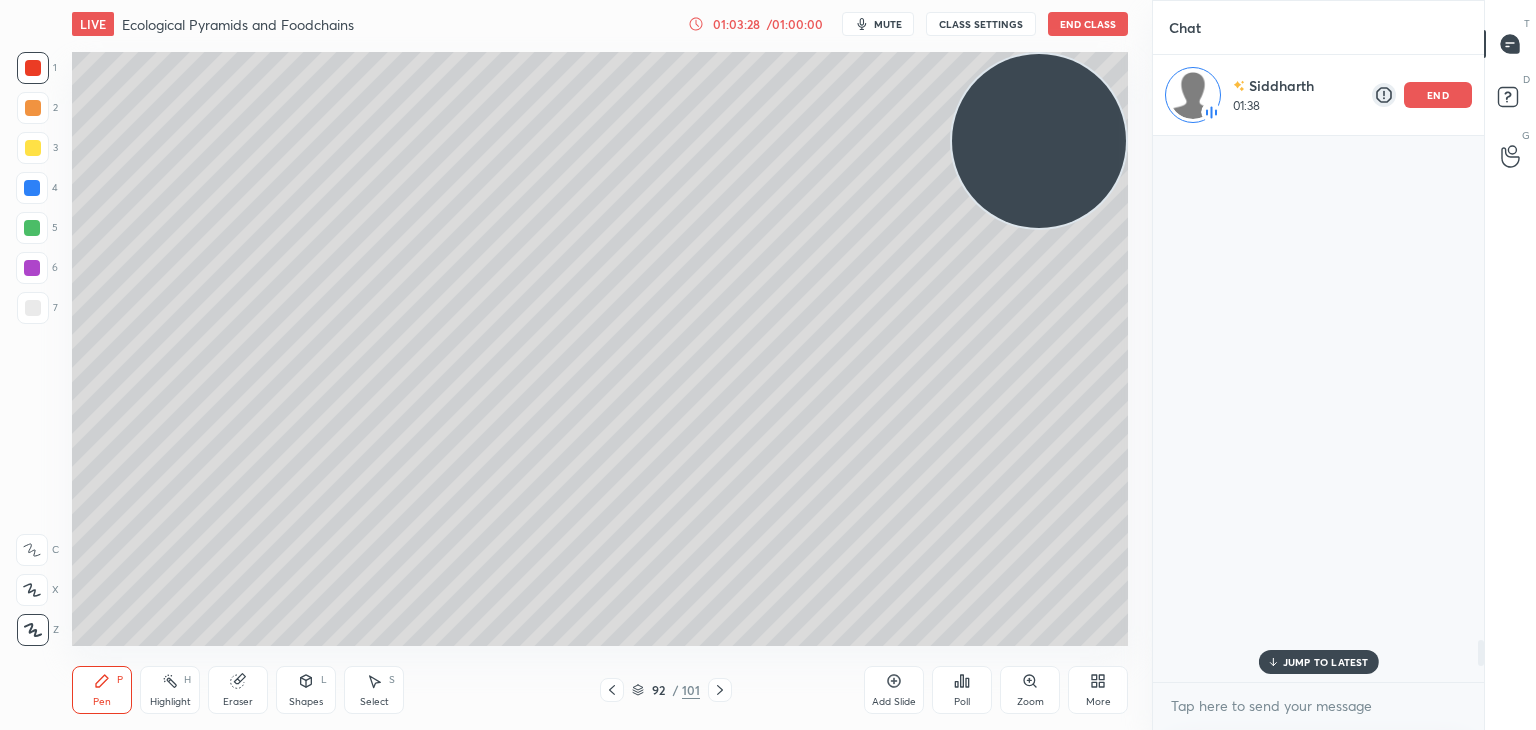 scroll, scrollTop: 10912, scrollLeft: 0, axis: vertical 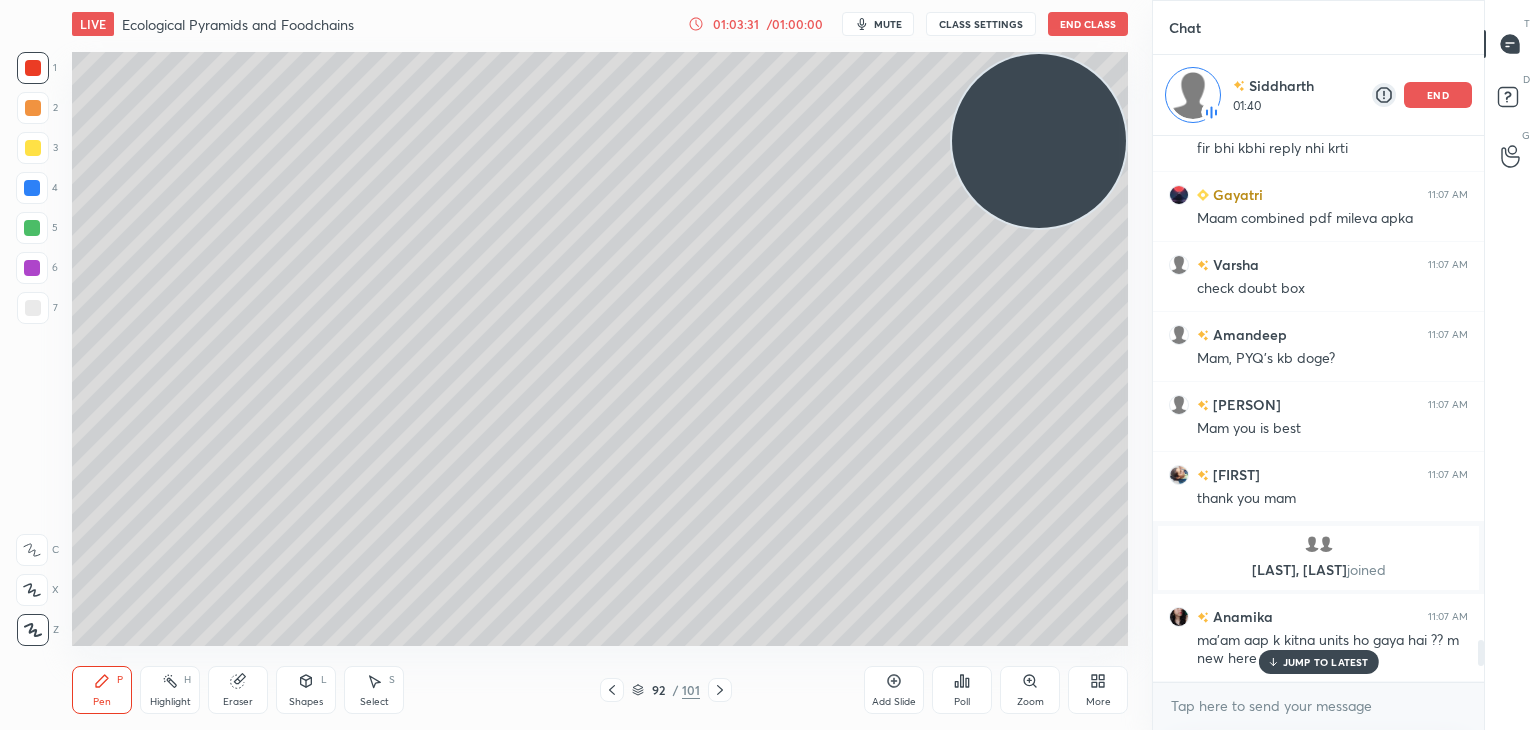 click on "JUMP TO LATEST" at bounding box center [1326, 662] 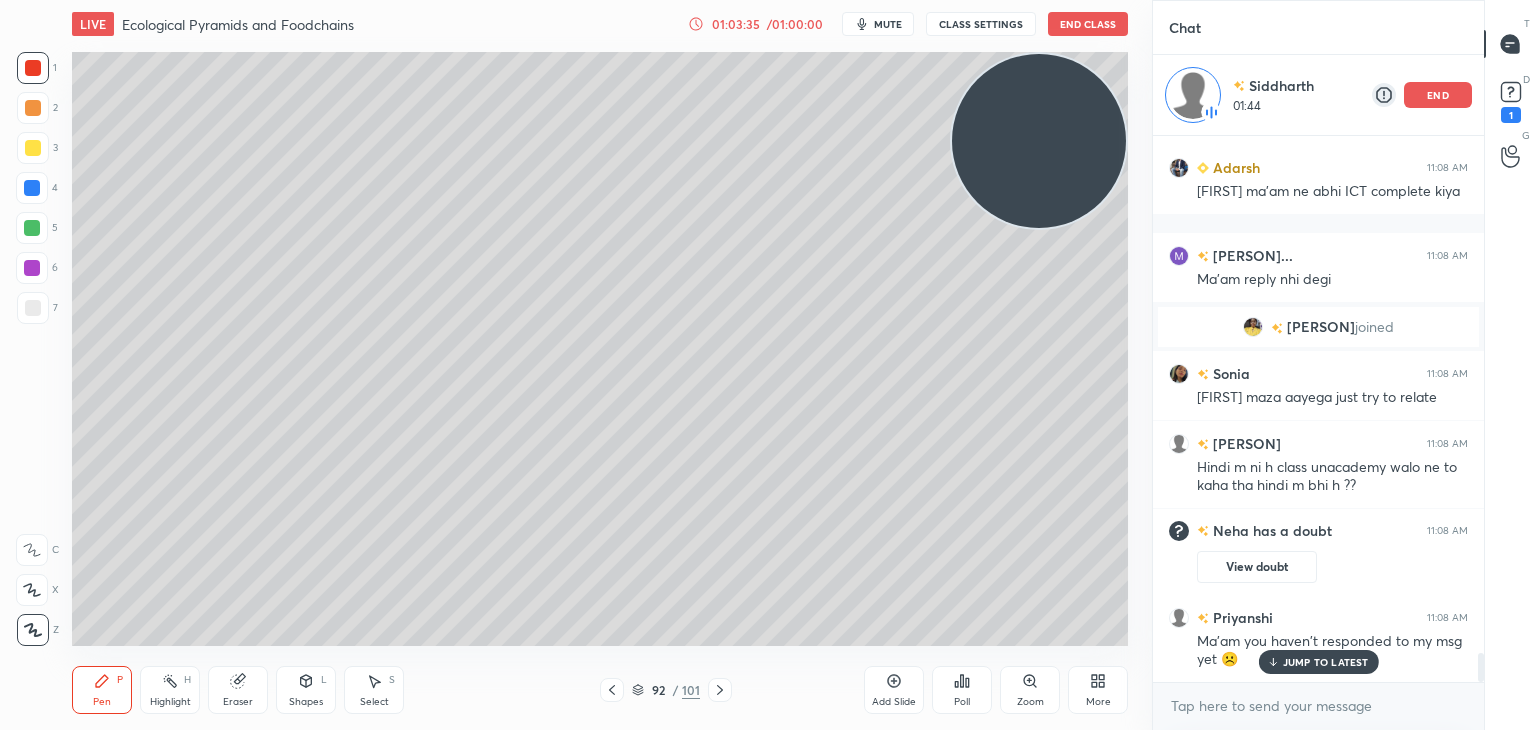 scroll, scrollTop: 9772, scrollLeft: 0, axis: vertical 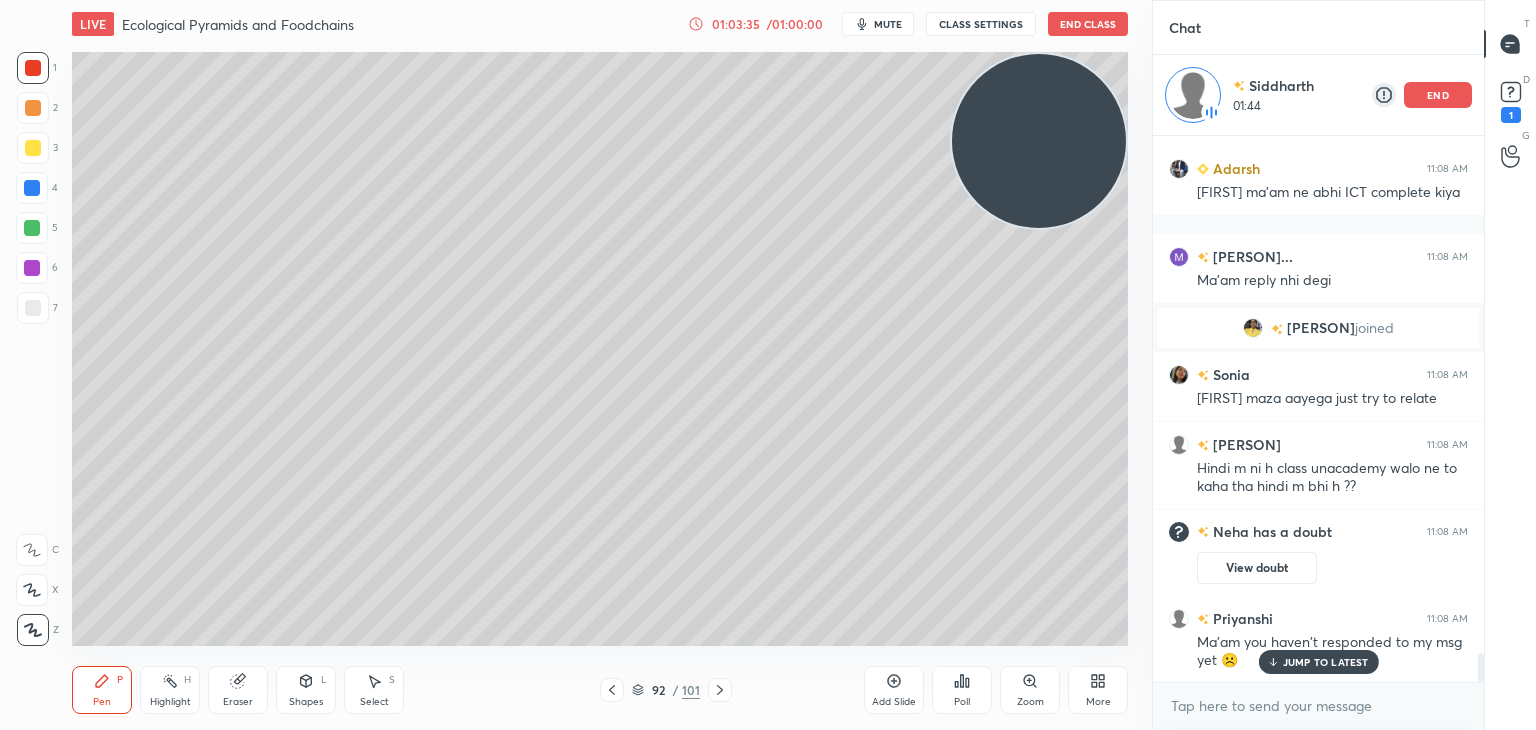 click on "end" at bounding box center (1438, 95) 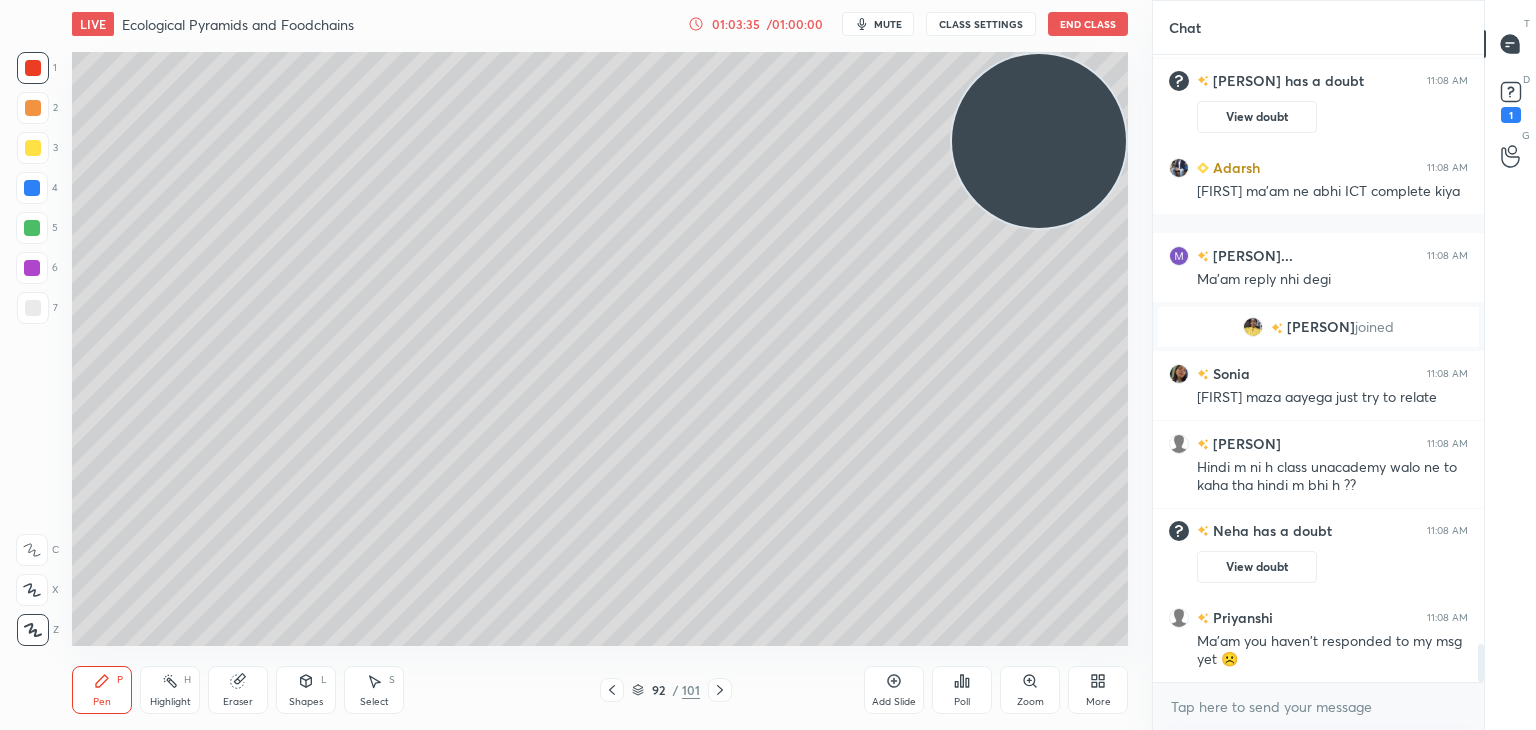 scroll, scrollTop: 6, scrollLeft: 6, axis: both 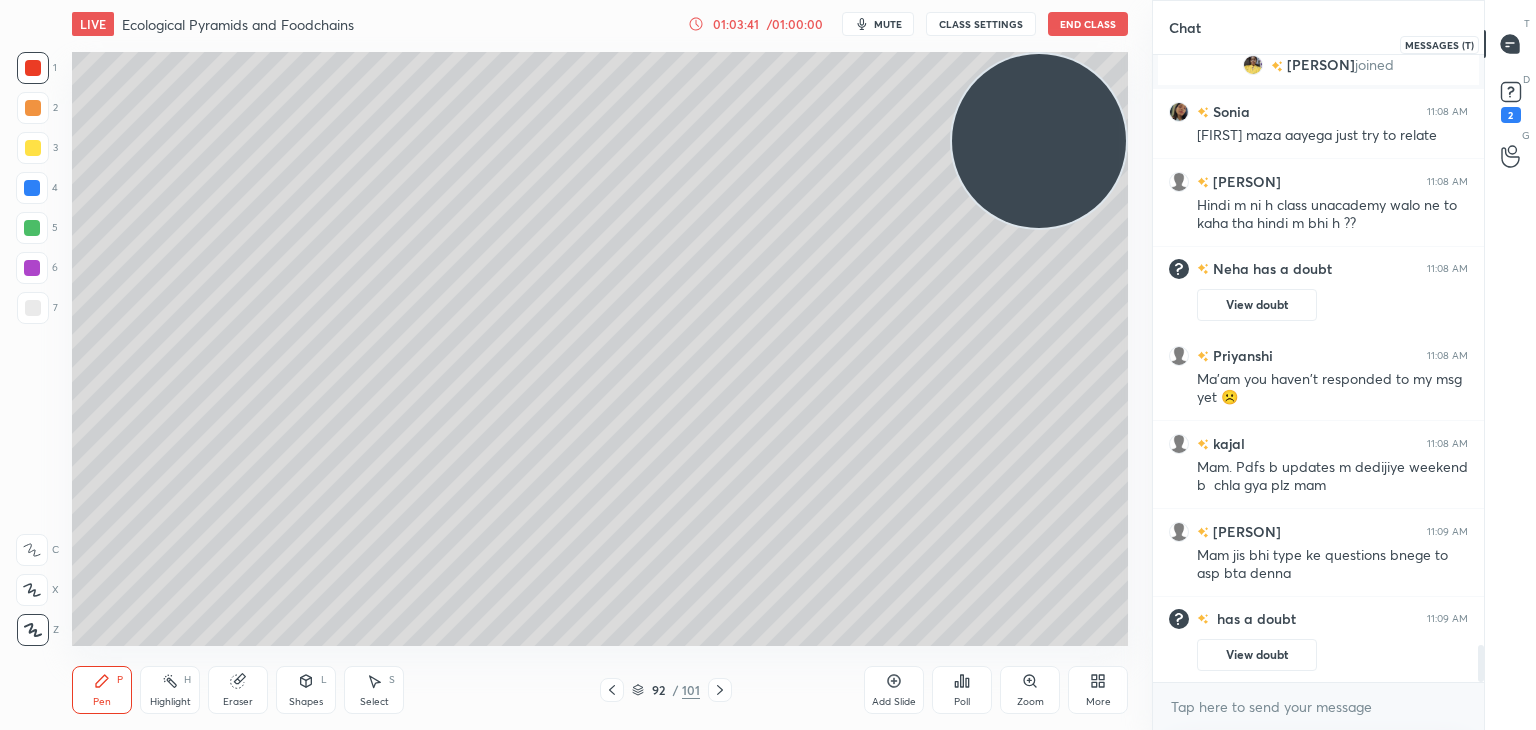 click 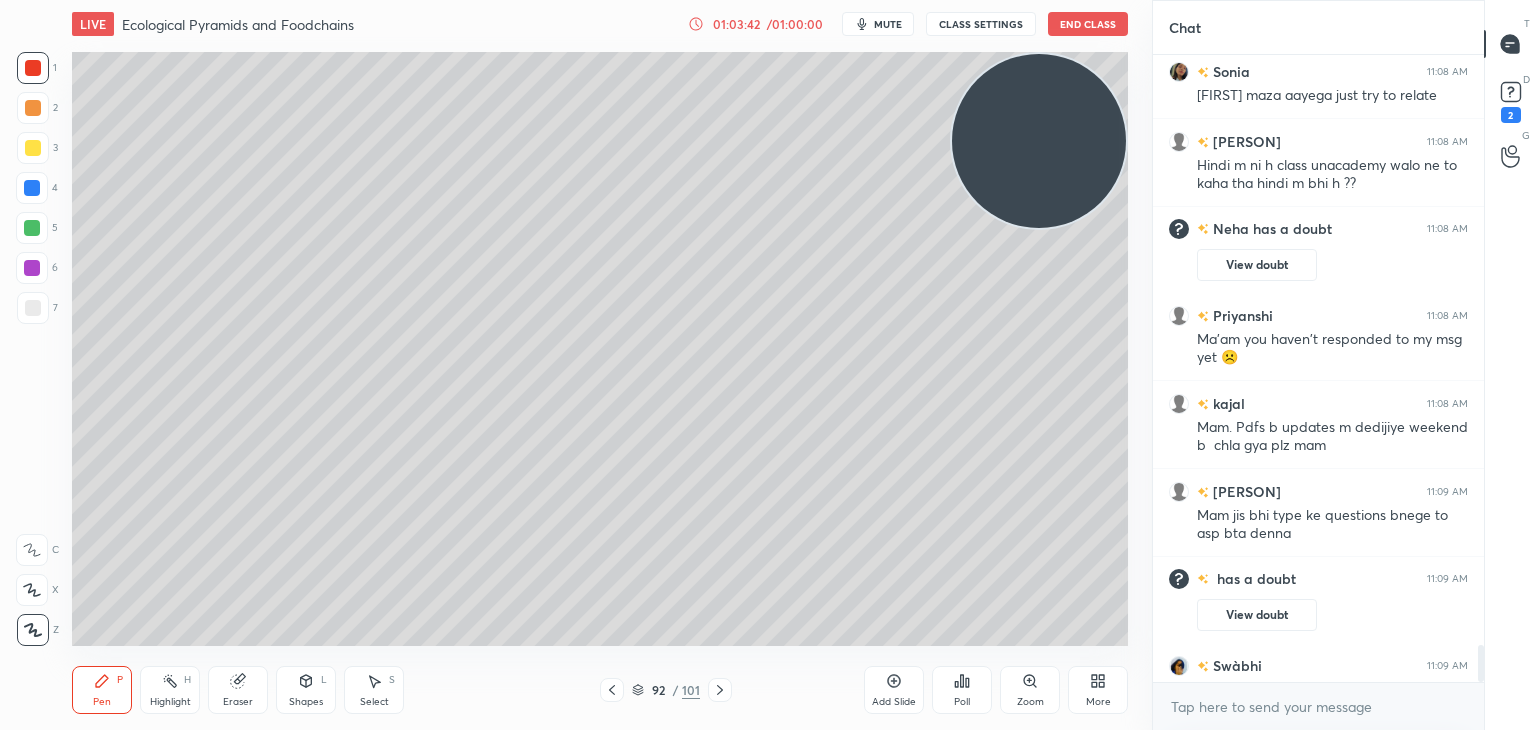 scroll, scrollTop: 10002, scrollLeft: 0, axis: vertical 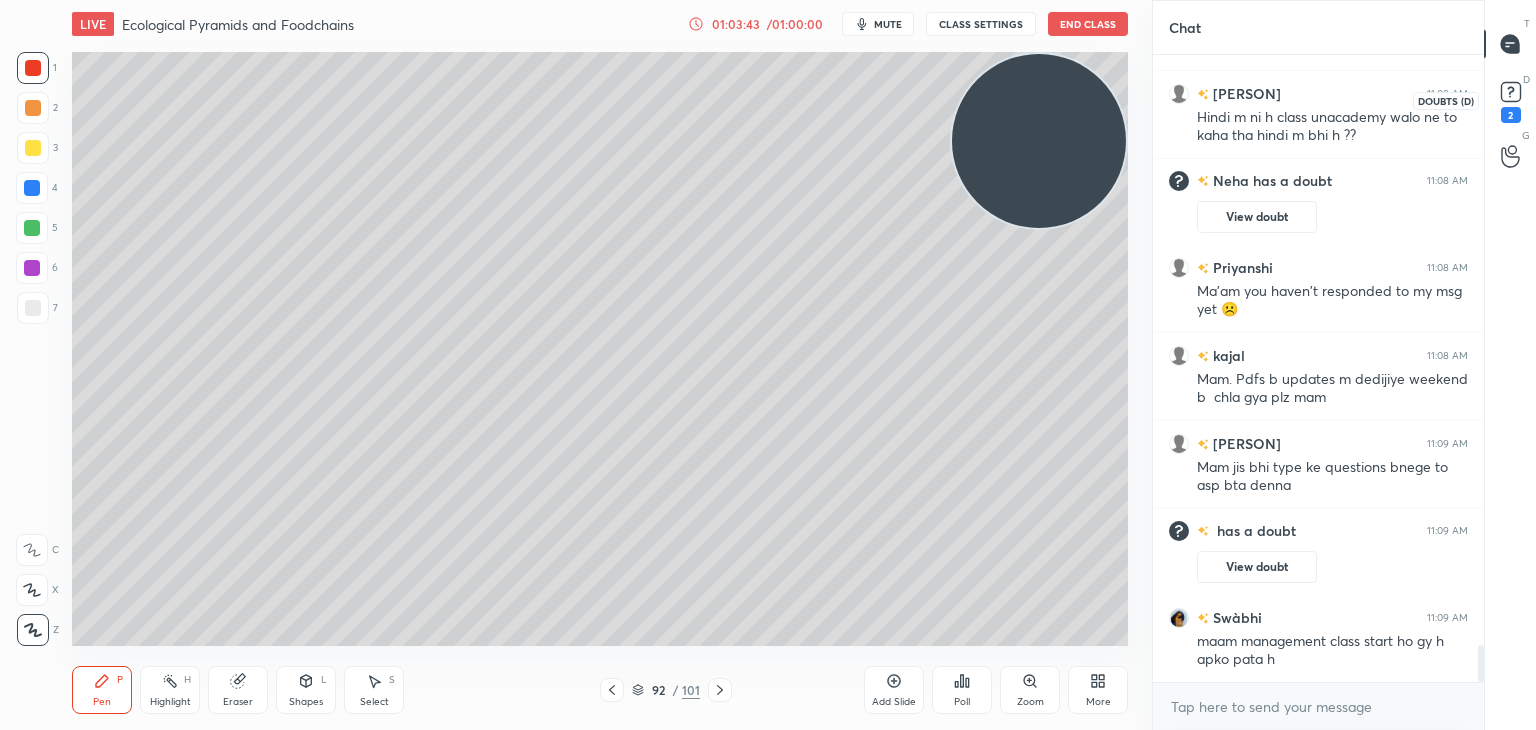 click on "2" at bounding box center (1511, 115) 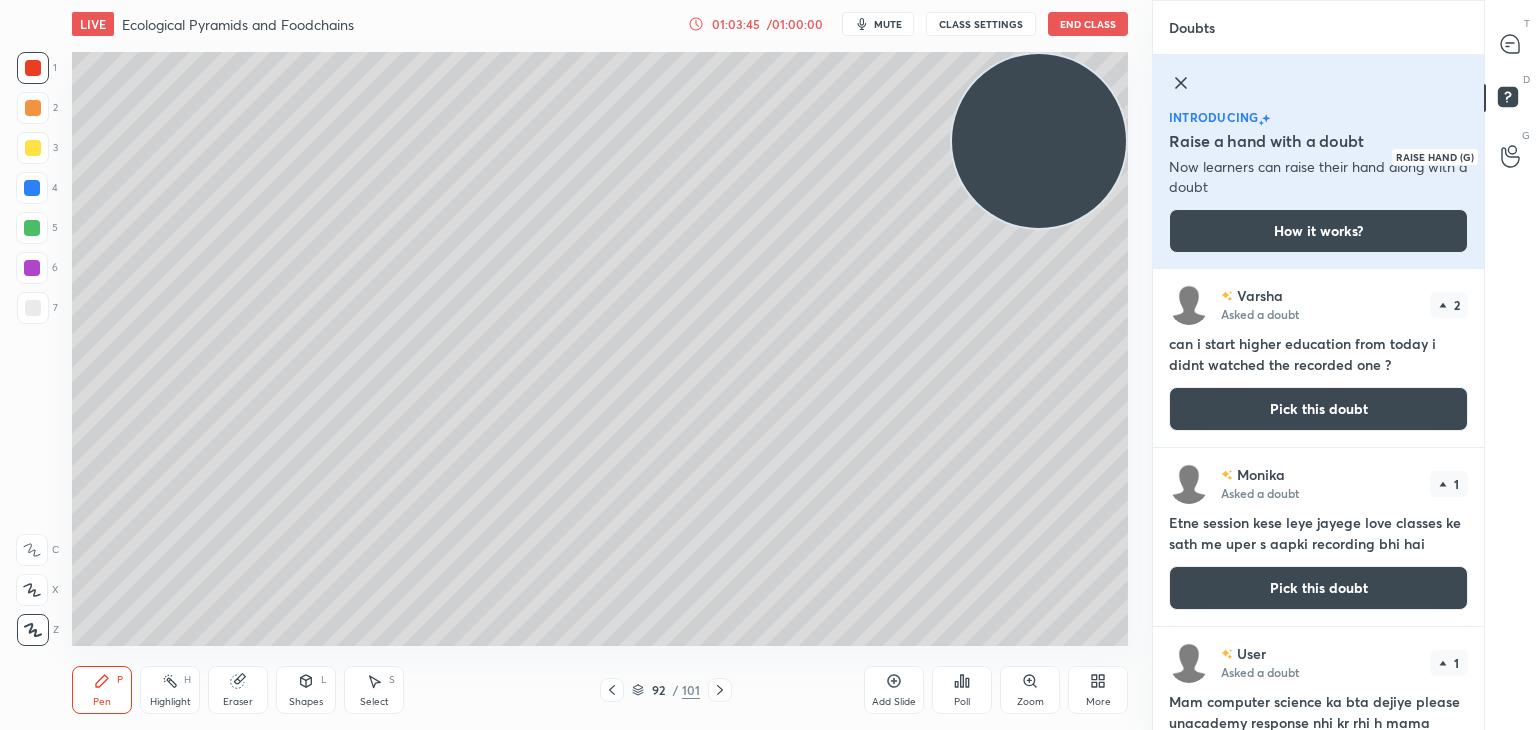 click 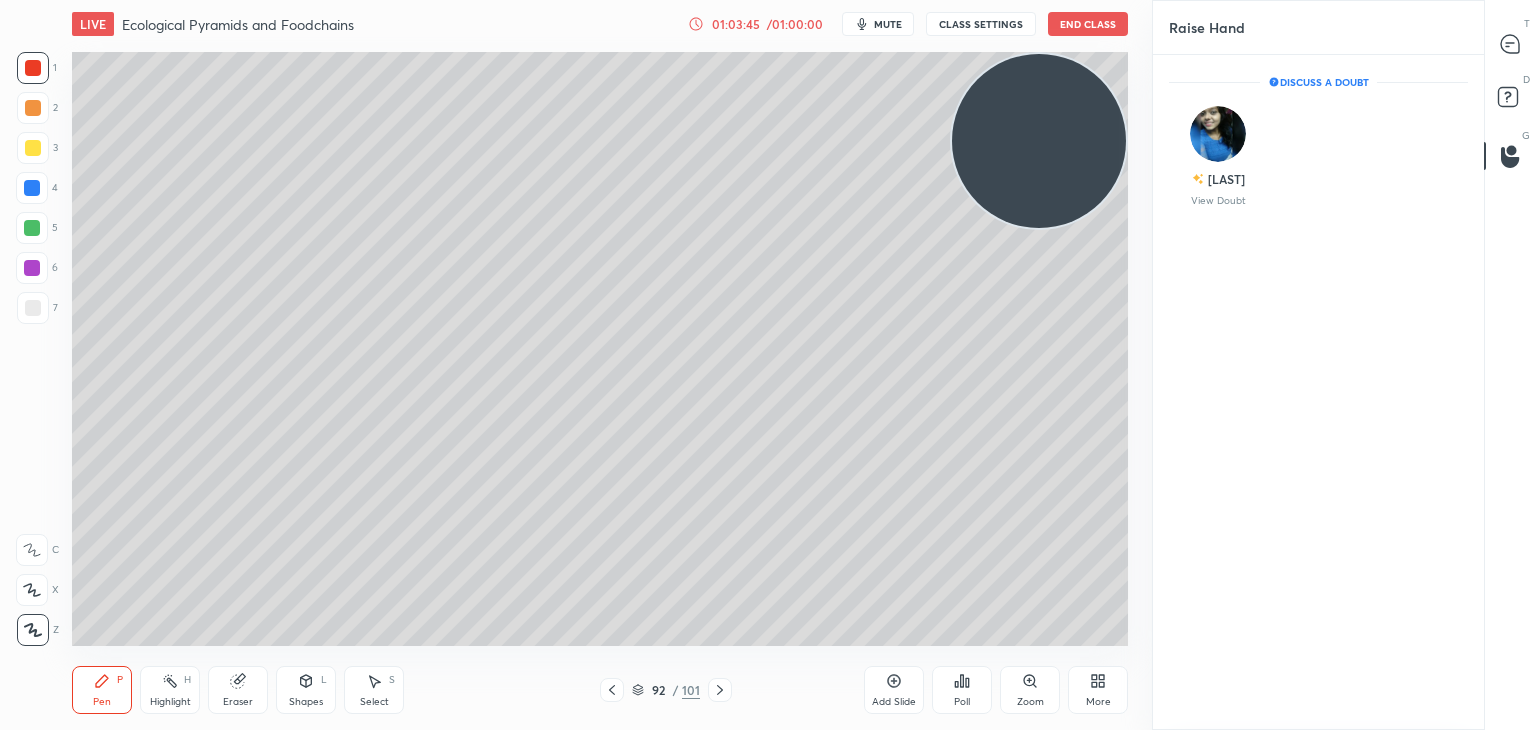 scroll, scrollTop: 6, scrollLeft: 6, axis: both 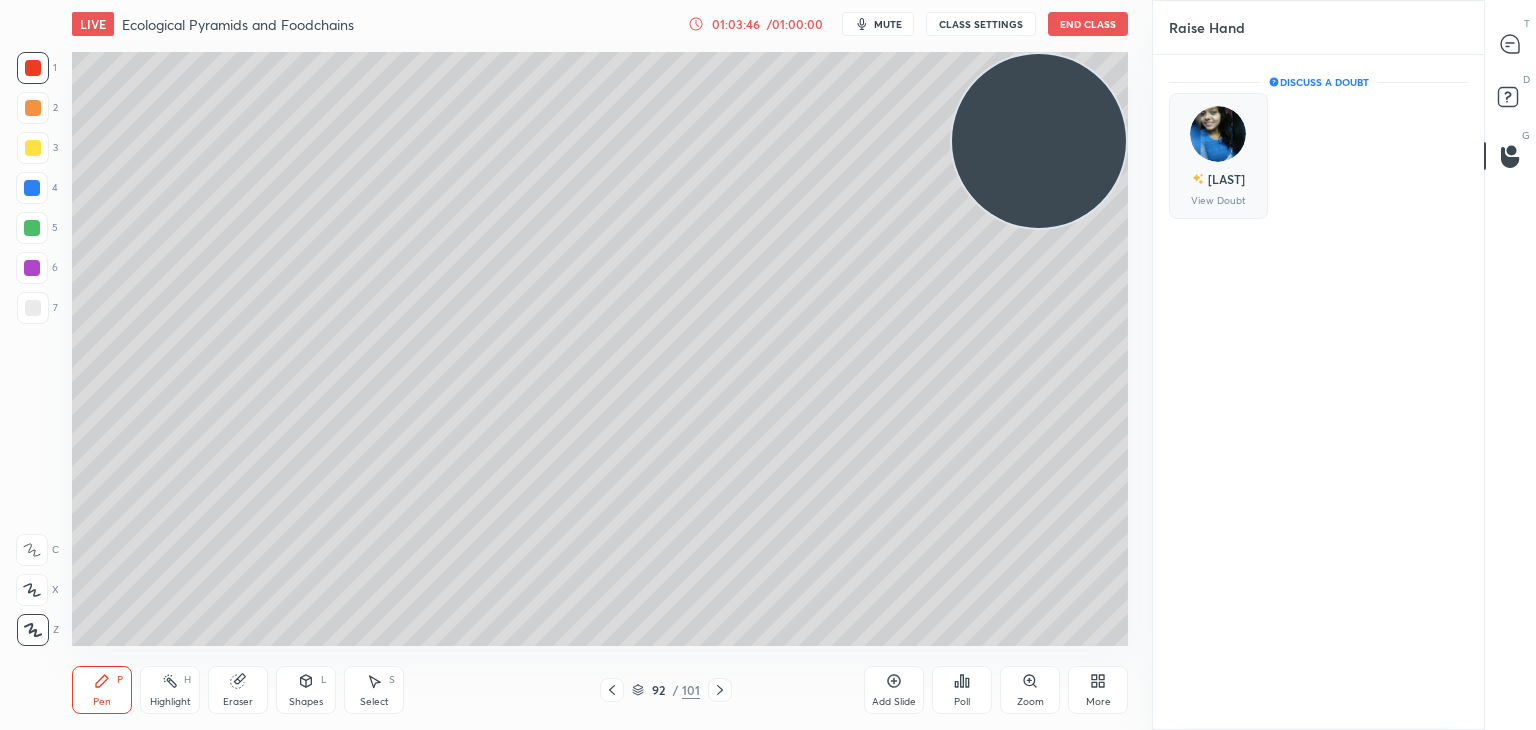 click at bounding box center (1218, 134) 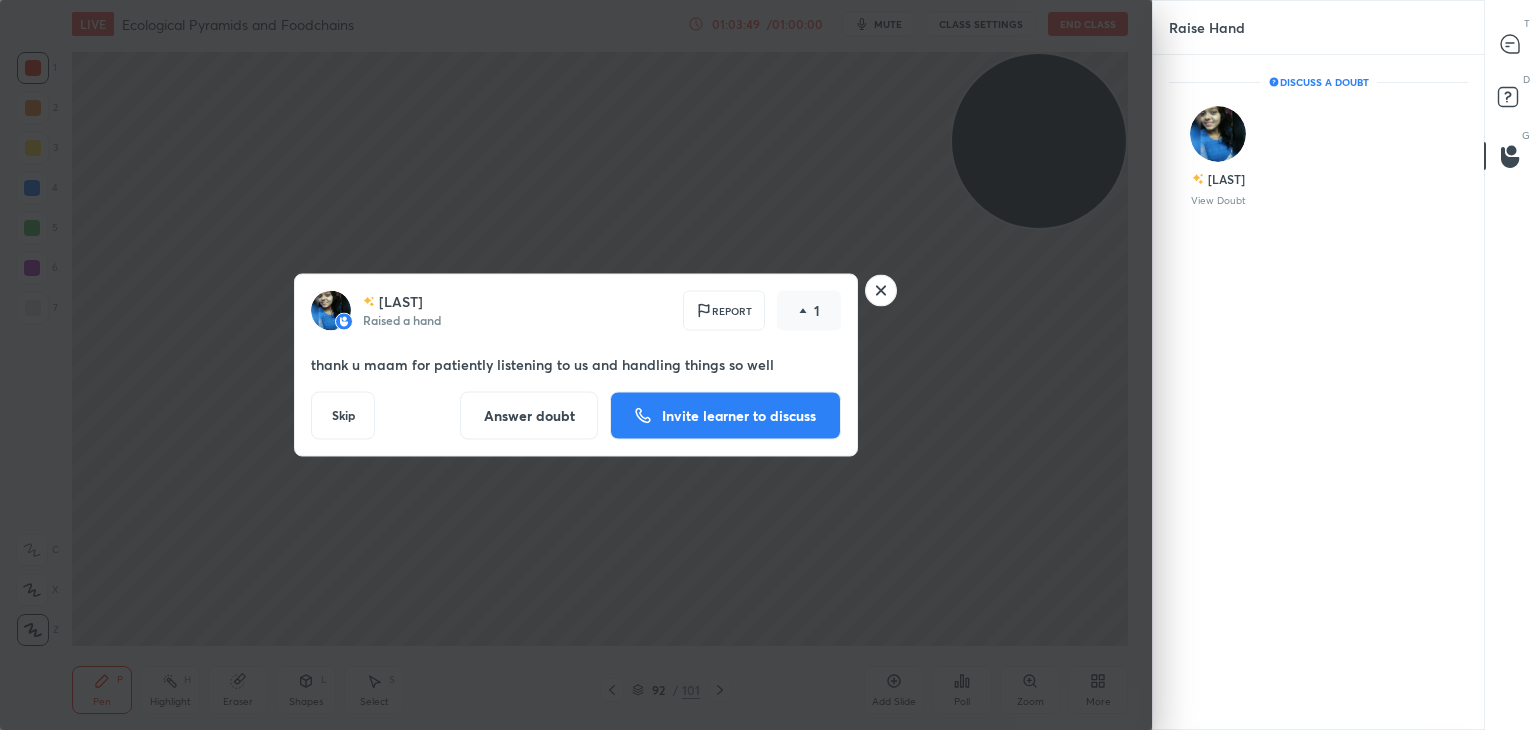 click on "Invite learner to discuss" at bounding box center (725, 416) 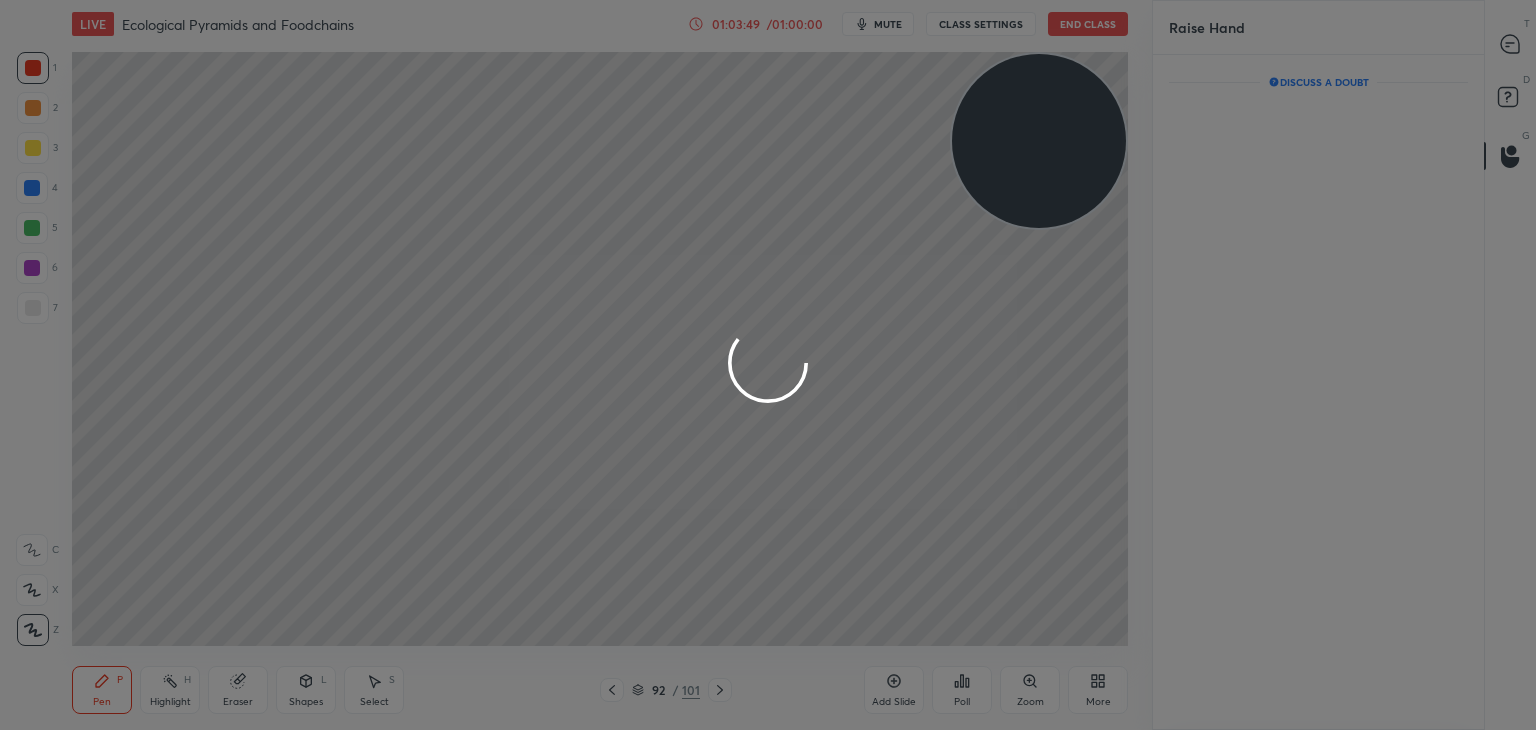 scroll, scrollTop: 589, scrollLeft: 325, axis: both 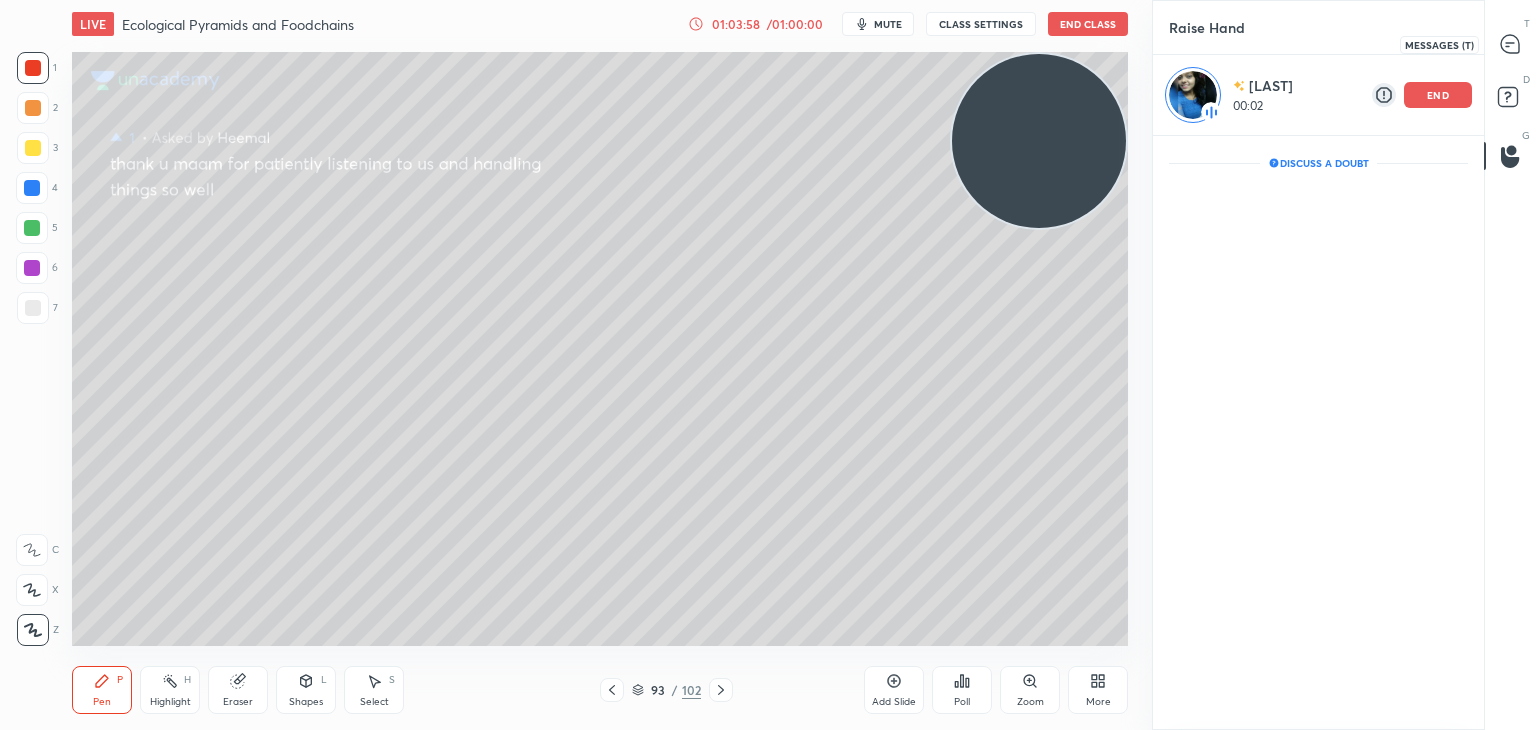 click 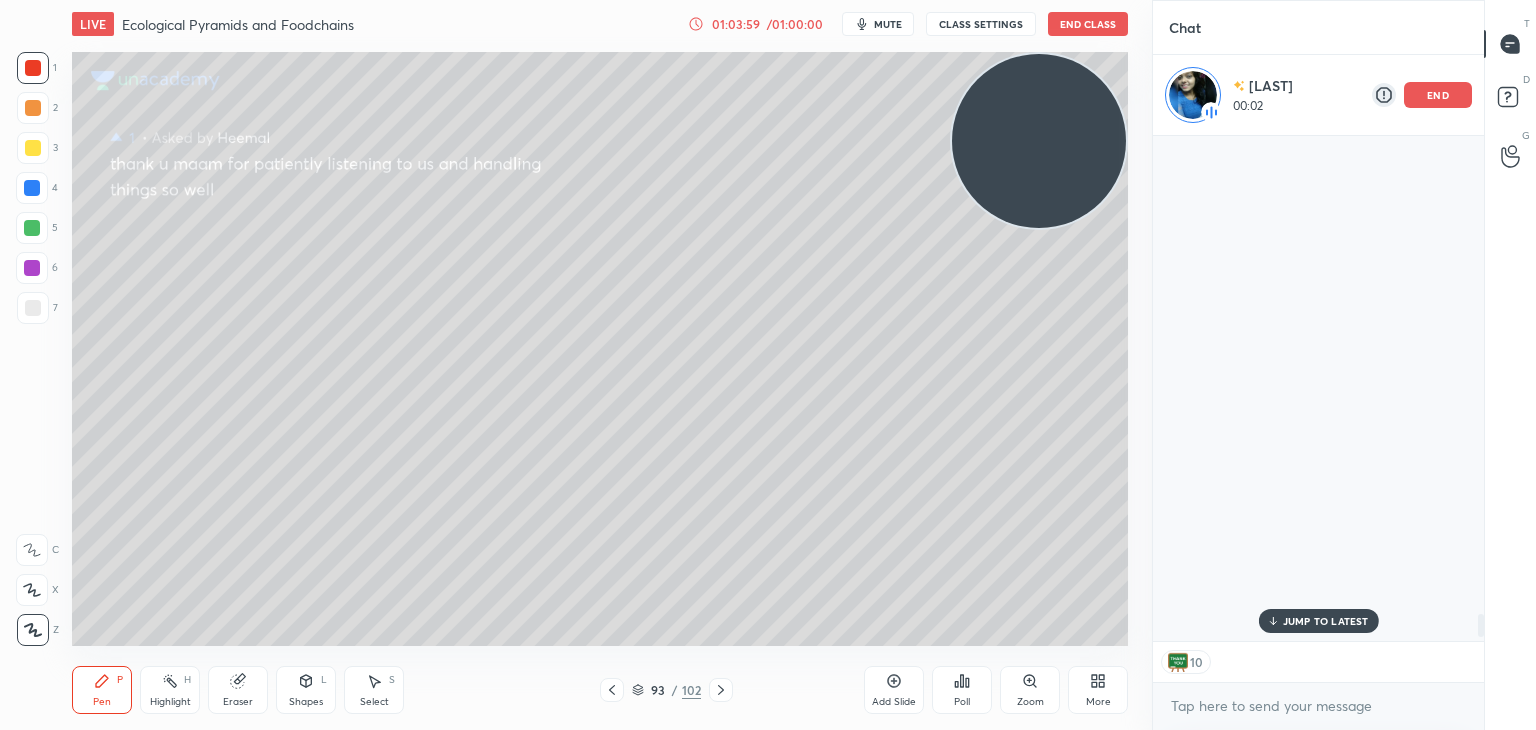 scroll, scrollTop: 375, scrollLeft: 325, axis: both 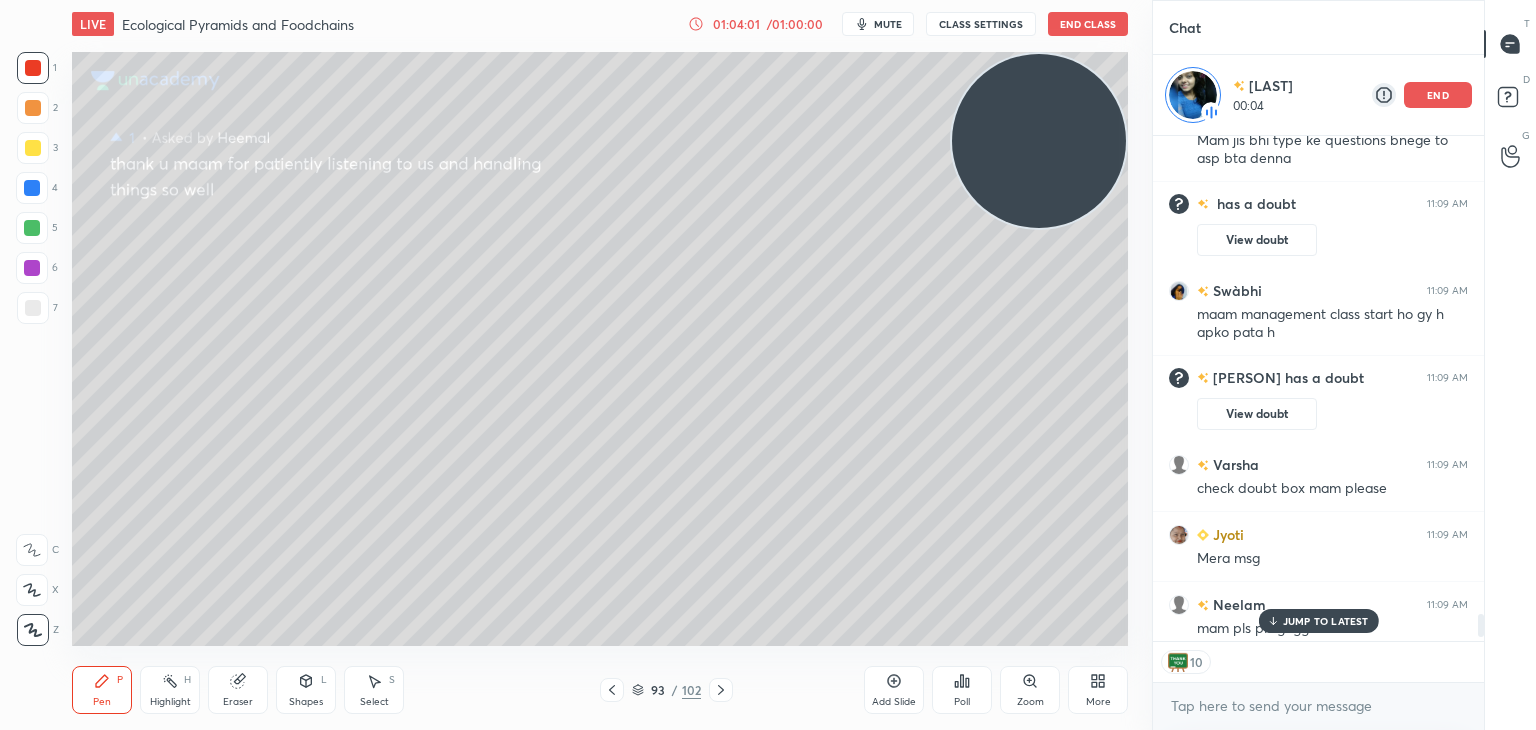 click on "JUMP TO LATEST" at bounding box center (1318, 621) 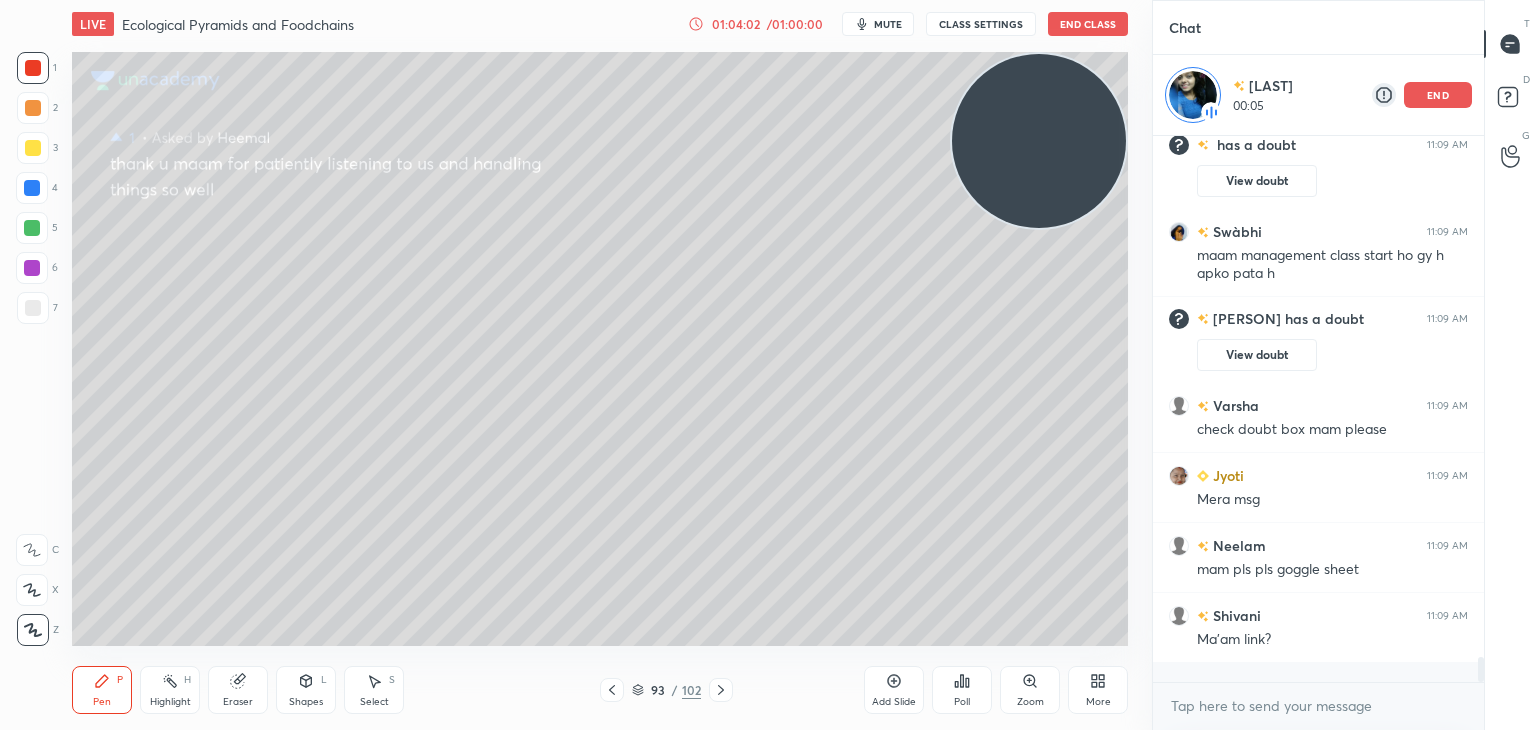 scroll, scrollTop: 6, scrollLeft: 6, axis: both 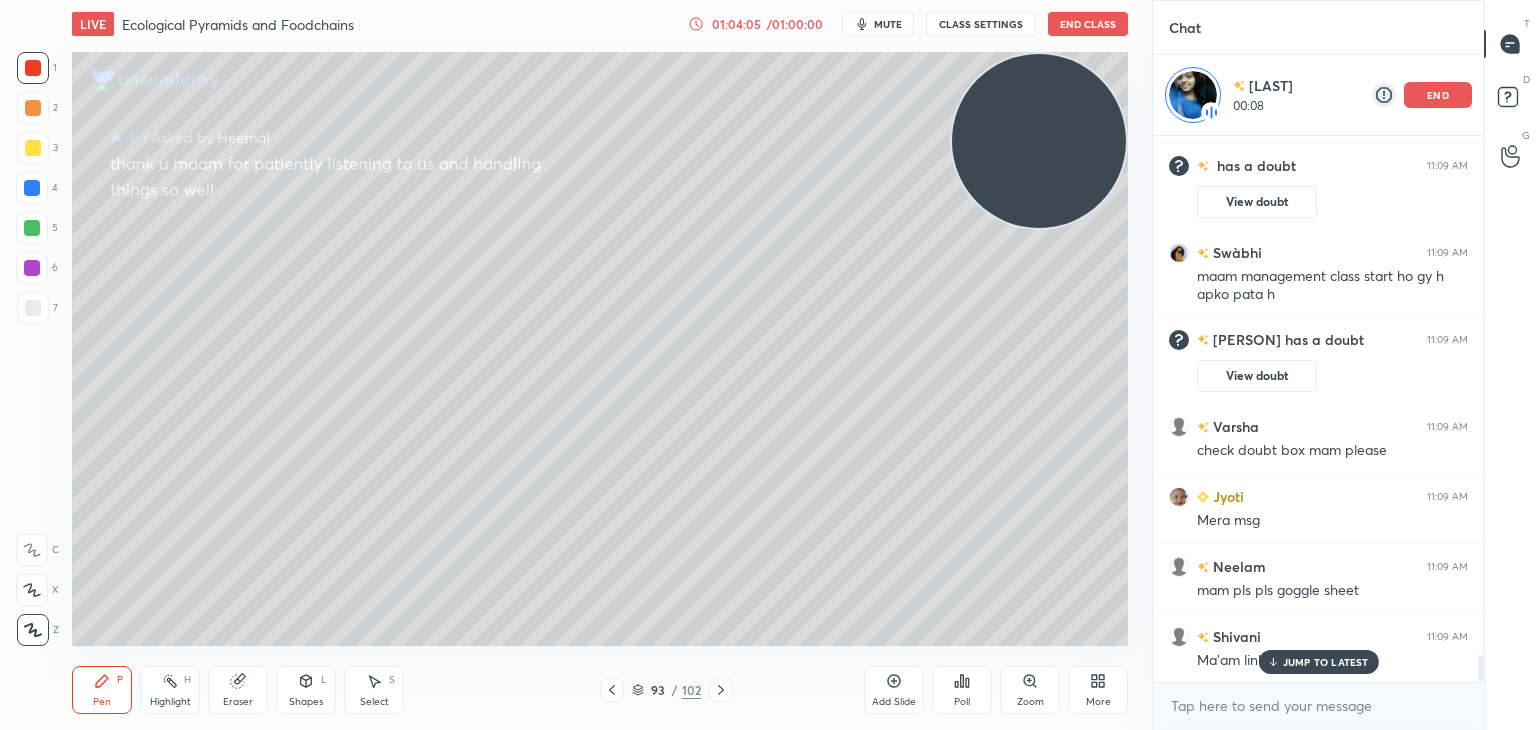 click on "JUMP TO LATEST" at bounding box center [1326, 662] 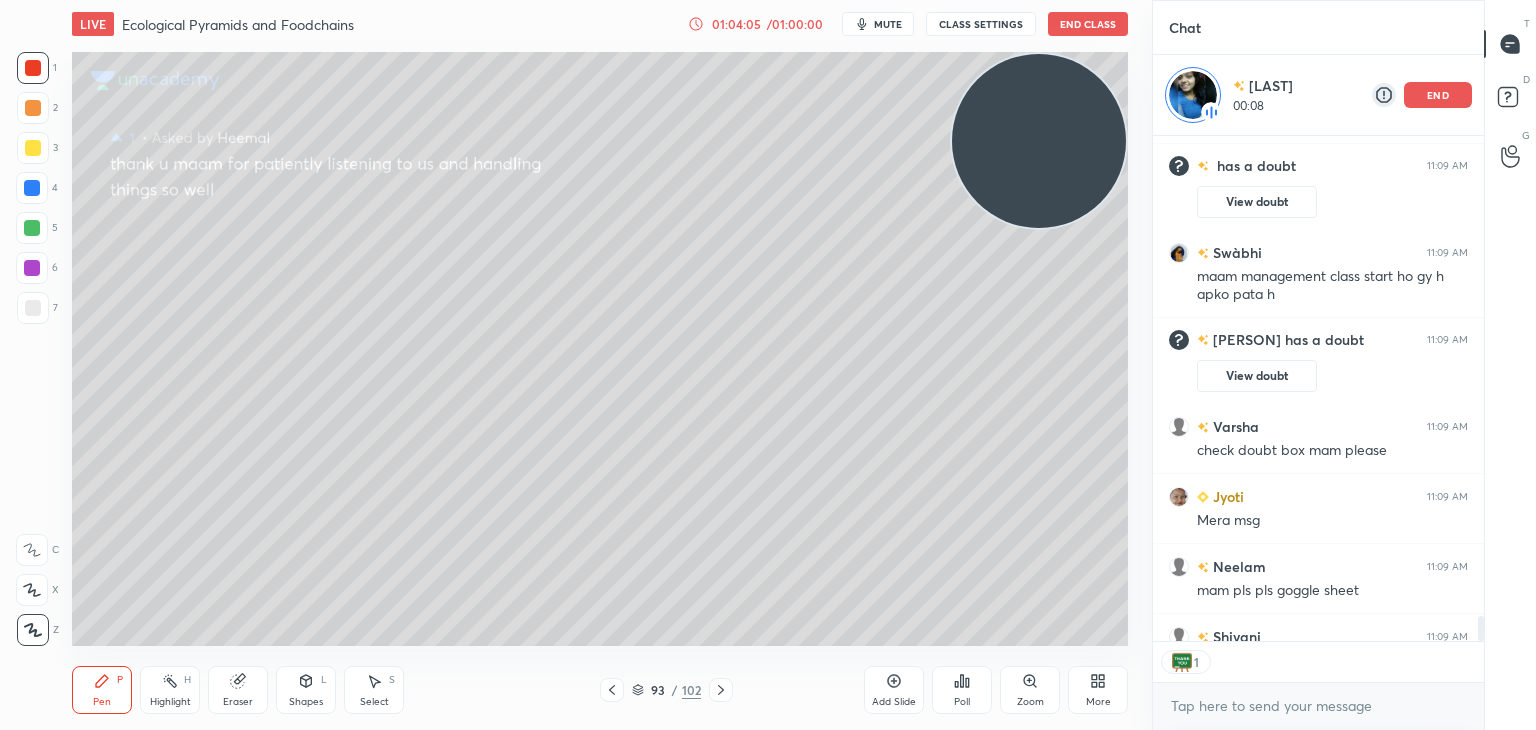 scroll, scrollTop: 500, scrollLeft: 325, axis: both 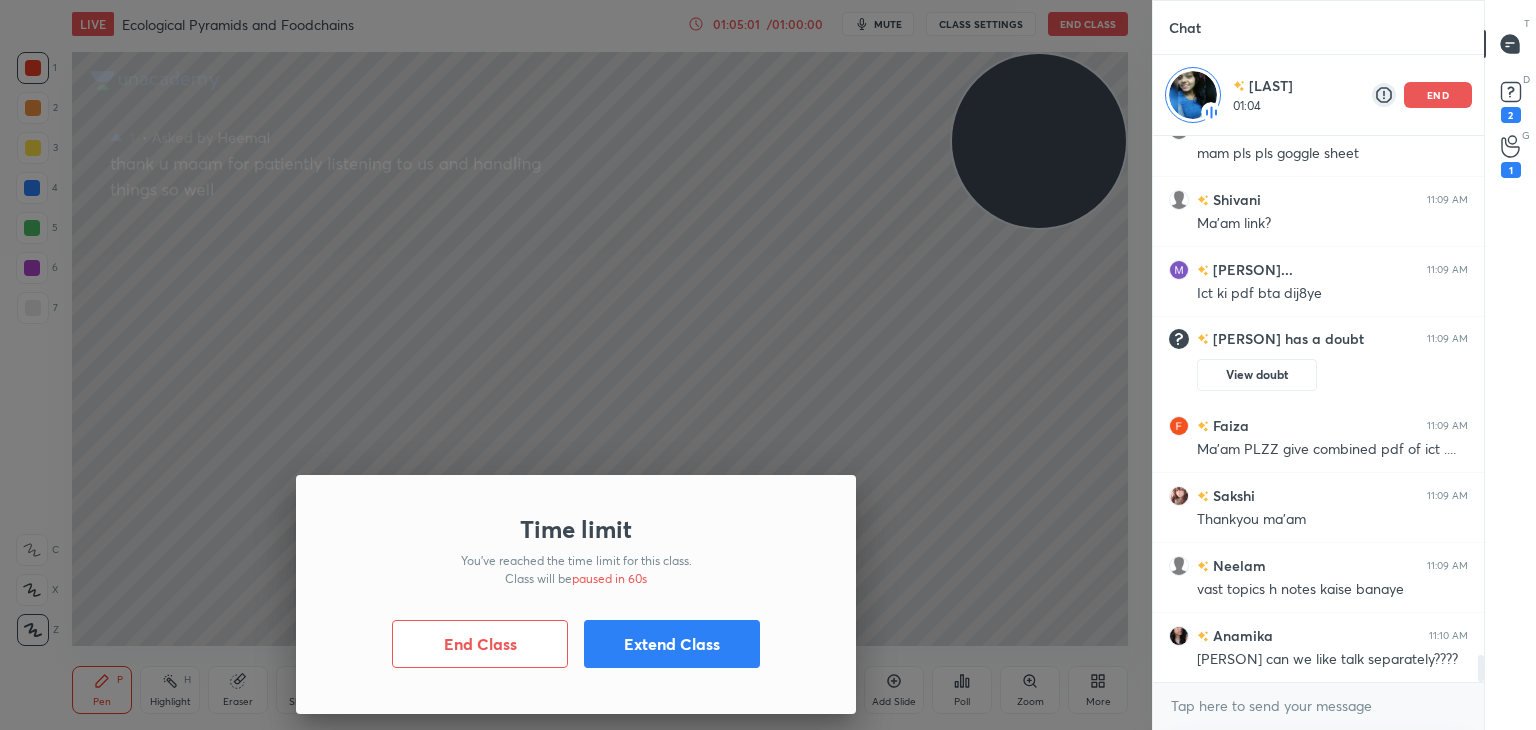 click on "Time limit You’ve reached the time limit for this class. Class will be   paused in 60s End Class Extend Class" at bounding box center [576, 365] 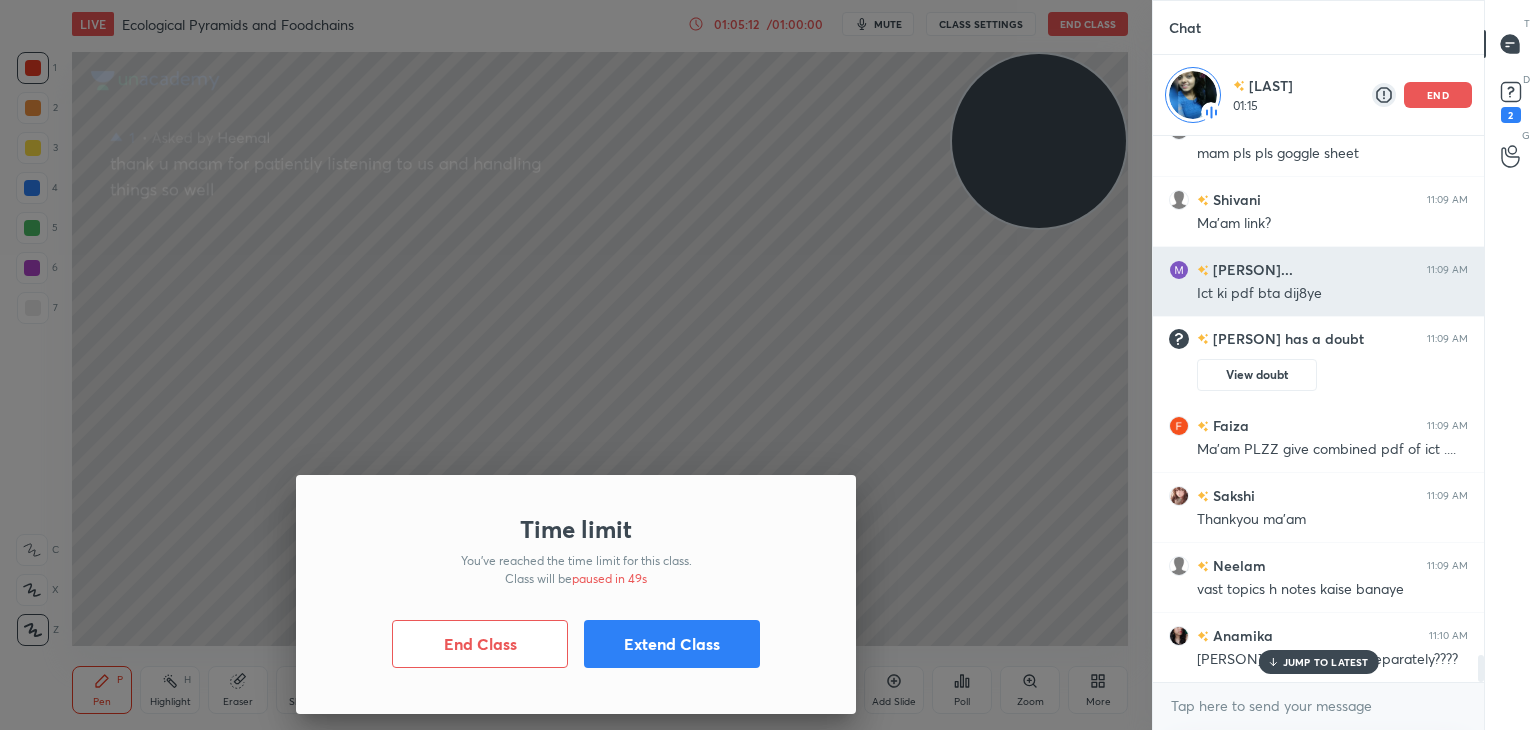 scroll, scrollTop: 10612, scrollLeft: 0, axis: vertical 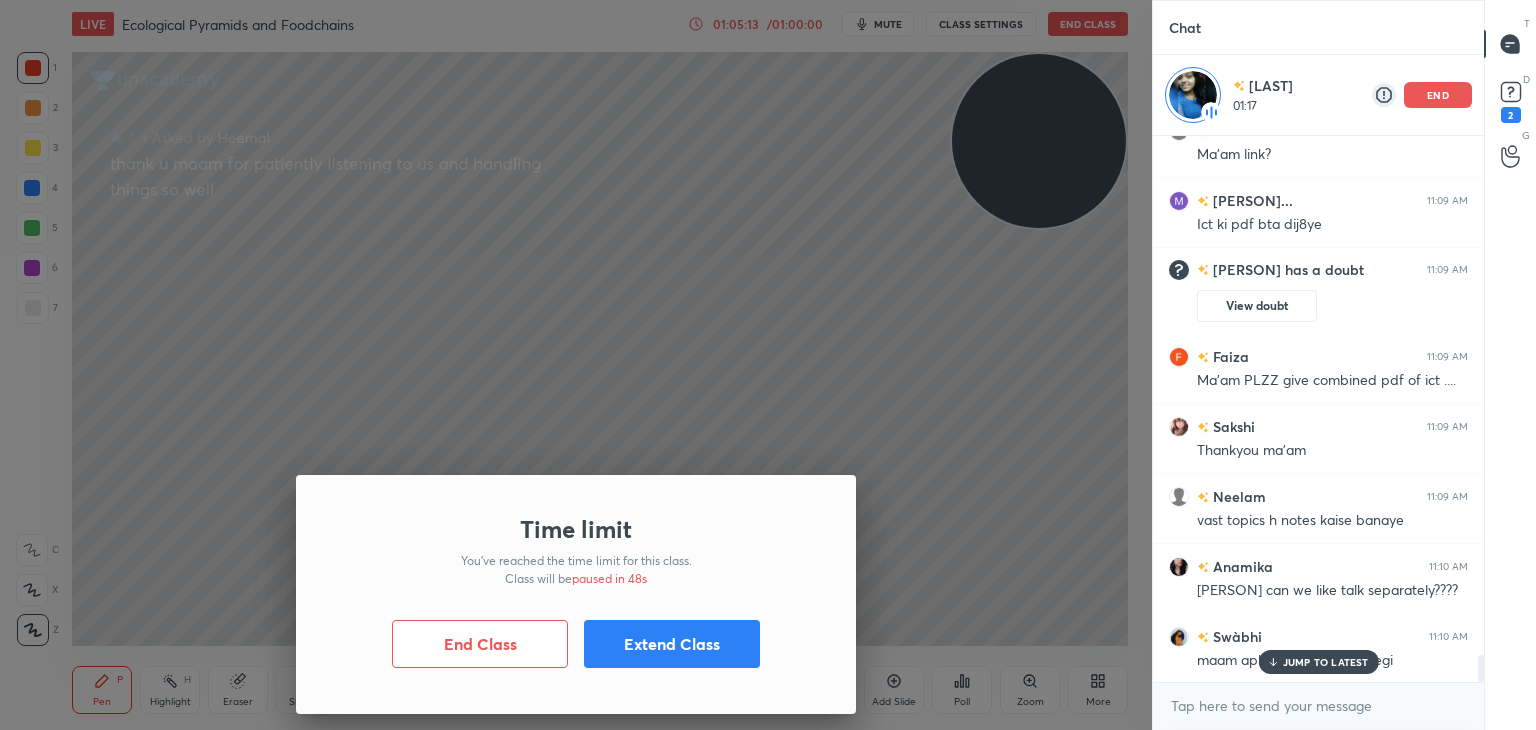click on "end" at bounding box center (1438, 95) 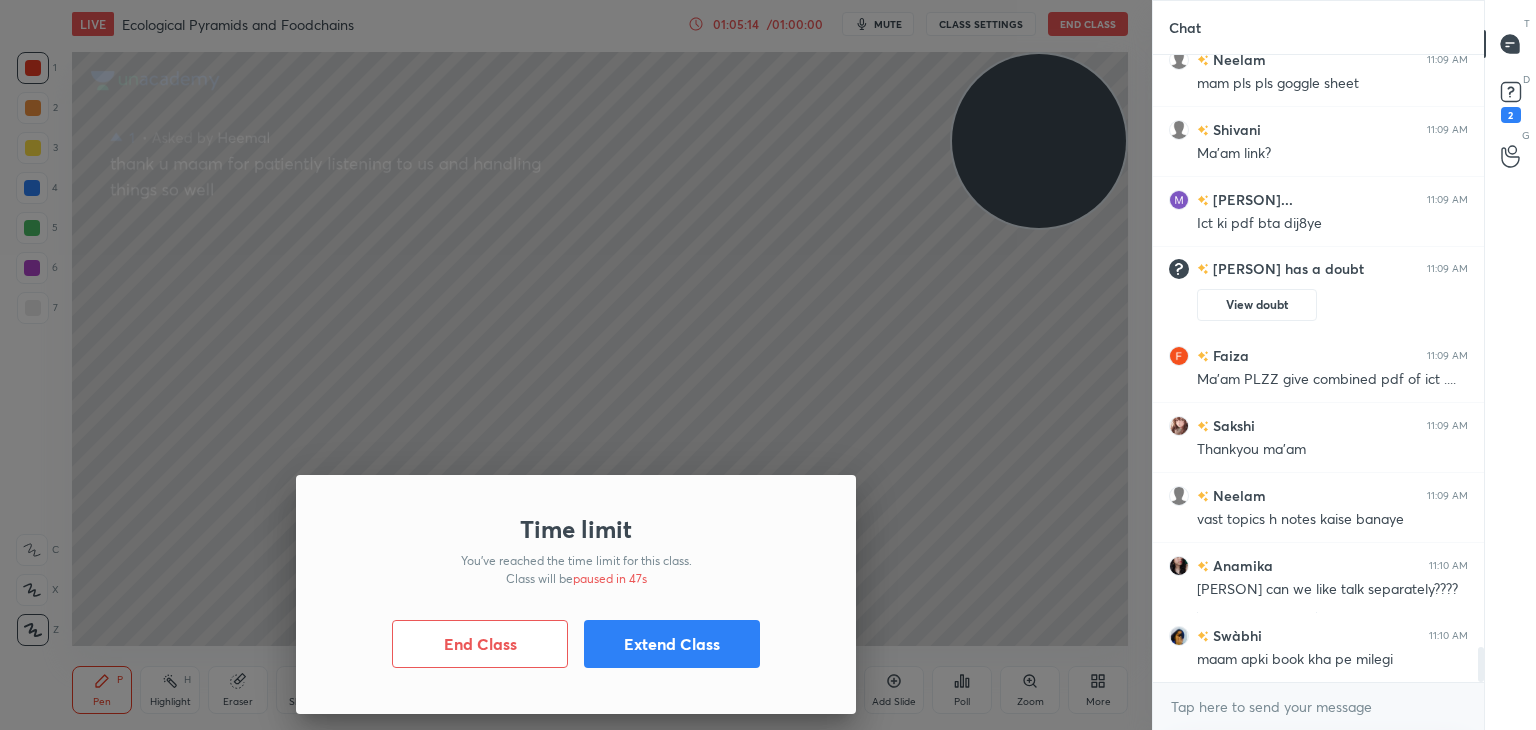 scroll, scrollTop: 6, scrollLeft: 6, axis: both 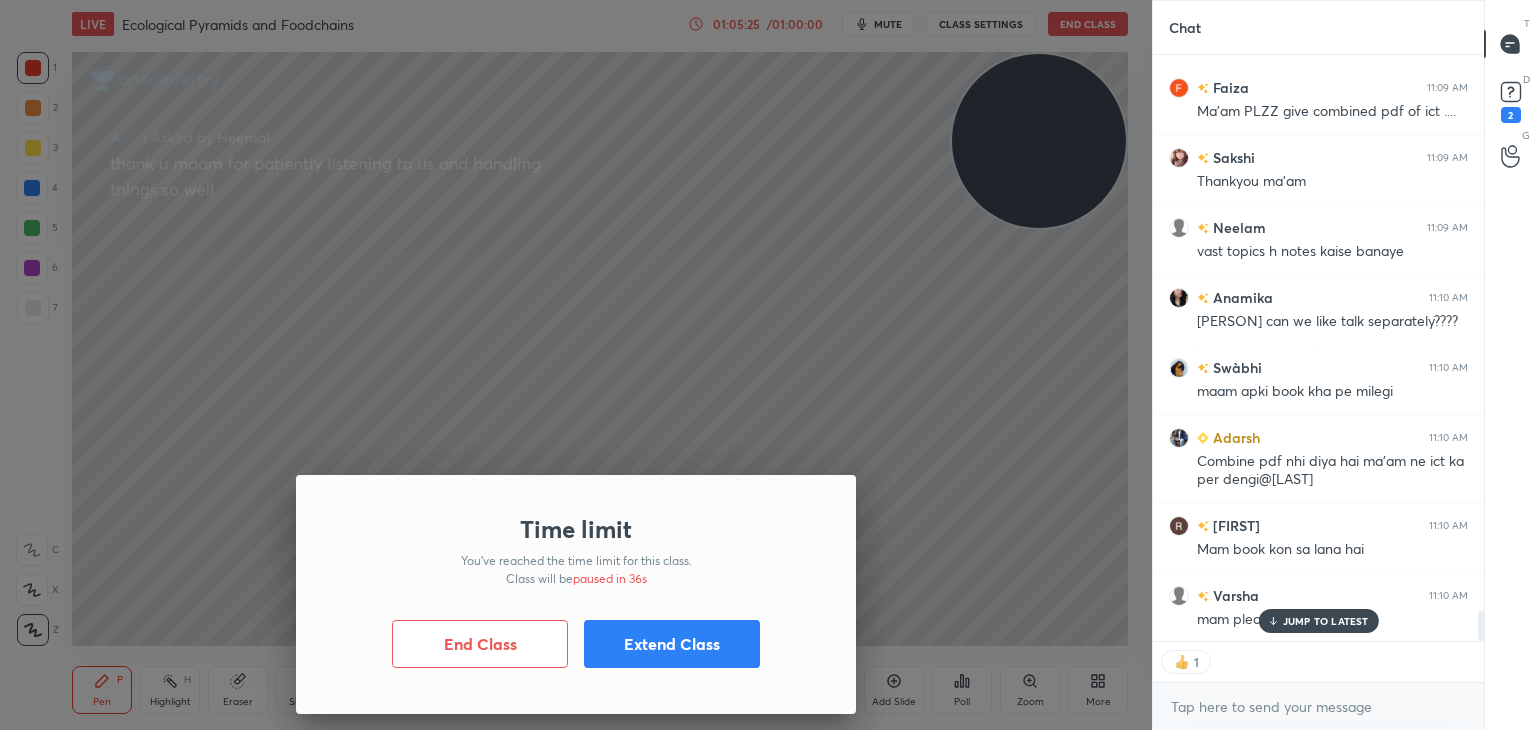 click on "End Class" at bounding box center [480, 644] 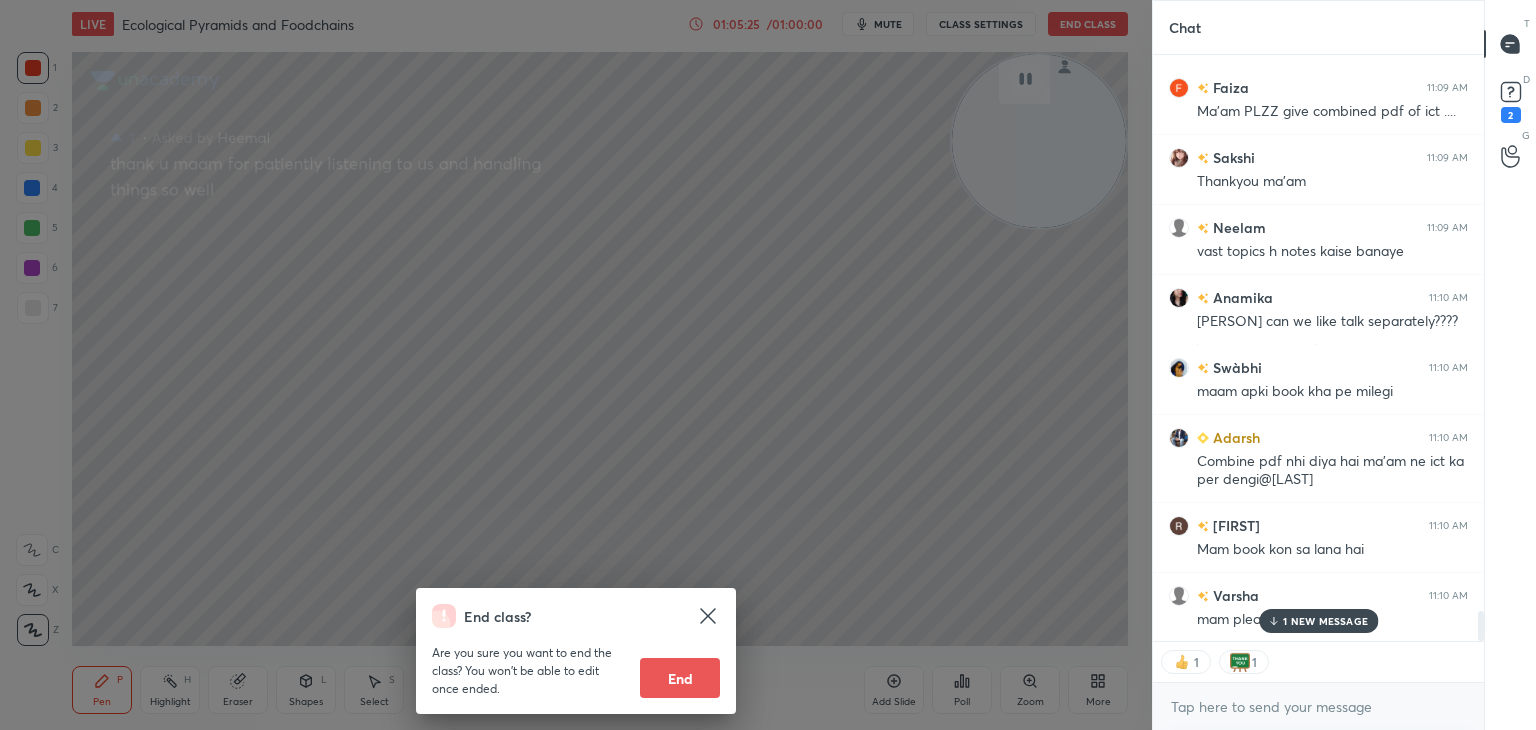 scroll, scrollTop: 10871, scrollLeft: 0, axis: vertical 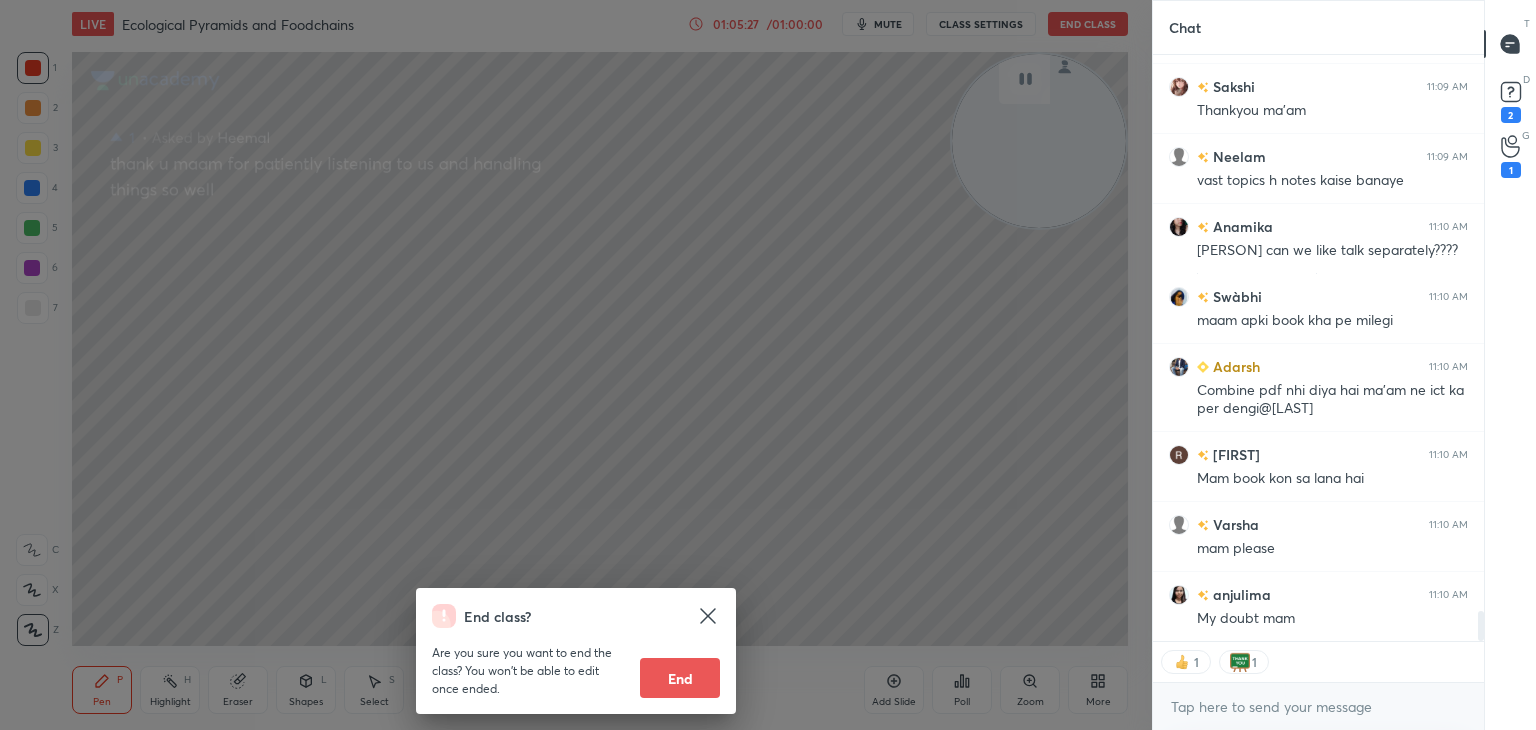 click on "End" at bounding box center (680, 678) 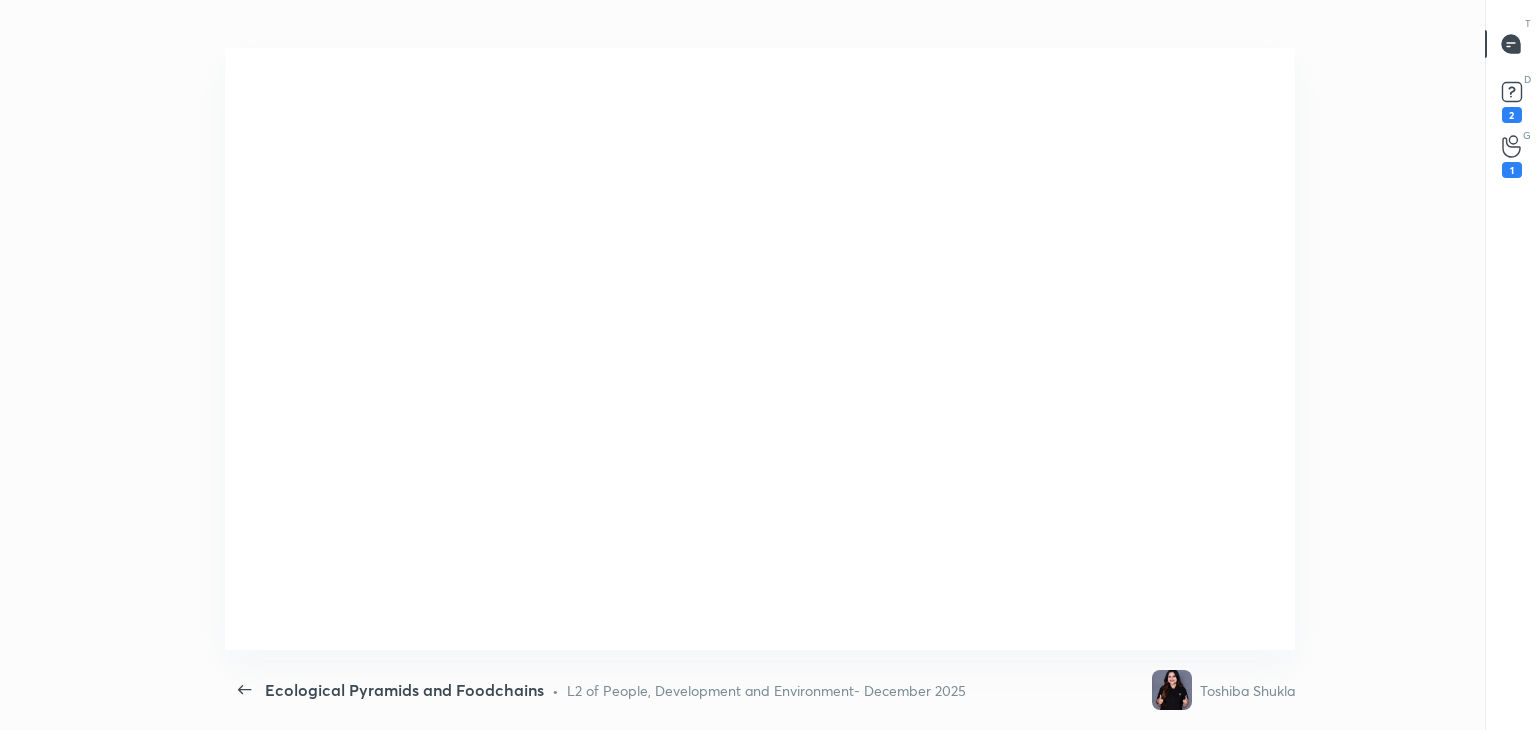 scroll, scrollTop: 99397, scrollLeft: 98864, axis: both 